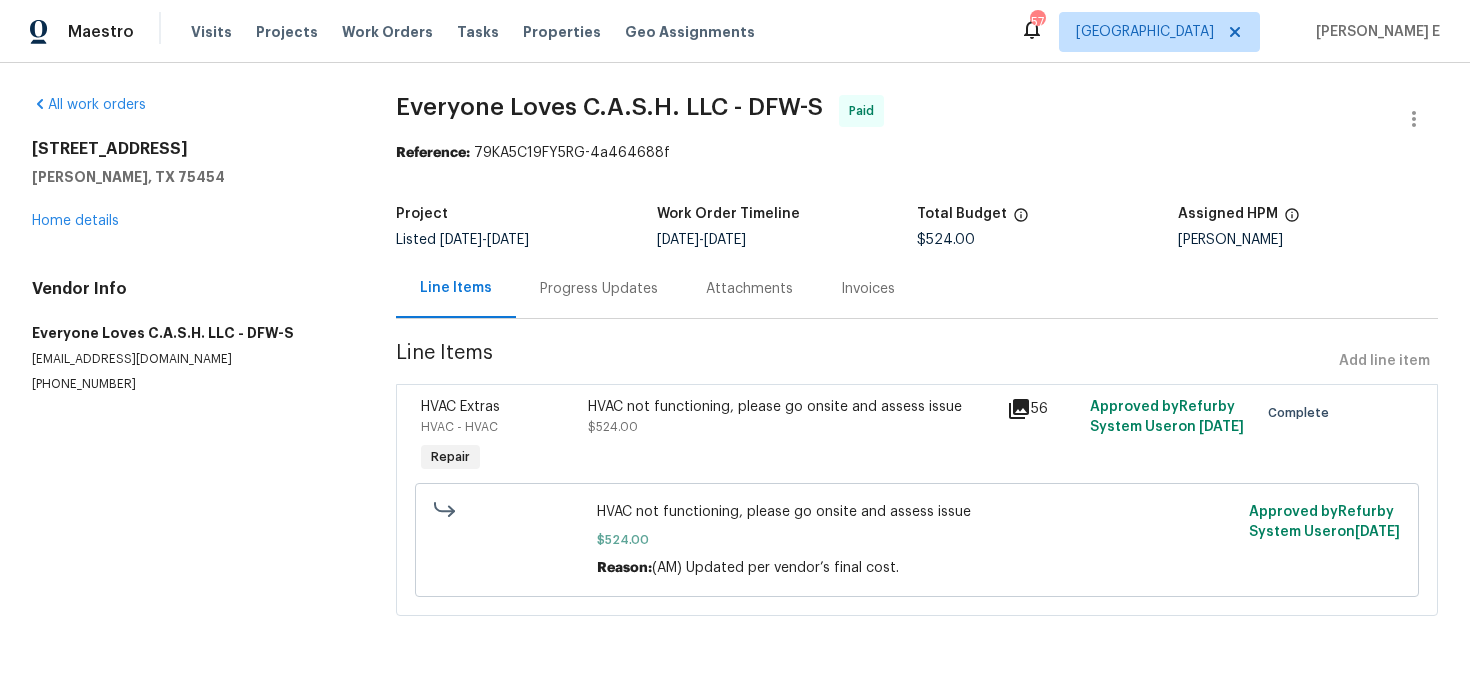 scroll, scrollTop: 0, scrollLeft: 0, axis: both 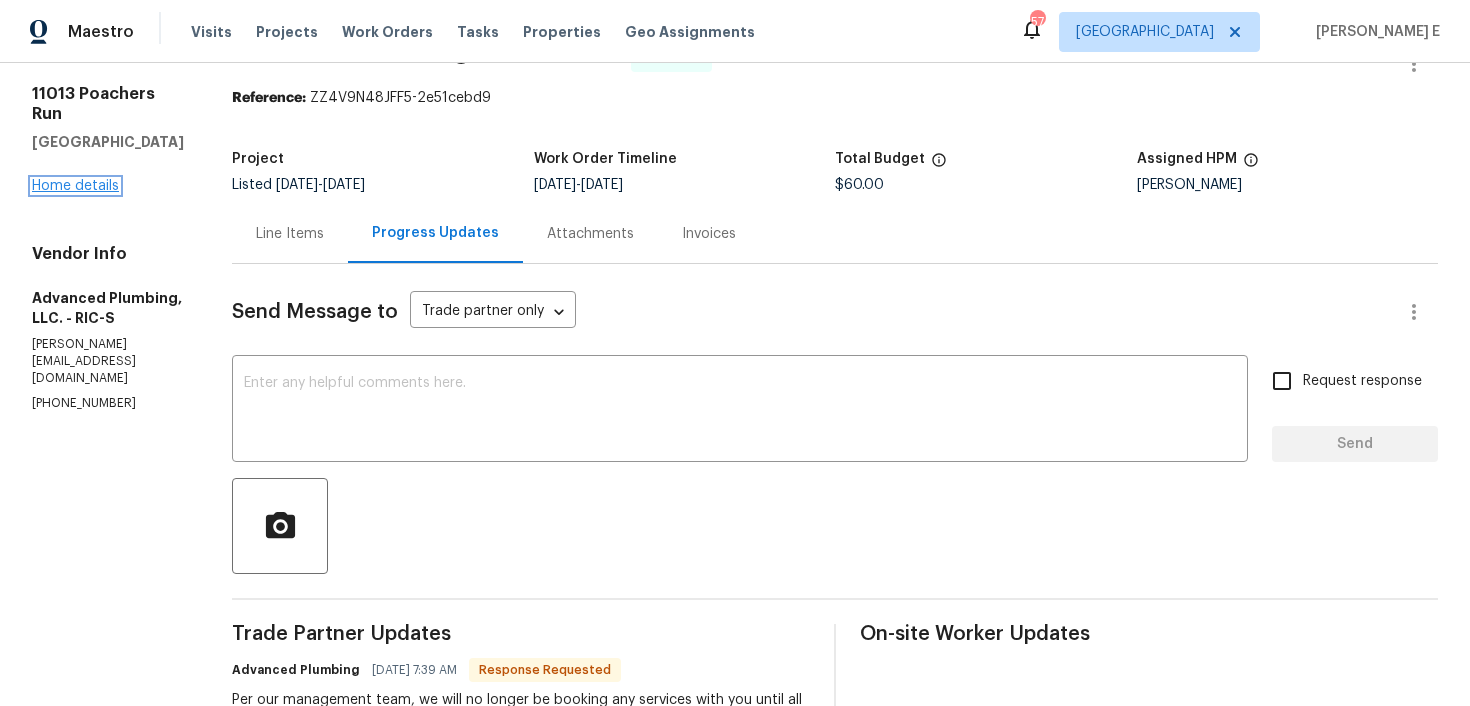 click on "Home details" at bounding box center [75, 186] 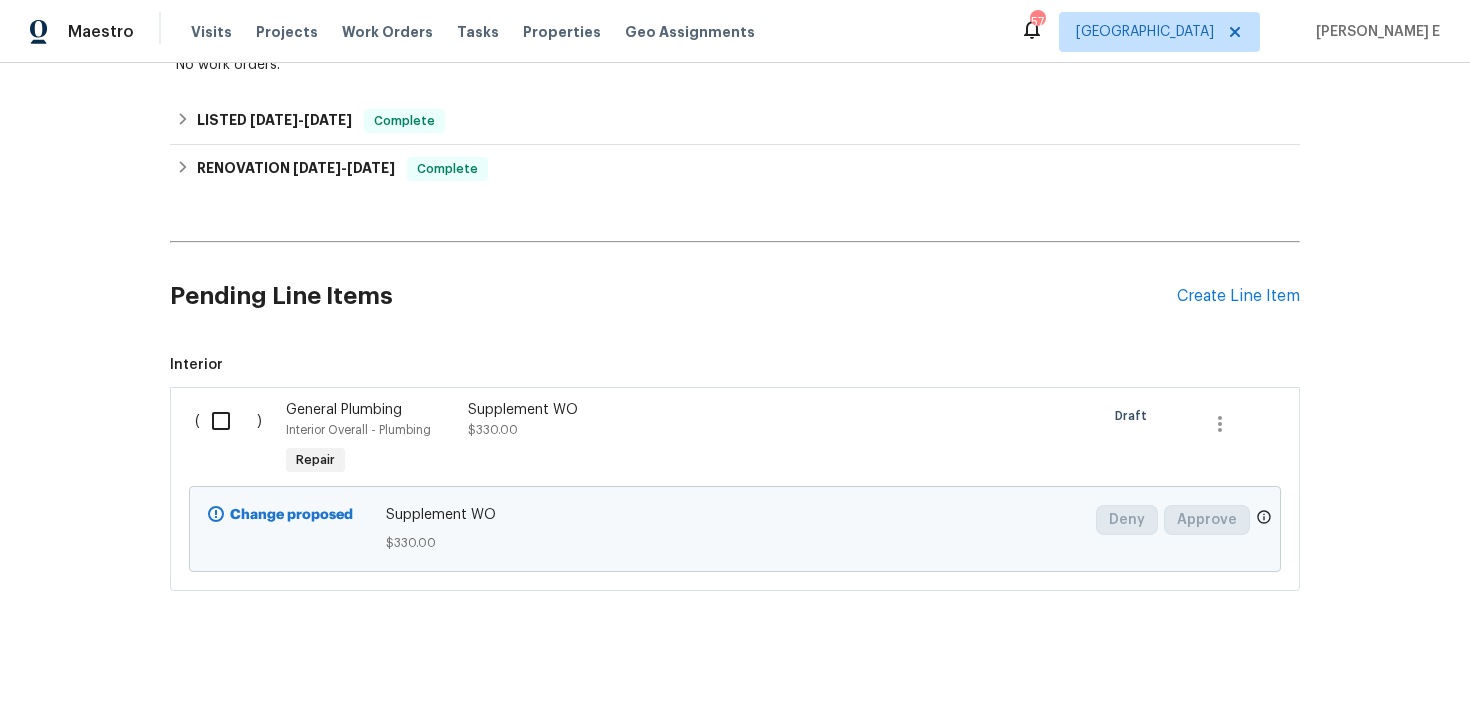 scroll, scrollTop: 389, scrollLeft: 0, axis: vertical 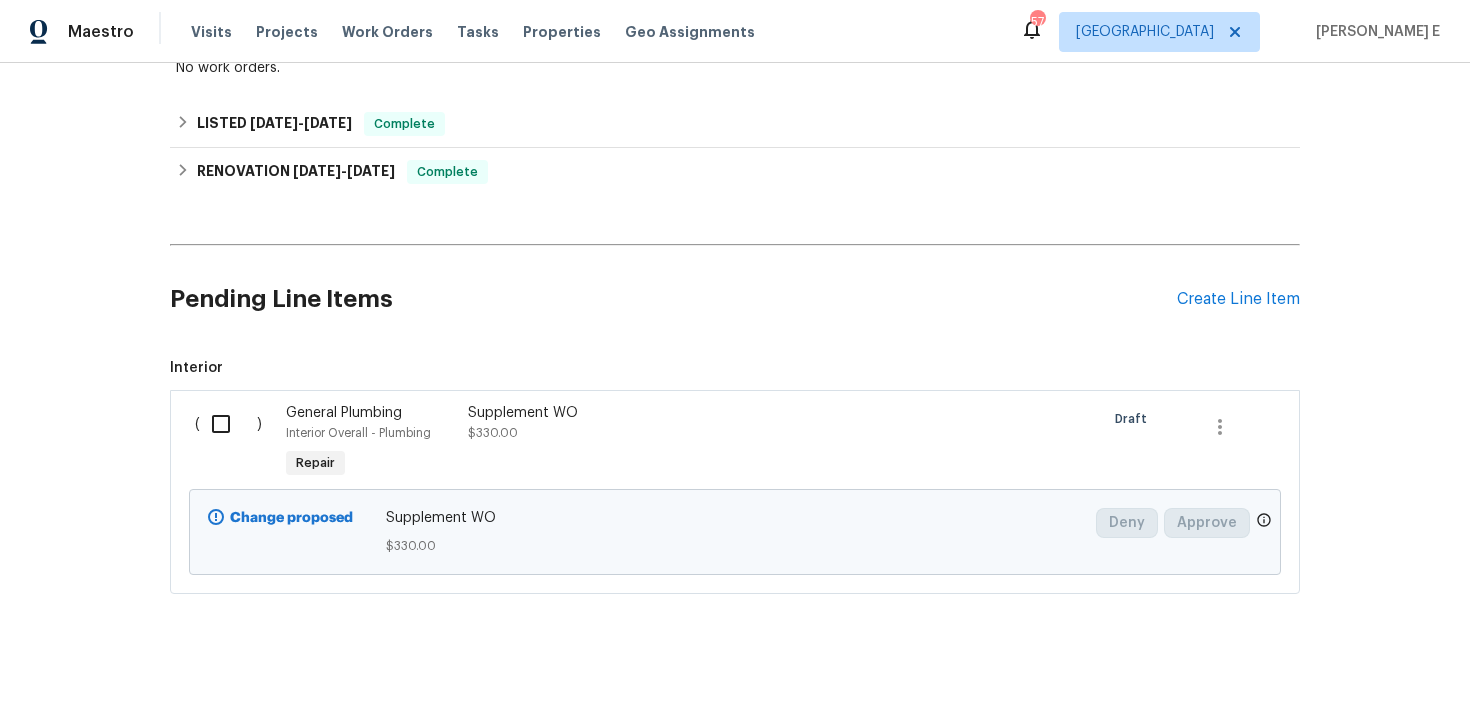 click at bounding box center (228, 424) 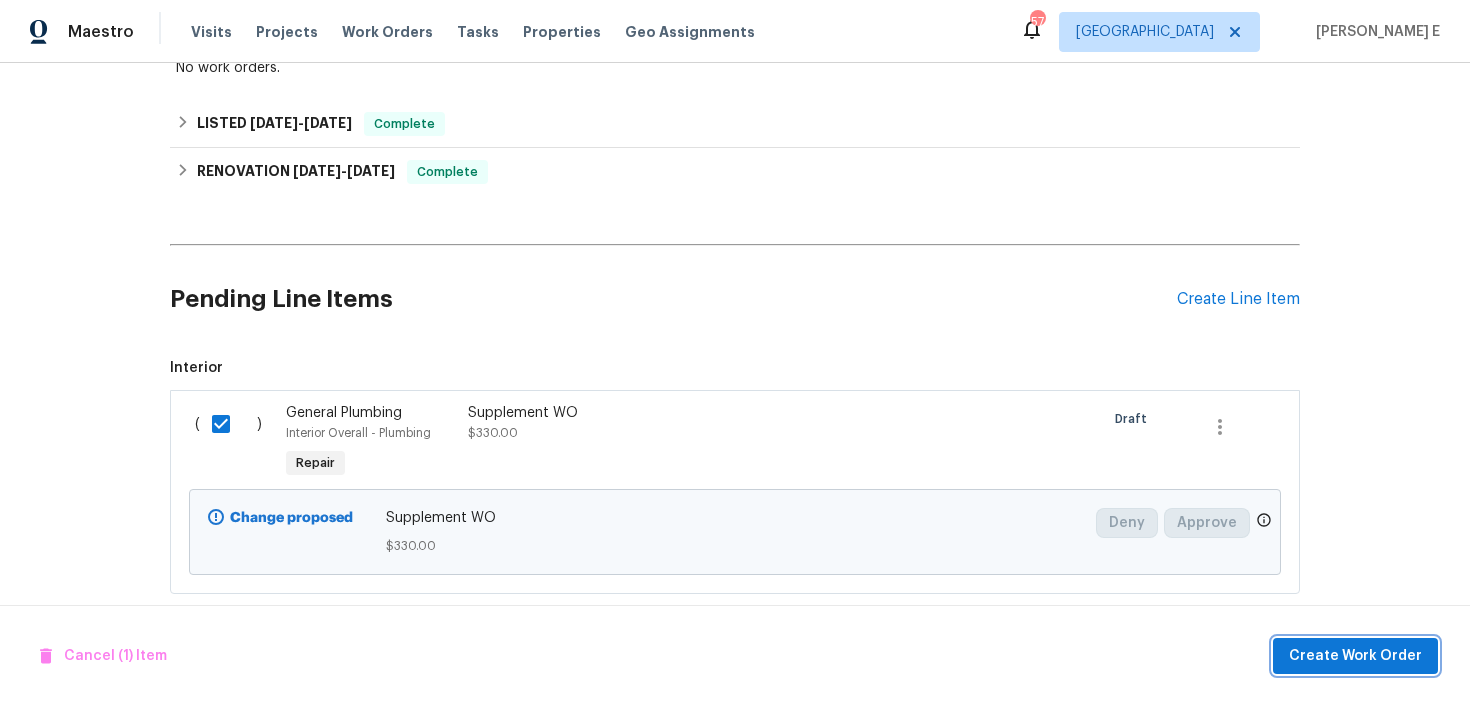 click on "Create Work Order" at bounding box center (1355, 656) 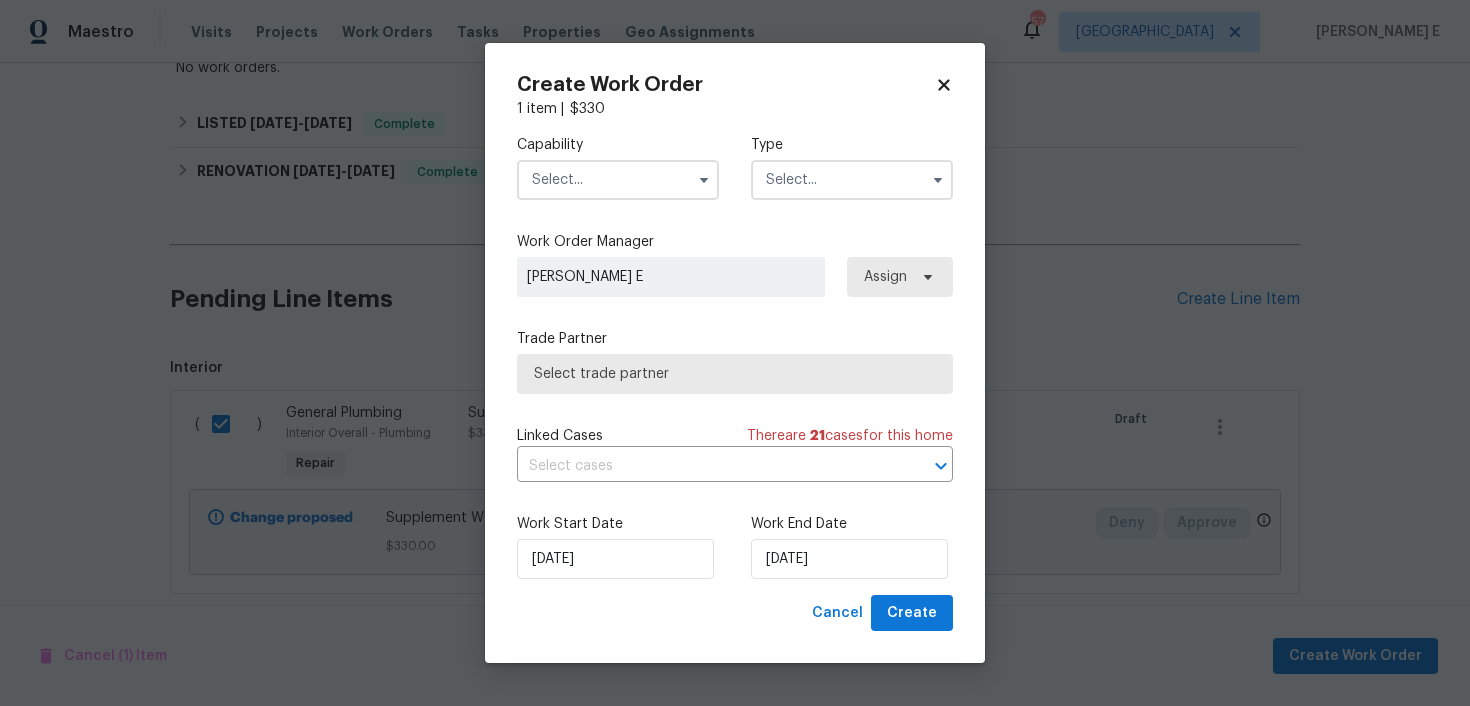 click at bounding box center (704, 180) 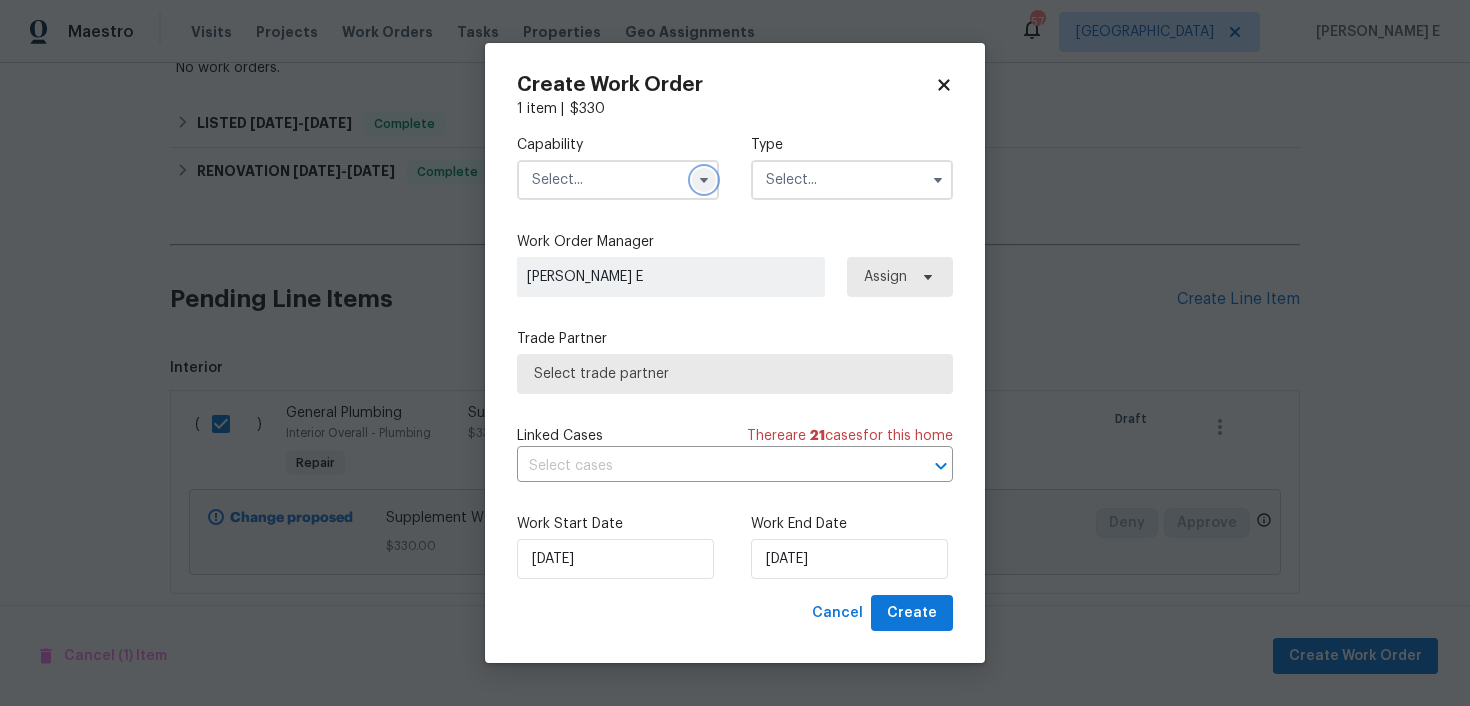 click 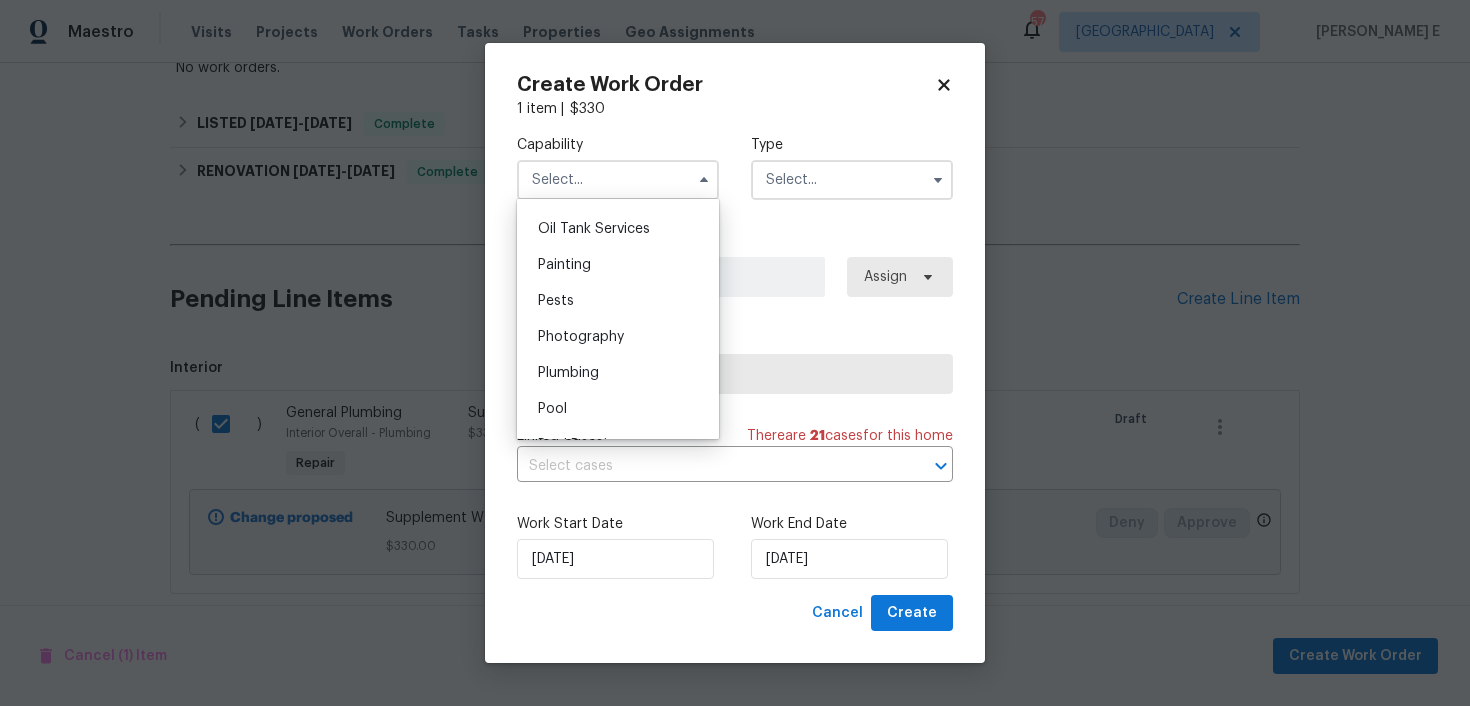 scroll, scrollTop: 1638, scrollLeft: 0, axis: vertical 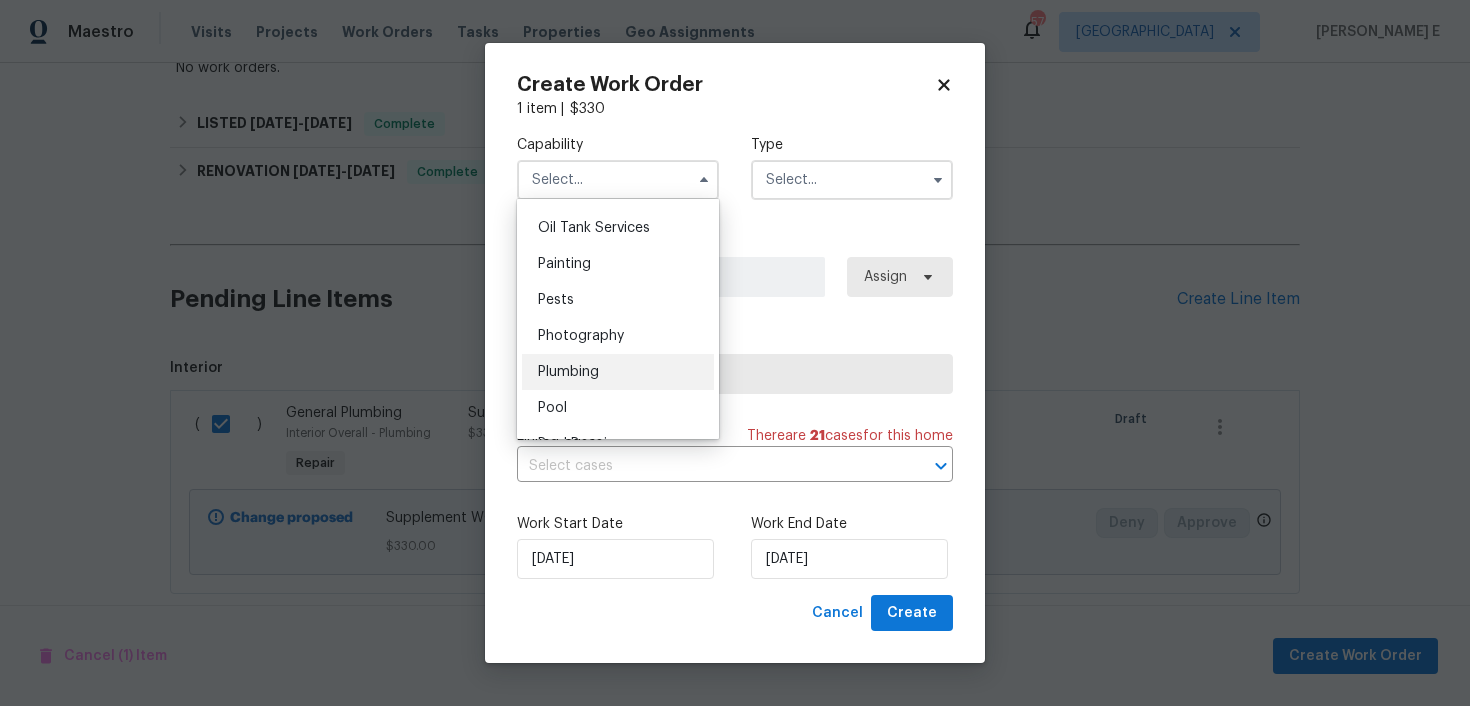 click on "Plumbing" at bounding box center (568, 372) 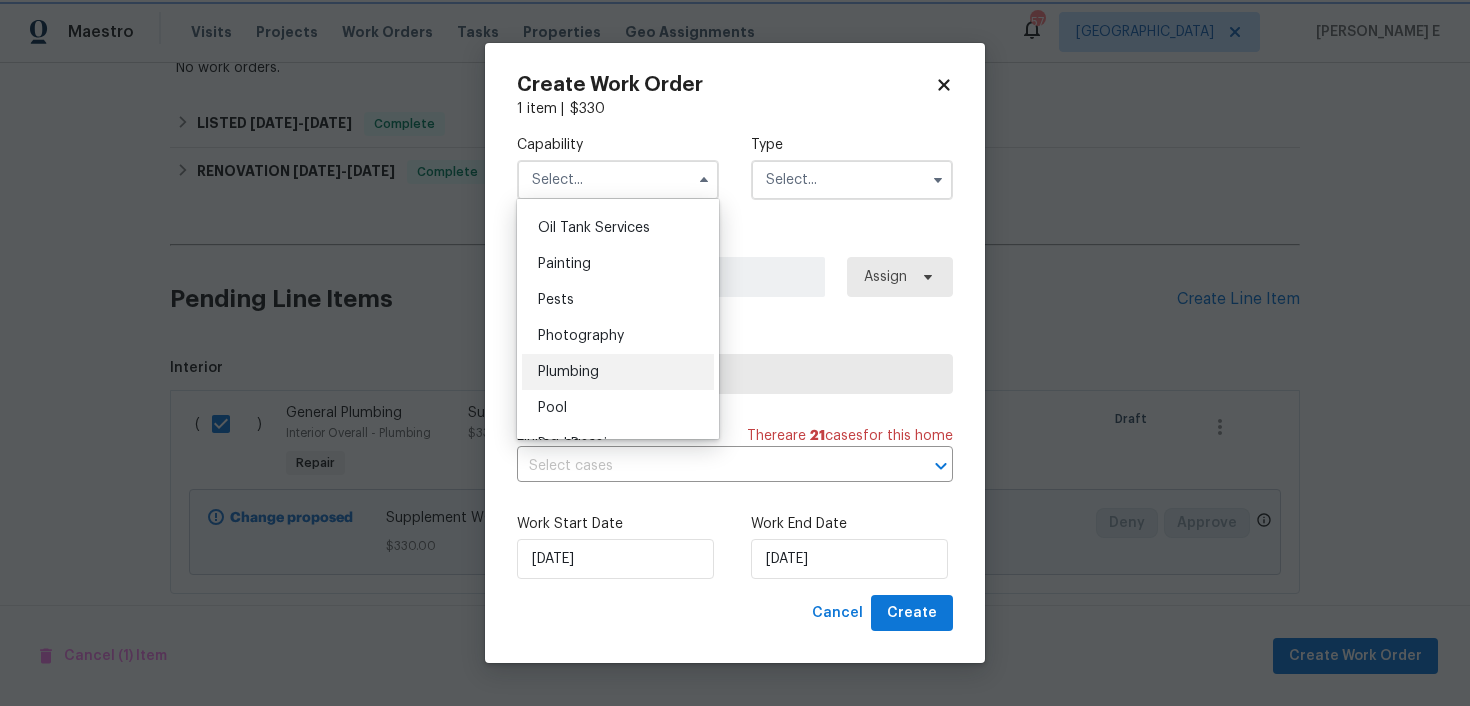 type on "Plumbing" 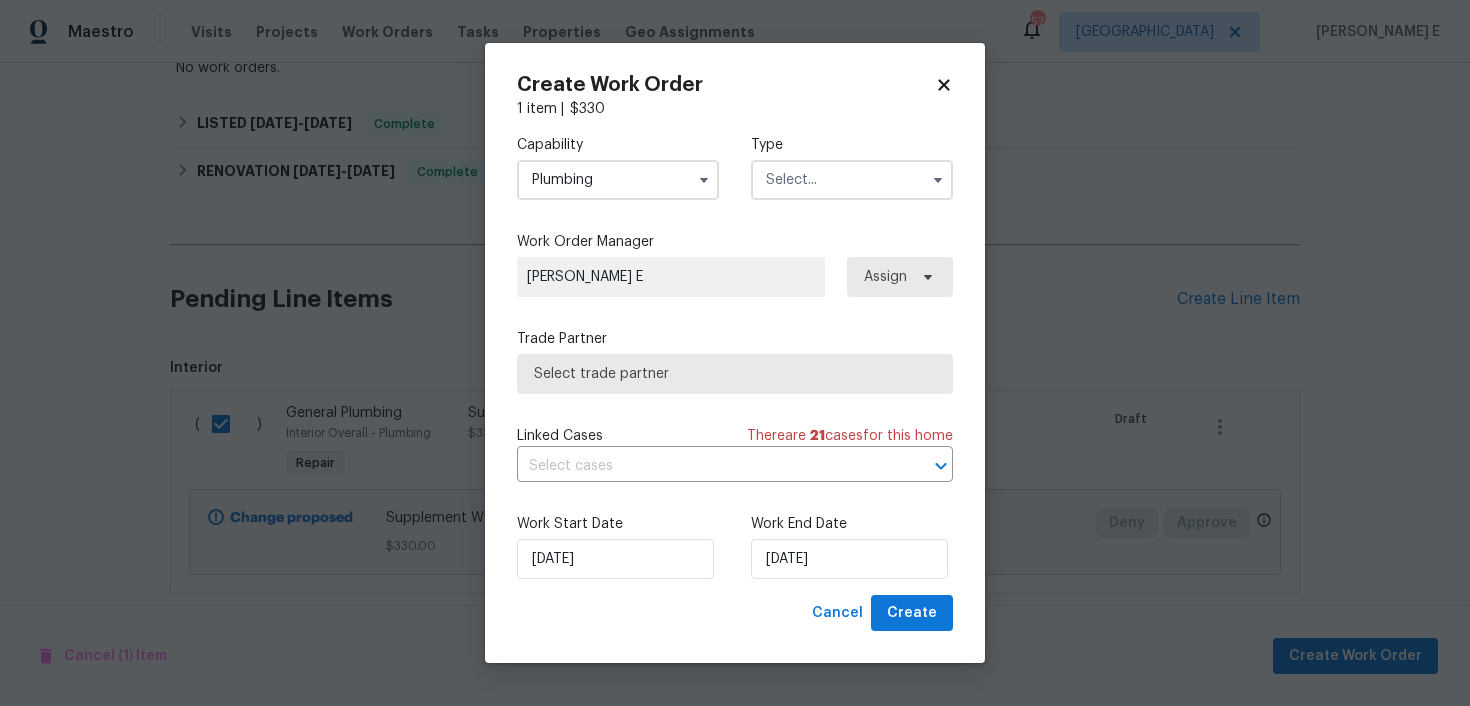 click on "Capability   Plumbing Type" at bounding box center [735, 167] 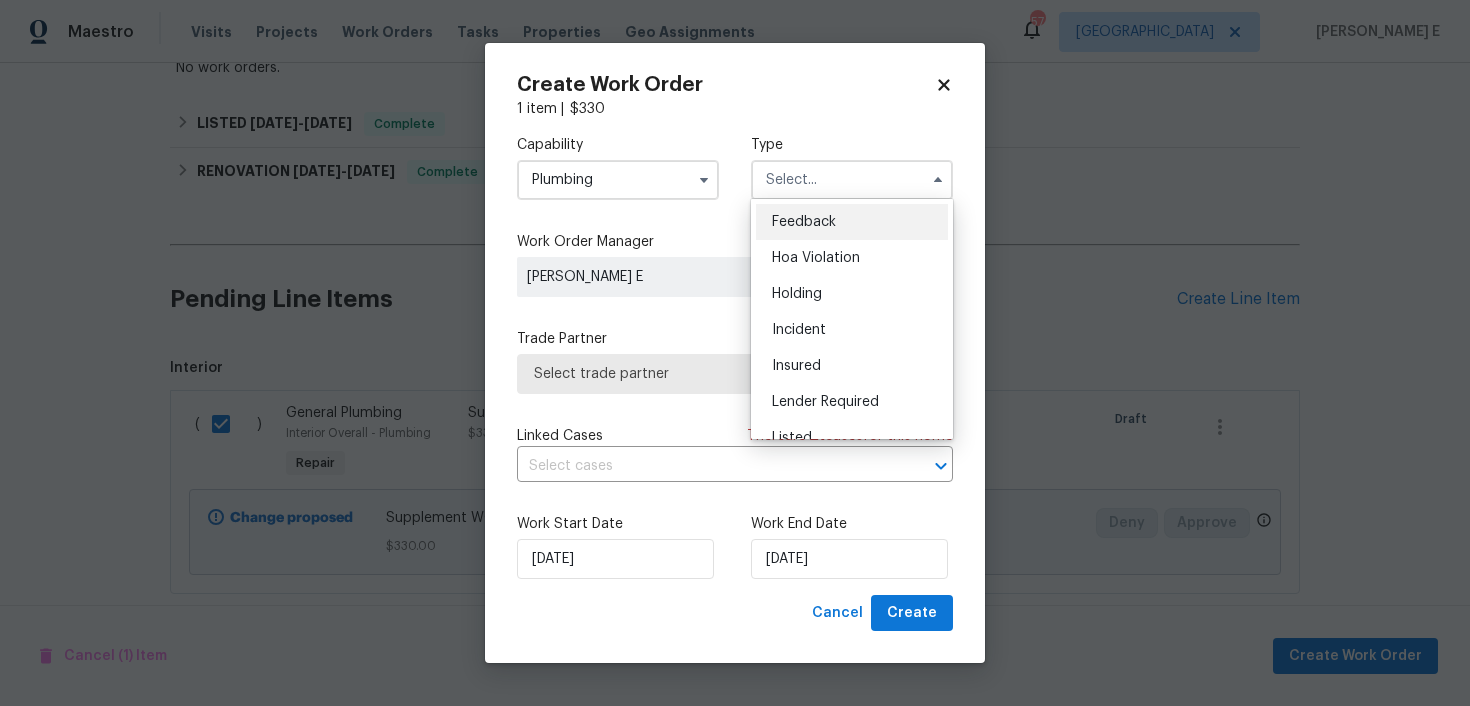 click on "Feedback" at bounding box center (804, 222) 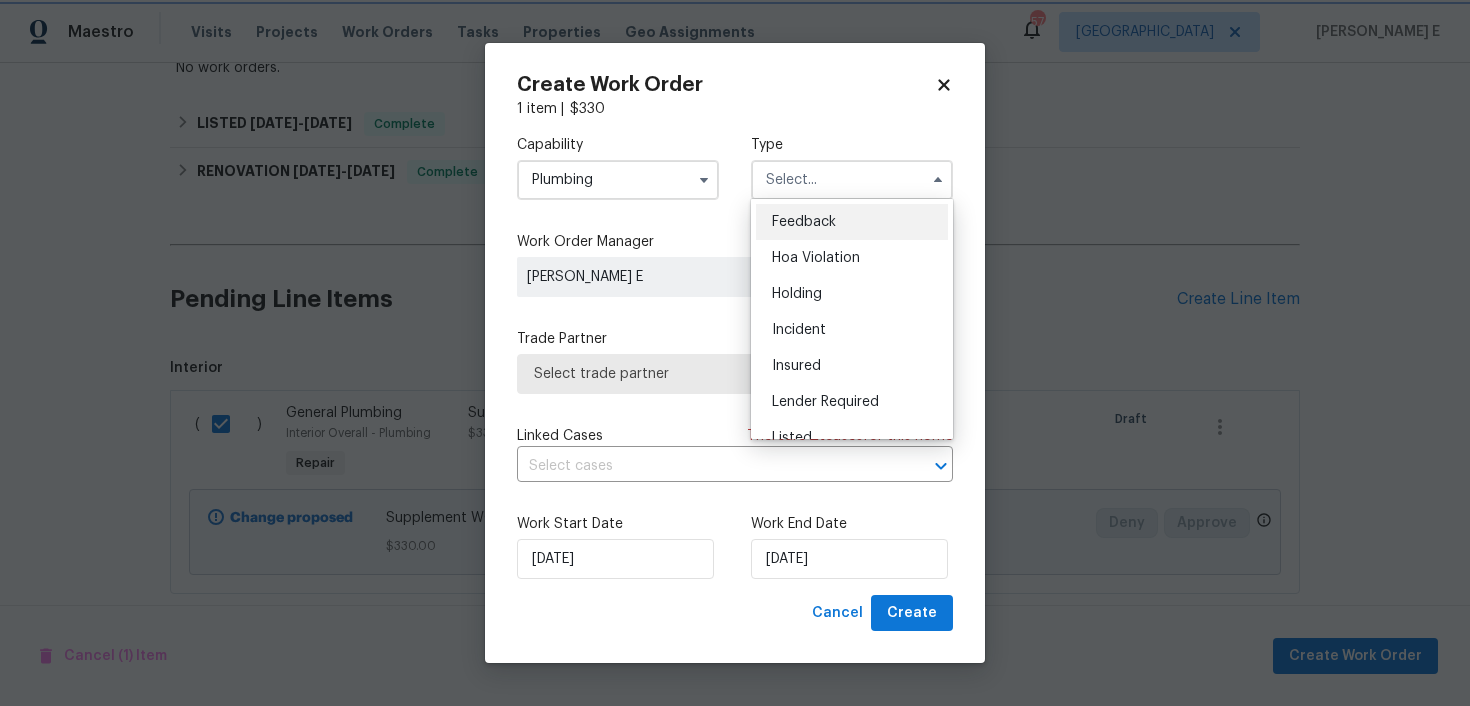 type on "Feedback" 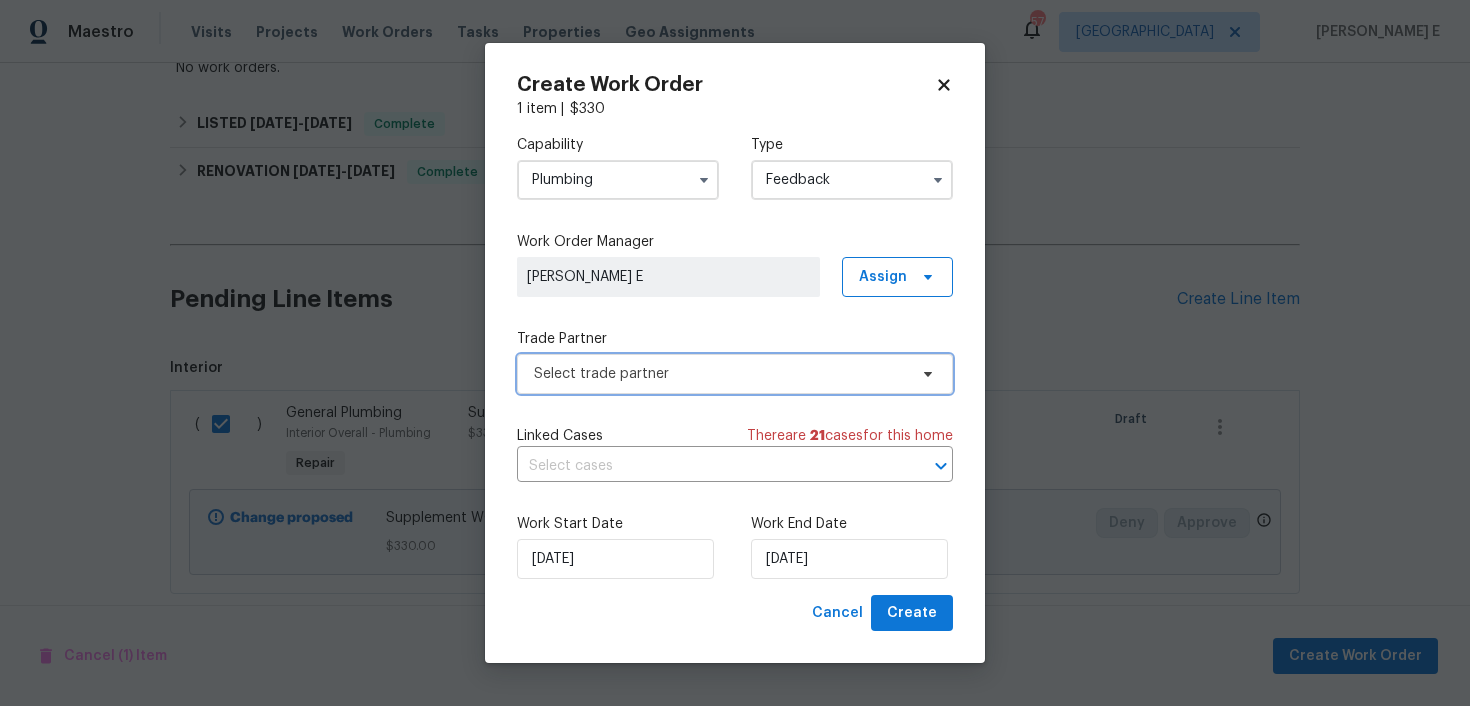 click on "Select trade partner" at bounding box center [720, 374] 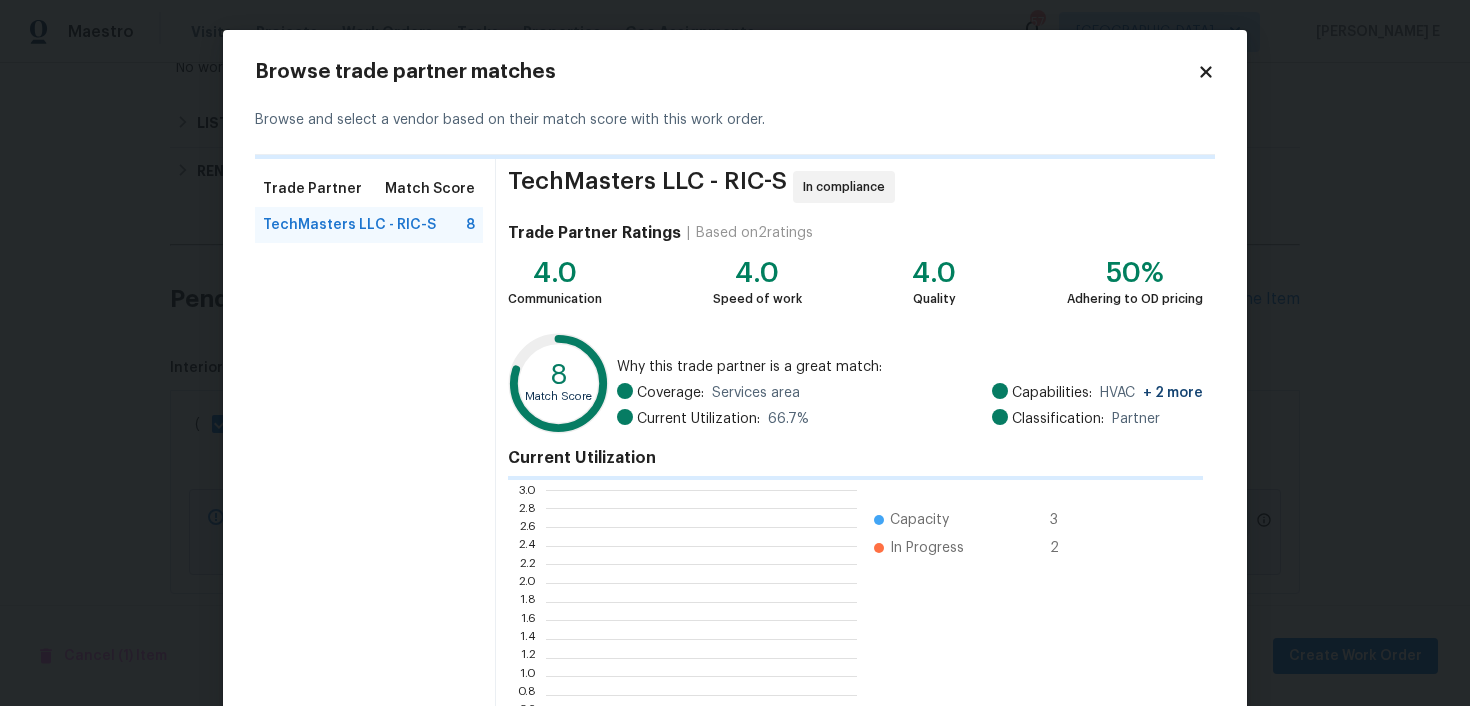 scroll, scrollTop: 2, scrollLeft: 1, axis: both 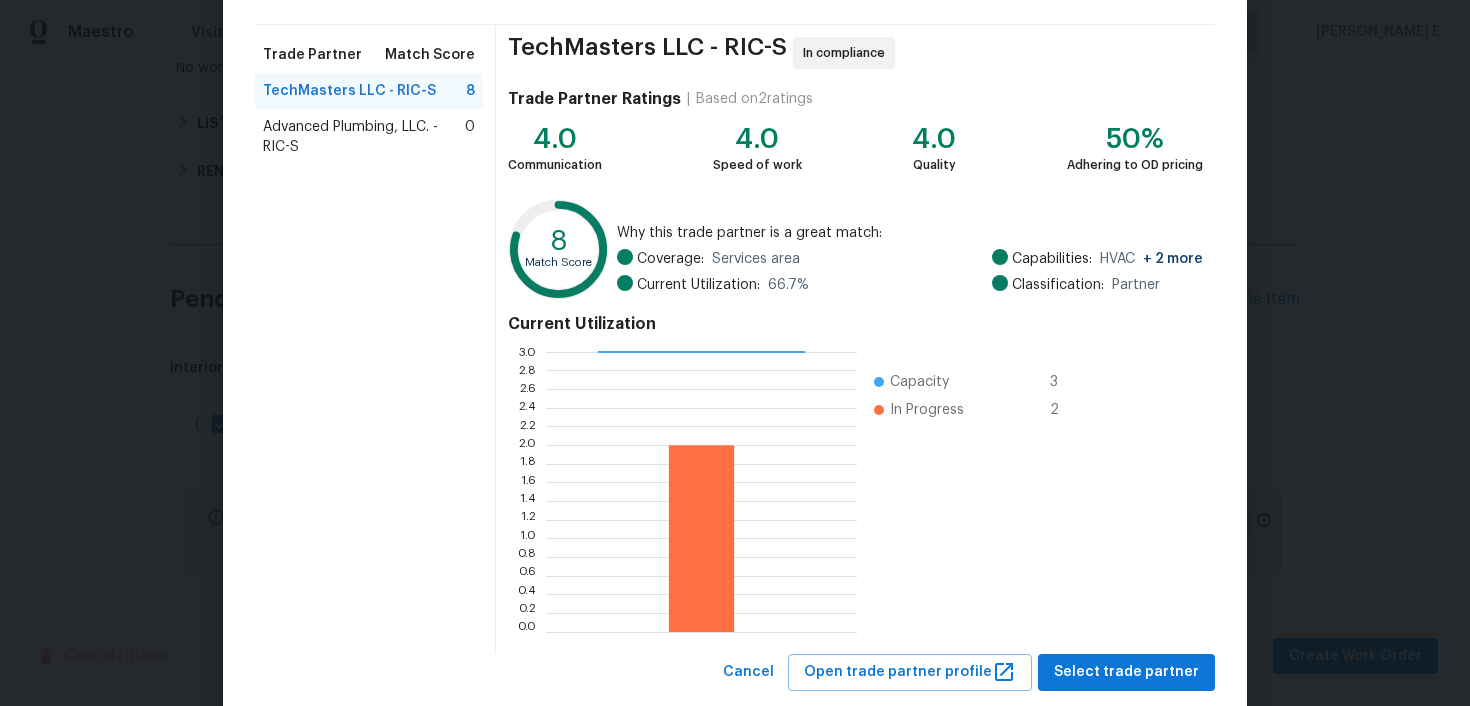 click on "Advanced Plumbing, LLC. - RIC-S" at bounding box center [364, 137] 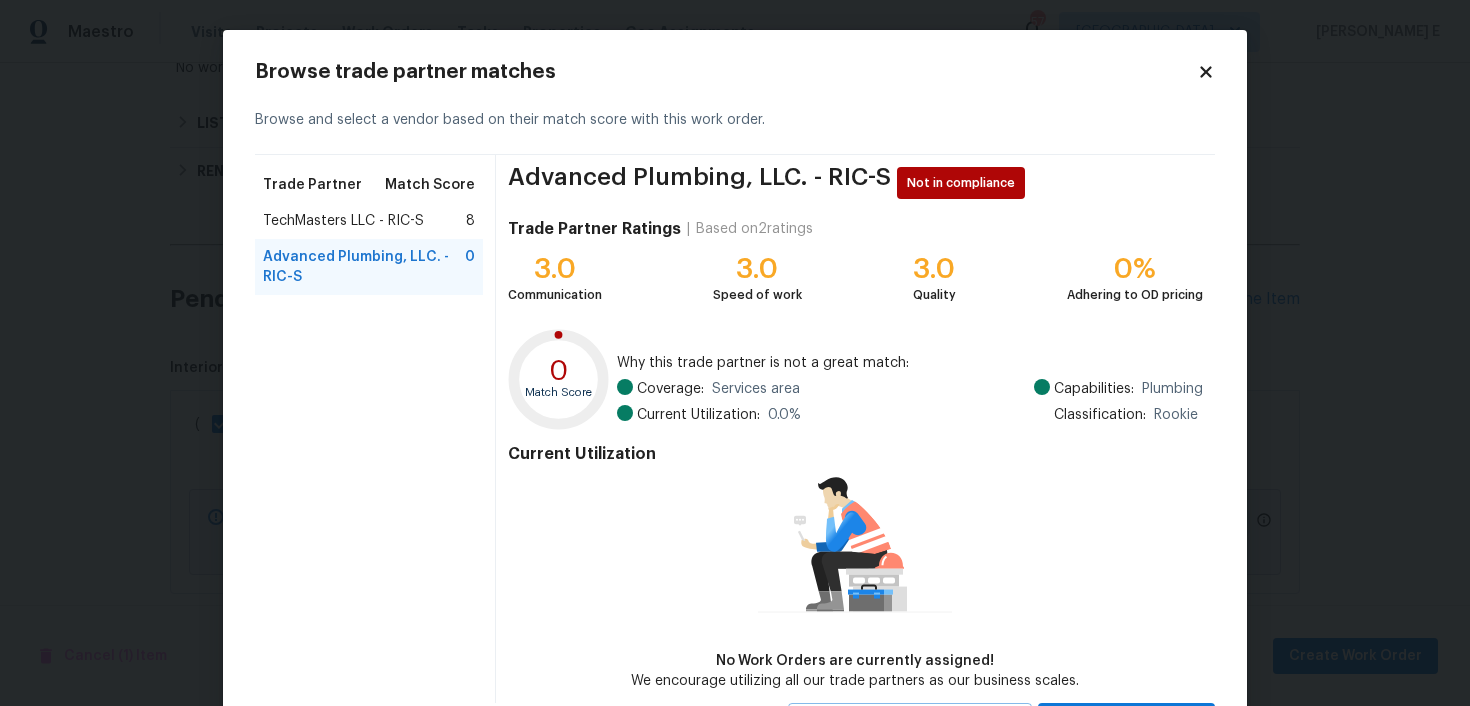 scroll, scrollTop: 94, scrollLeft: 0, axis: vertical 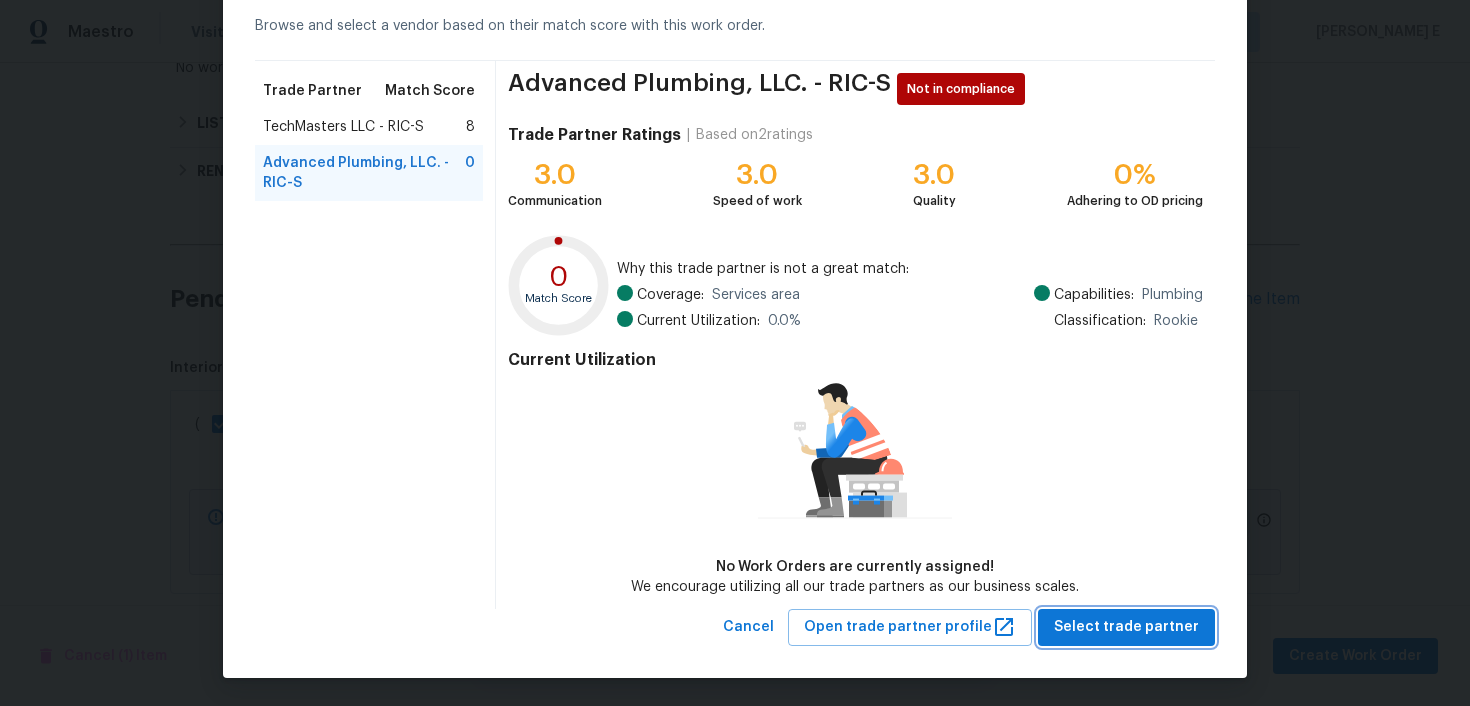 click on "Select trade partner" at bounding box center (1126, 627) 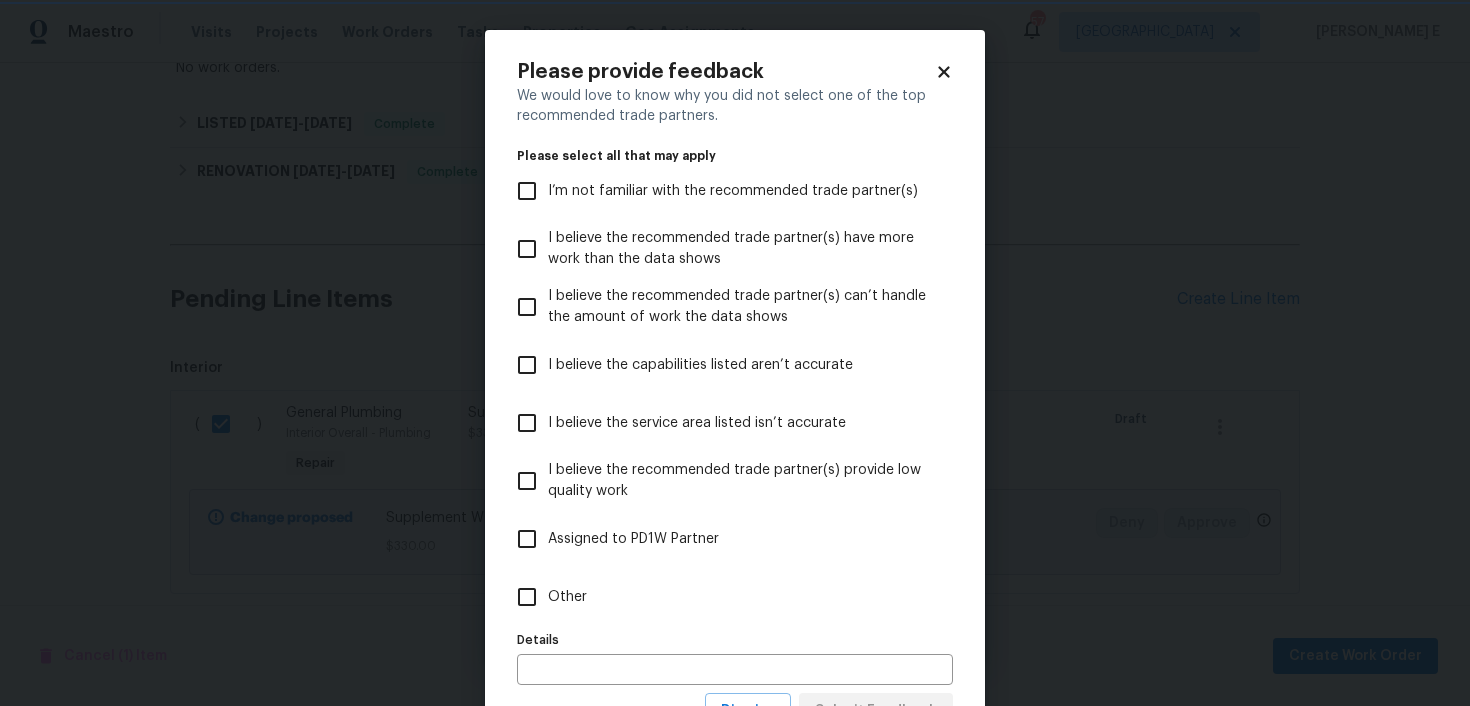 scroll, scrollTop: 0, scrollLeft: 0, axis: both 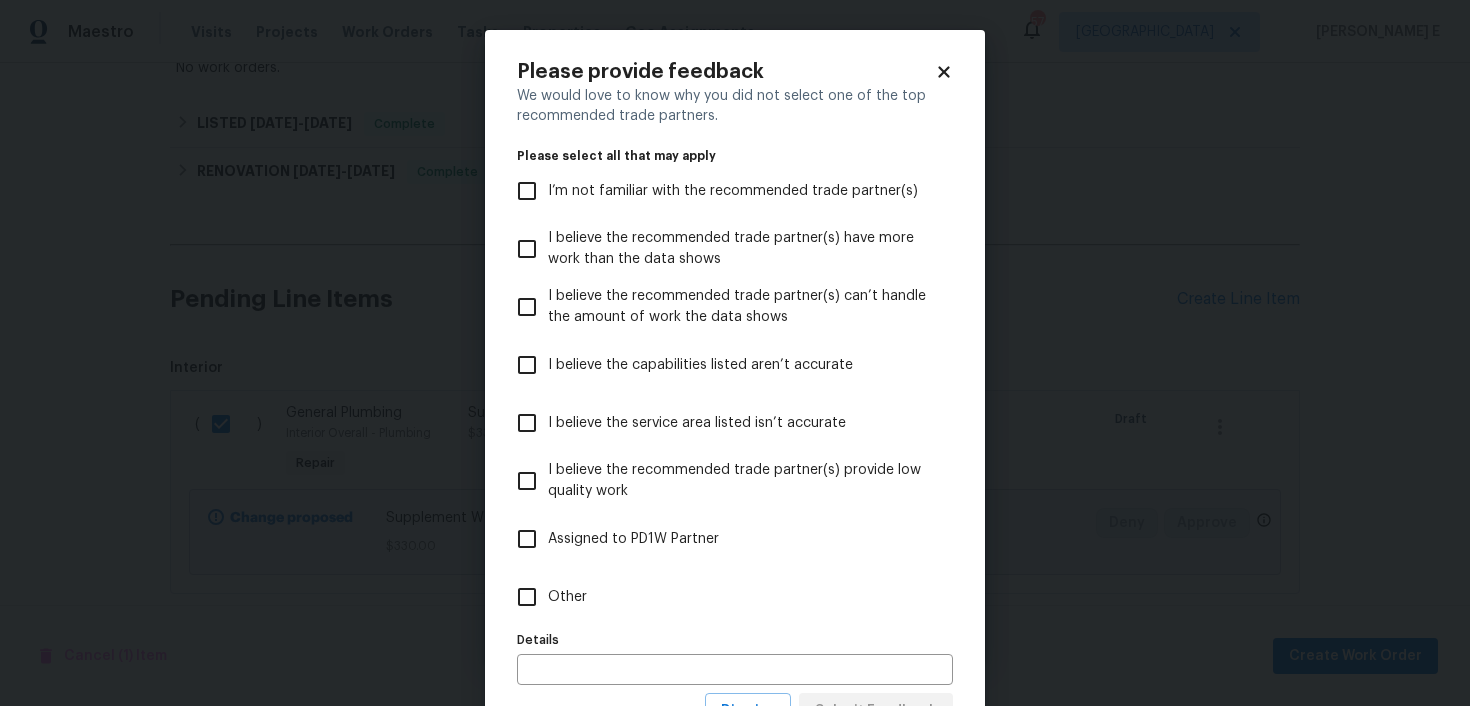click on "Other" at bounding box center (721, 597) 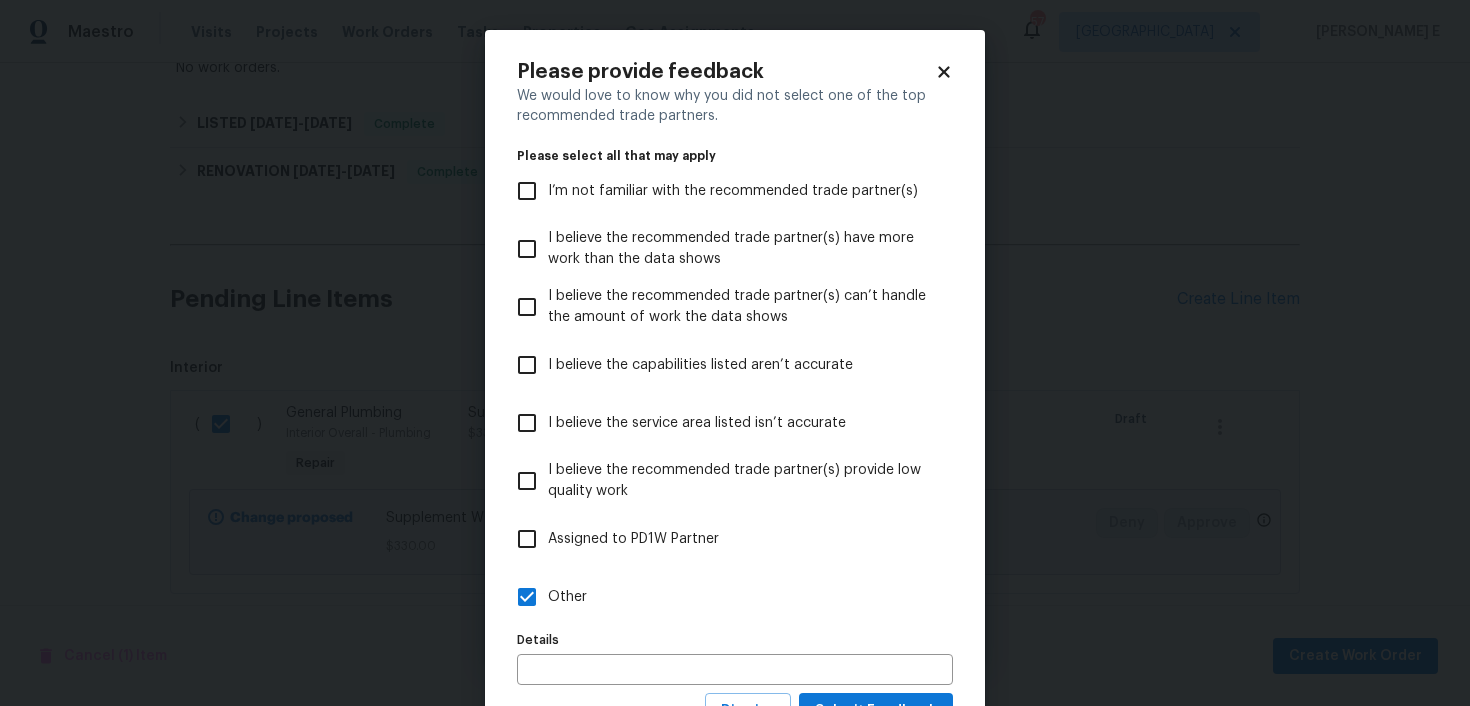 scroll, scrollTop: 86, scrollLeft: 0, axis: vertical 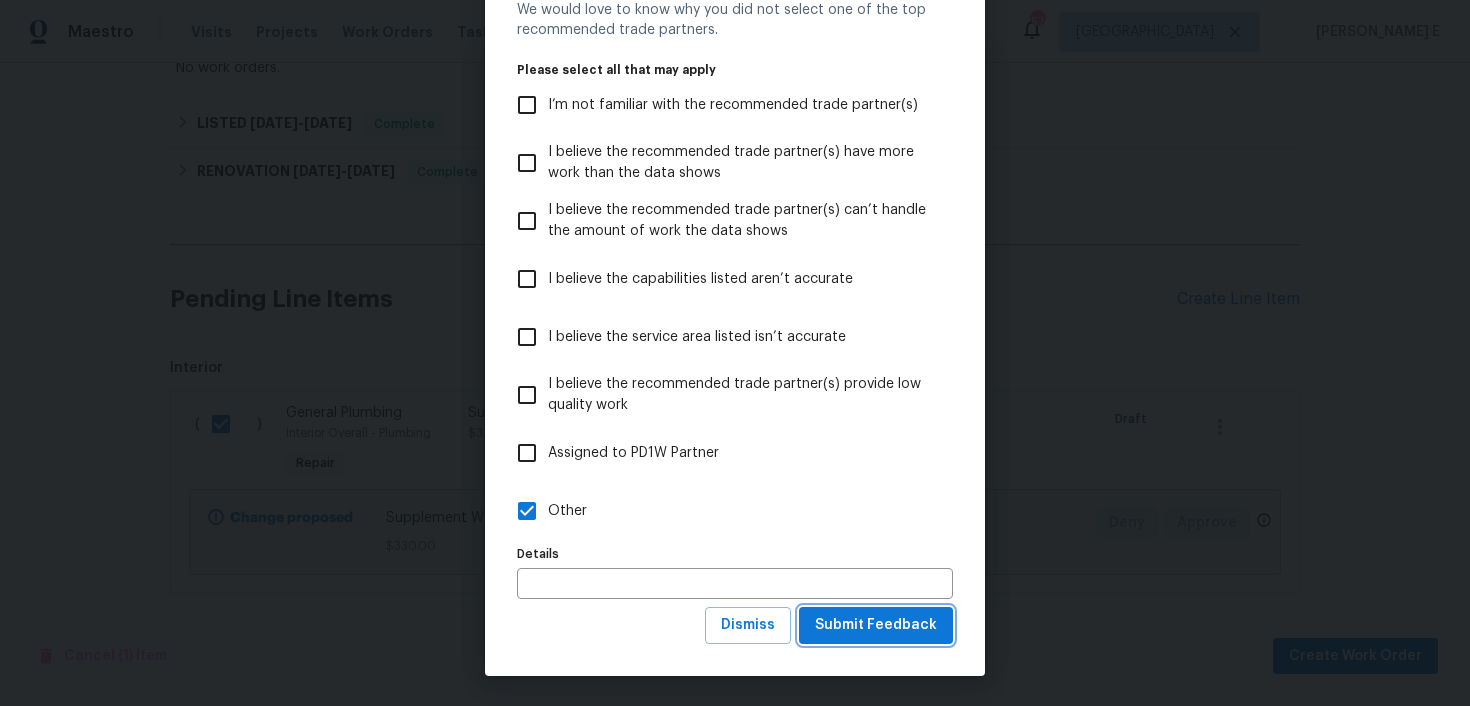 click on "Submit Feedback" at bounding box center [876, 625] 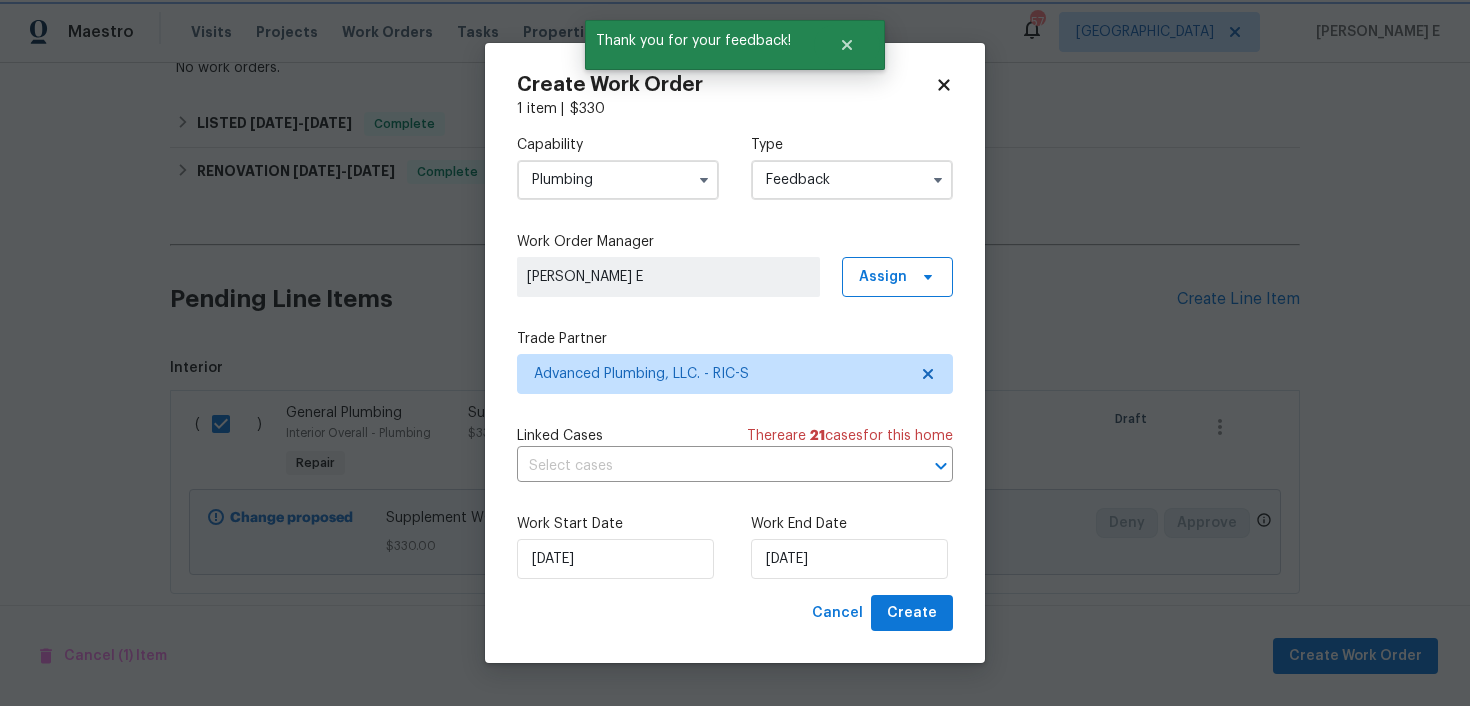 scroll, scrollTop: 0, scrollLeft: 0, axis: both 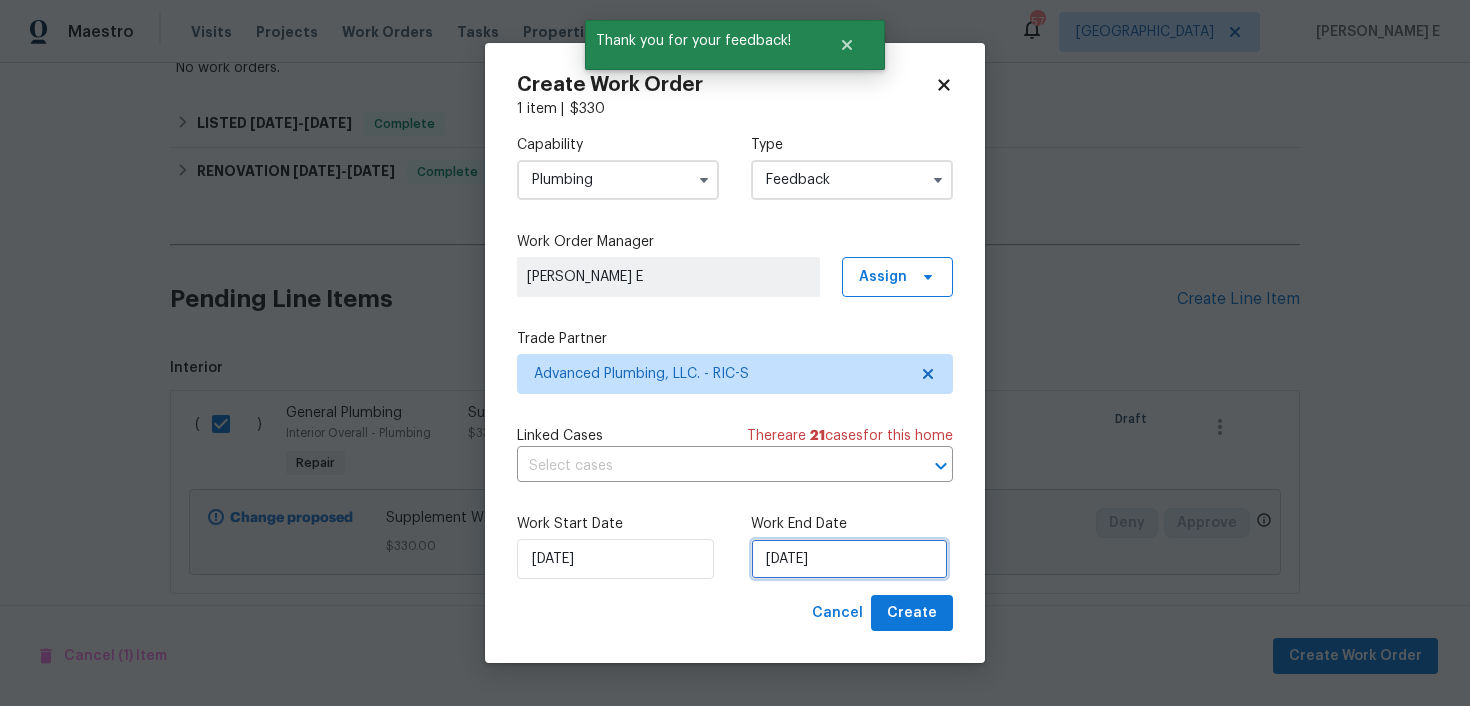 click on "18/07/2025" at bounding box center (849, 559) 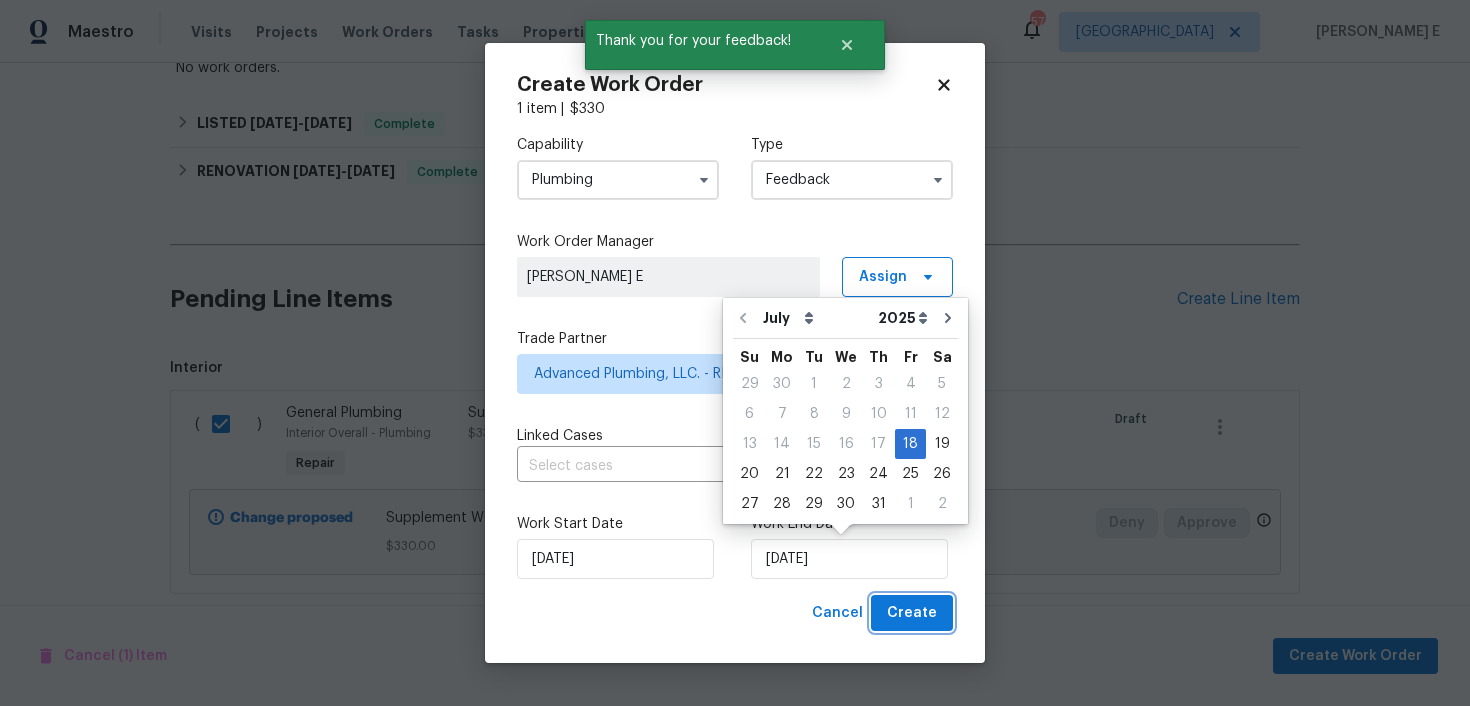 click on "Create" at bounding box center [912, 613] 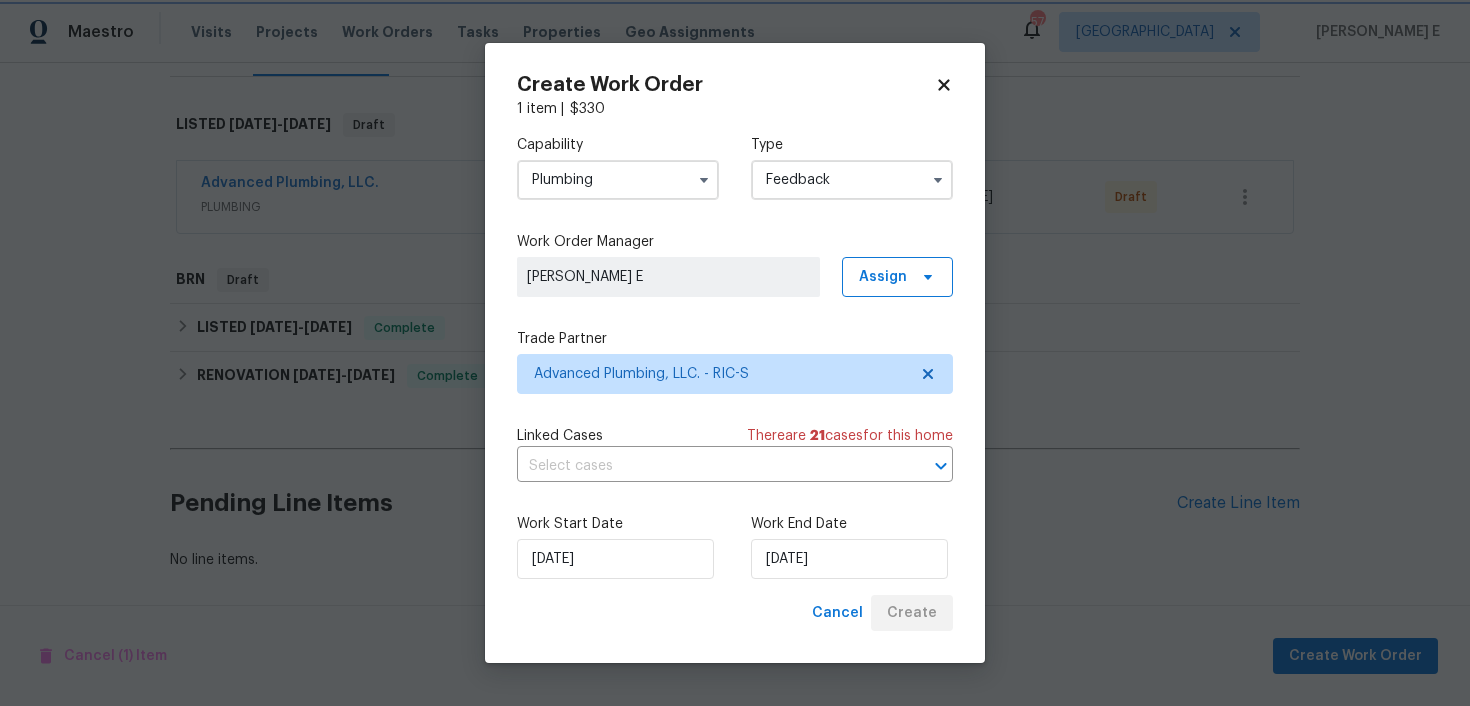 scroll, scrollTop: 286, scrollLeft: 0, axis: vertical 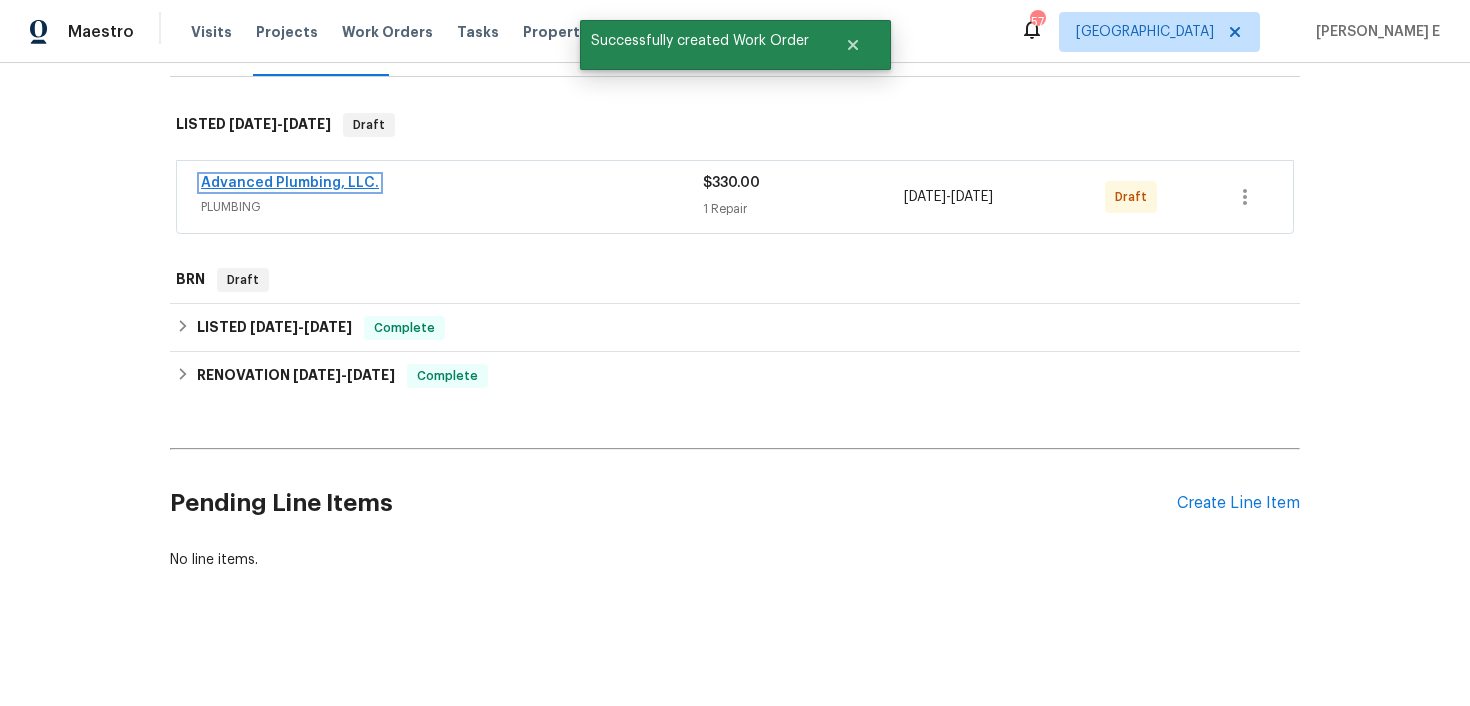 click on "Advanced Plumbing, LLC." at bounding box center [290, 183] 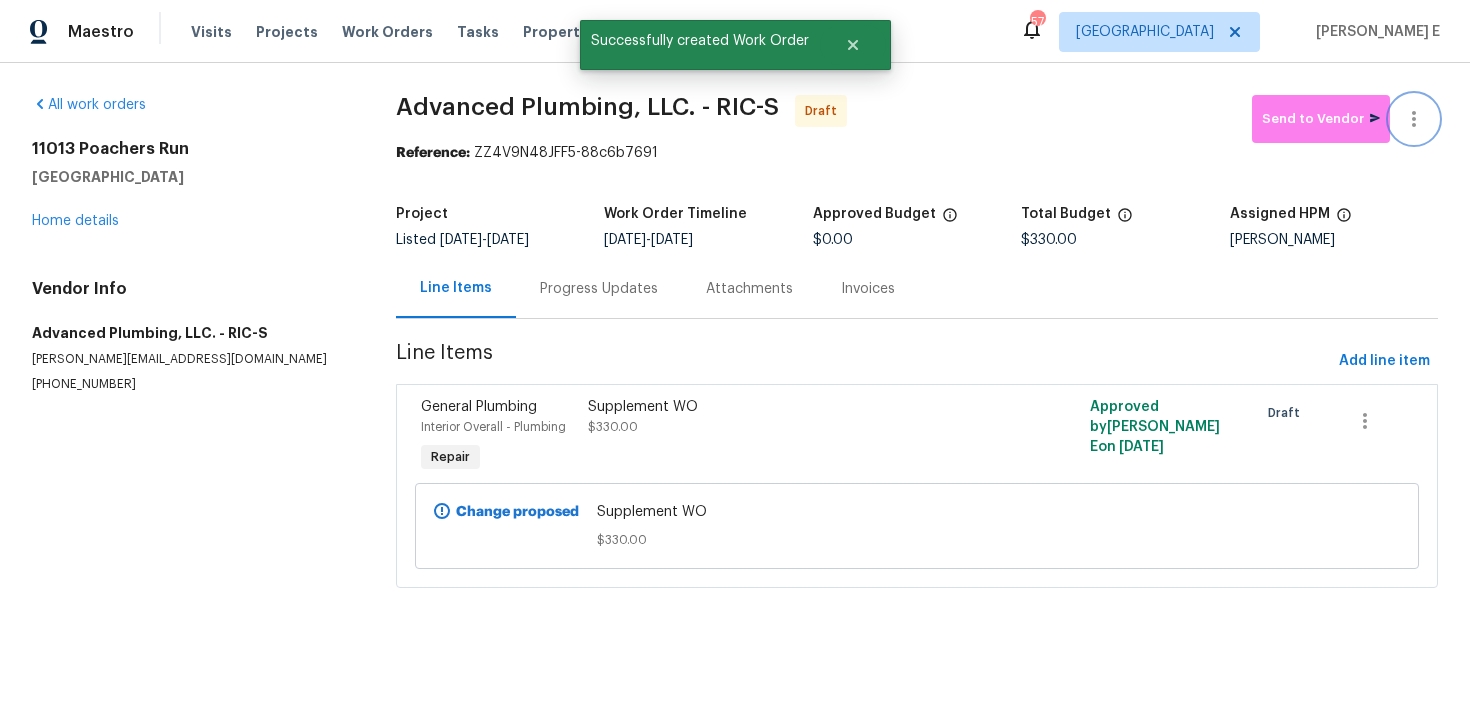 click at bounding box center [1414, 119] 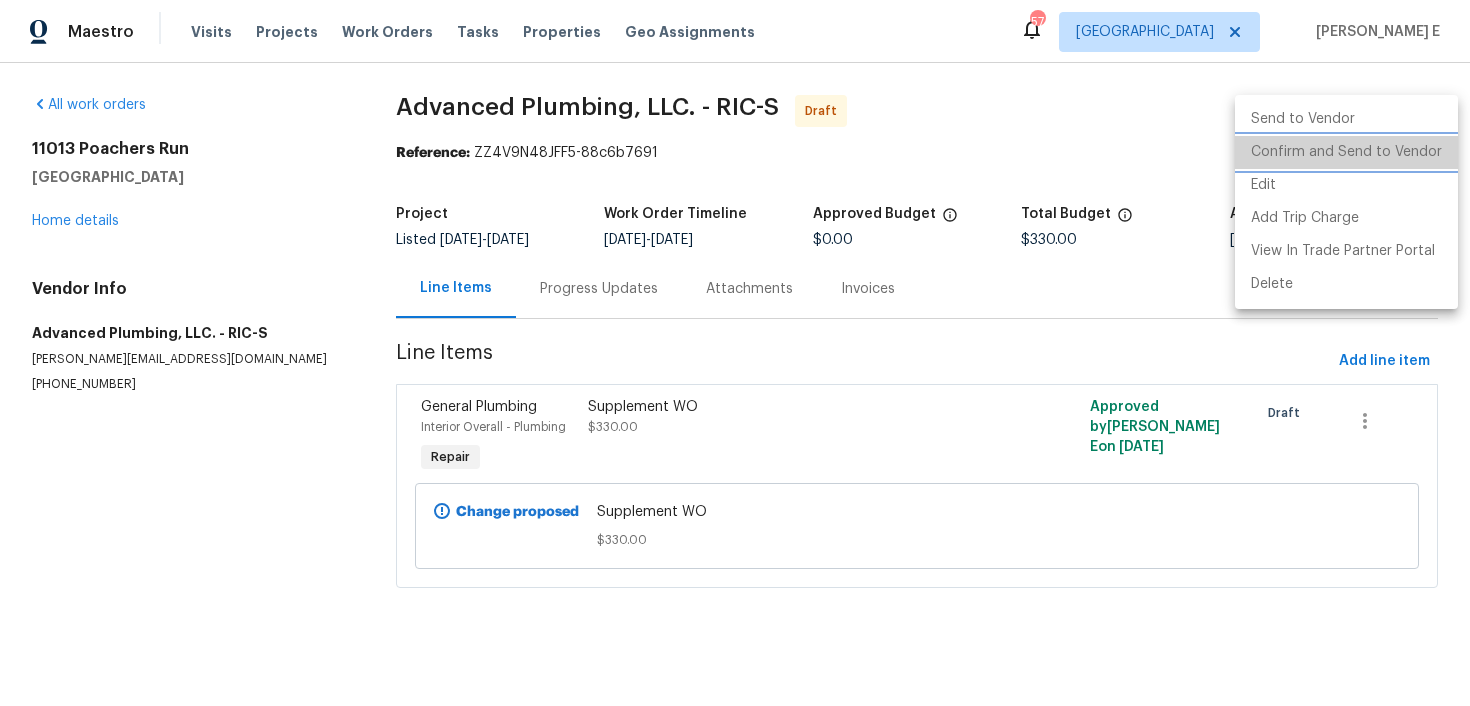 click on "Confirm and Send to Vendor" at bounding box center (1346, 152) 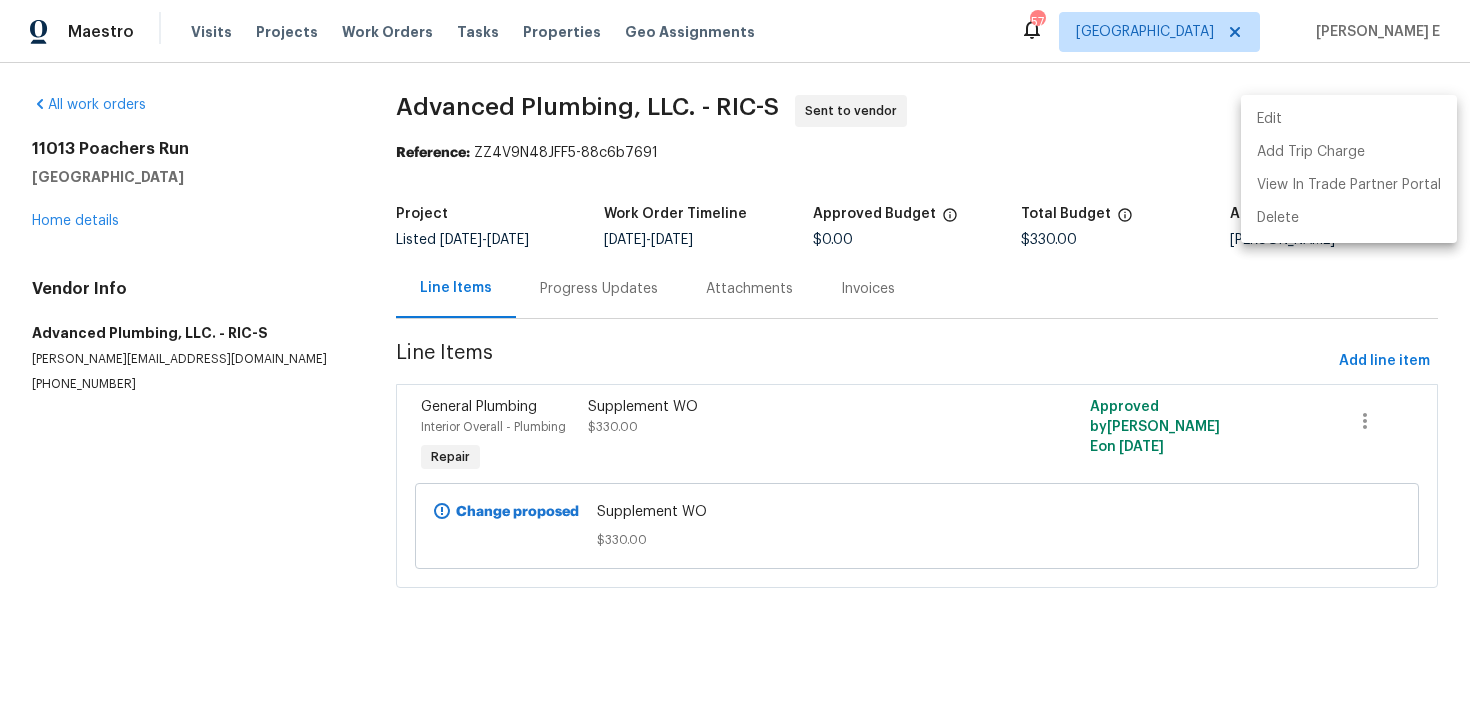click at bounding box center [735, 353] 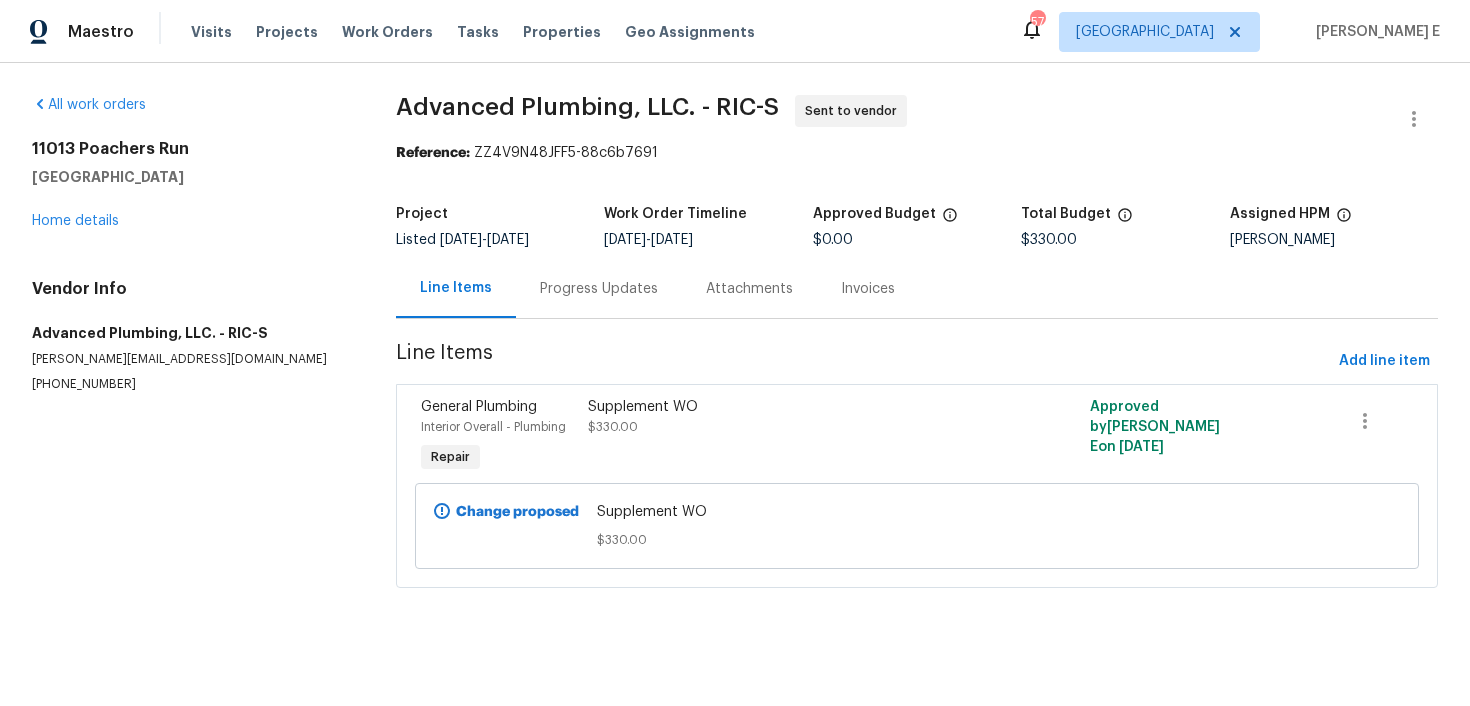 click on "Progress Updates" at bounding box center (599, 288) 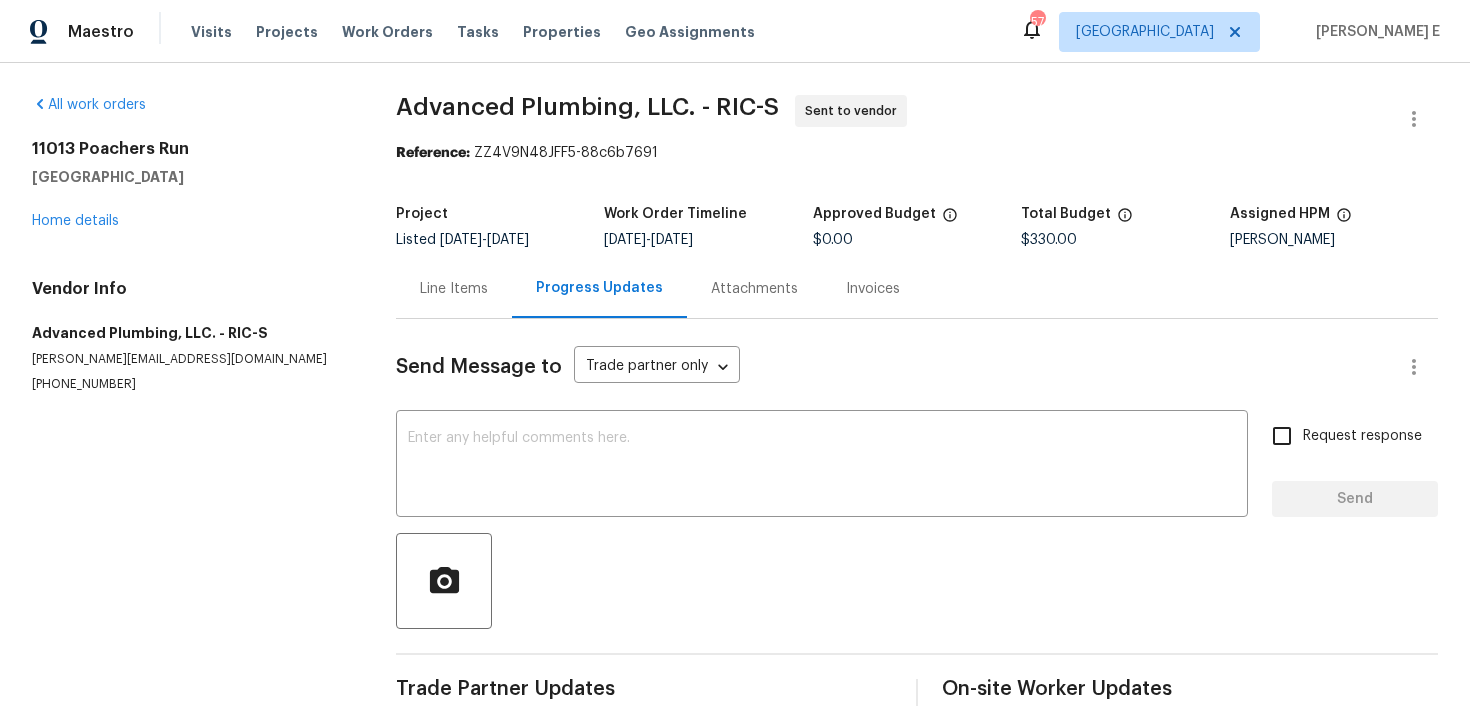 click on "Send Message to Trade partner only Trade partner only ​ x ​ Request response Send Trade Partner Updates On-site Worker Updates" at bounding box center (917, 515) 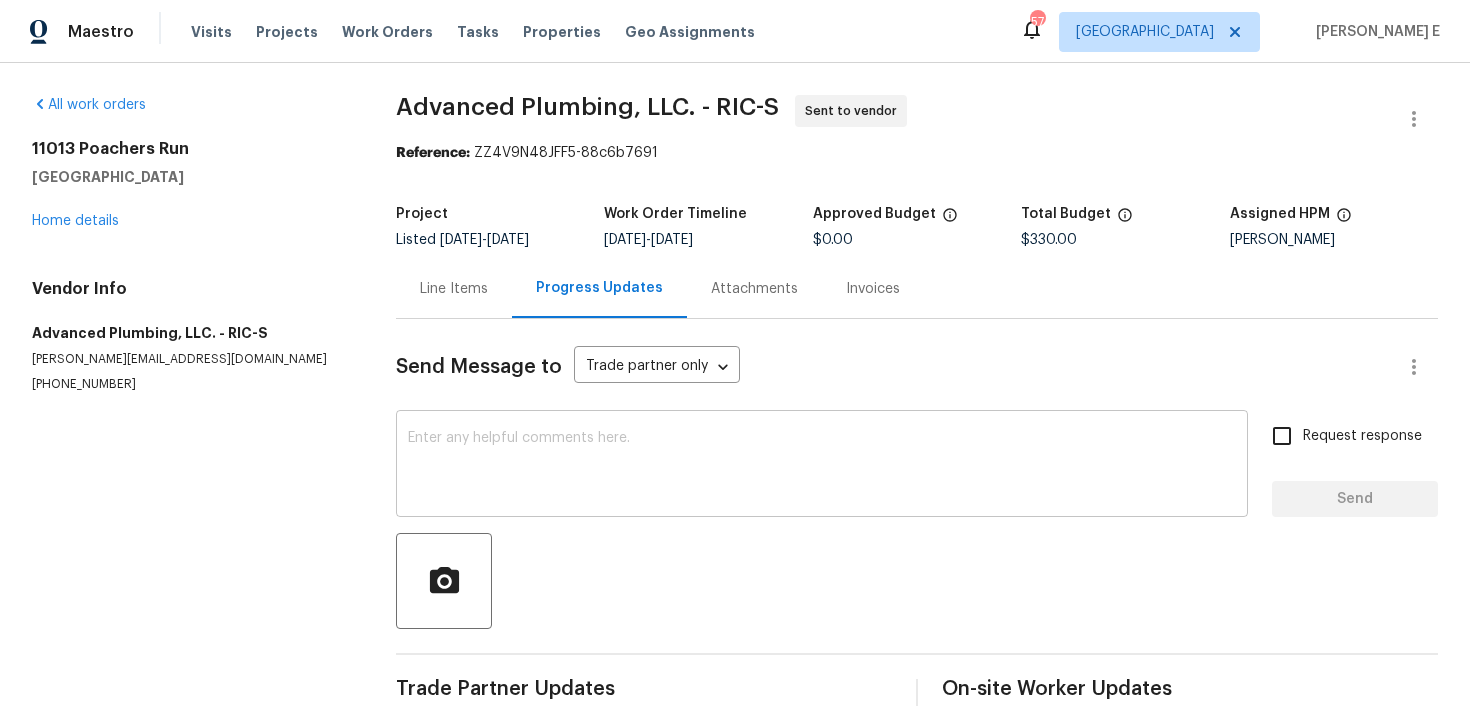 scroll, scrollTop: 37, scrollLeft: 0, axis: vertical 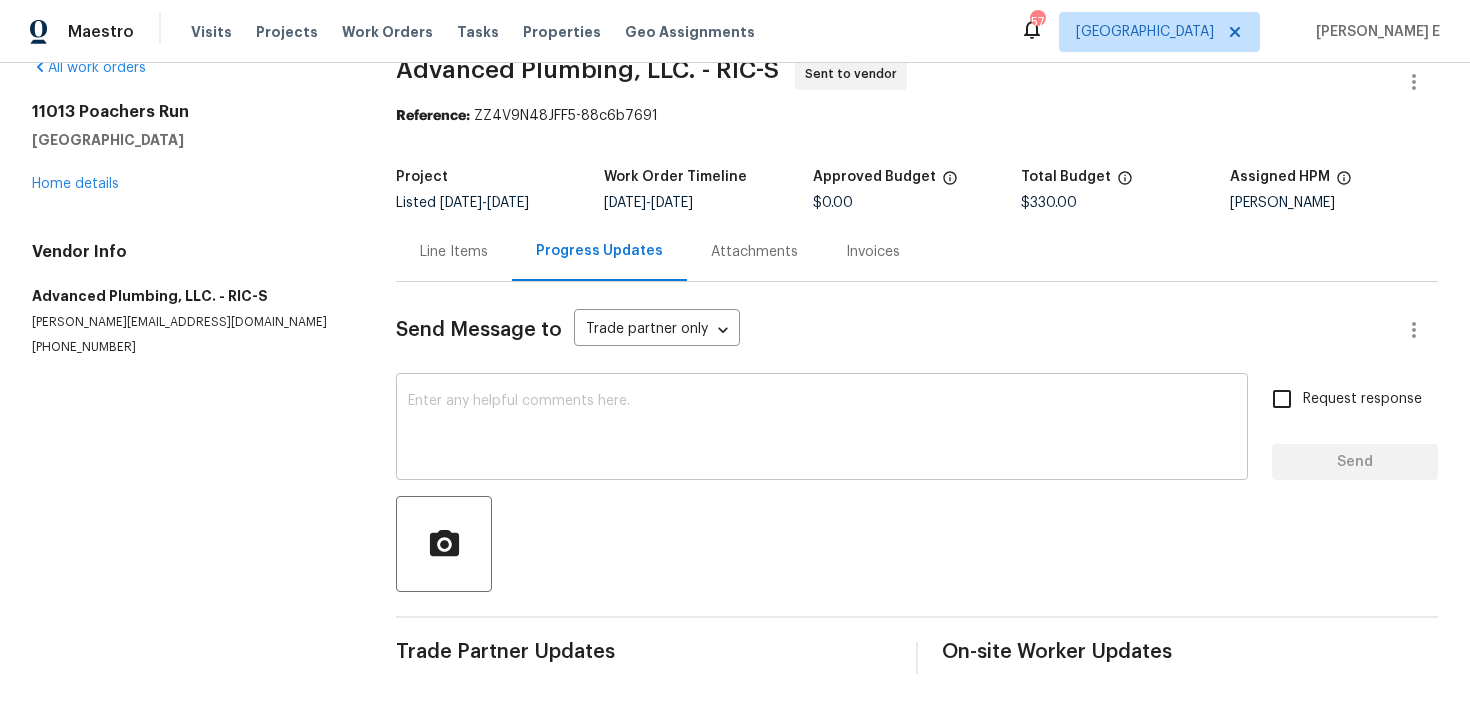click at bounding box center (822, 429) 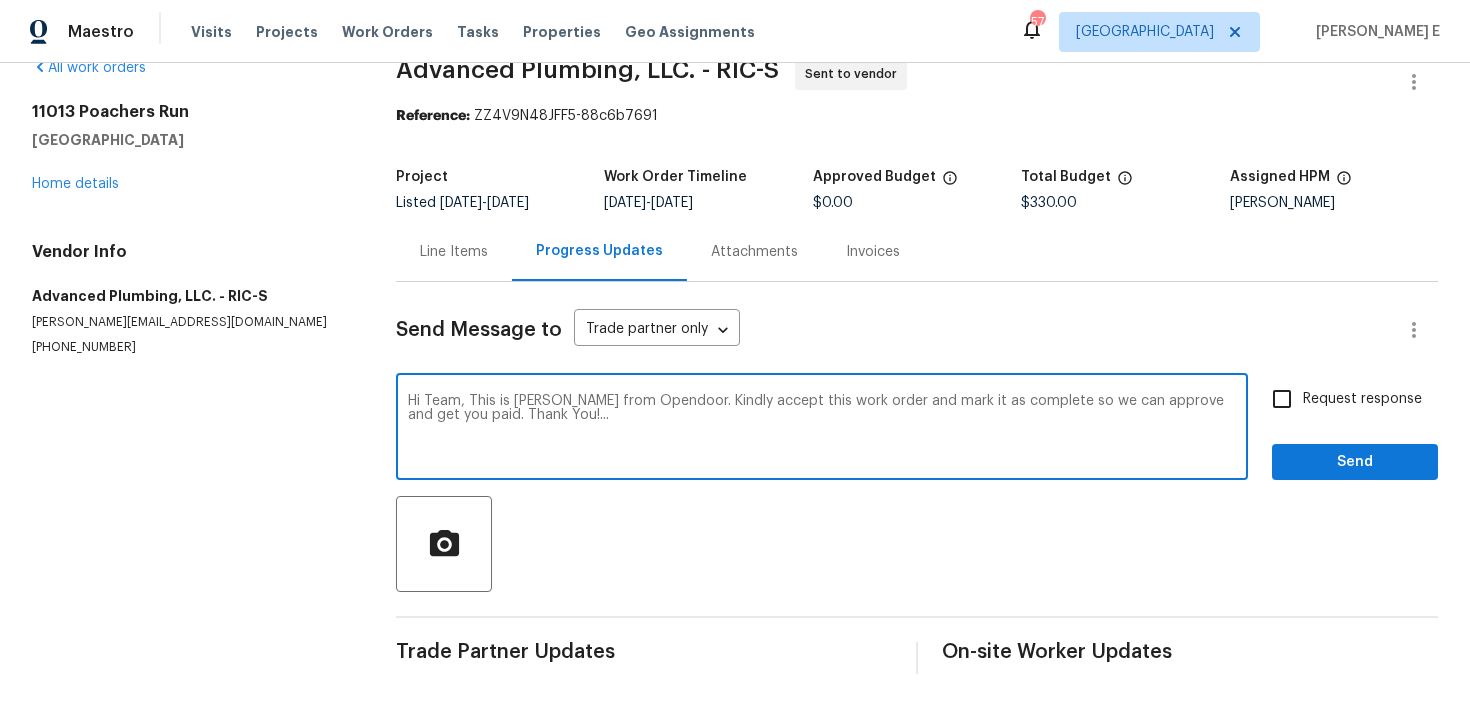 type on "Hi Team, This is [PERSON_NAME] from Opendoor. Kindly accept this work order and mark it as complete so we can approve and get you paid. Thank You!..." 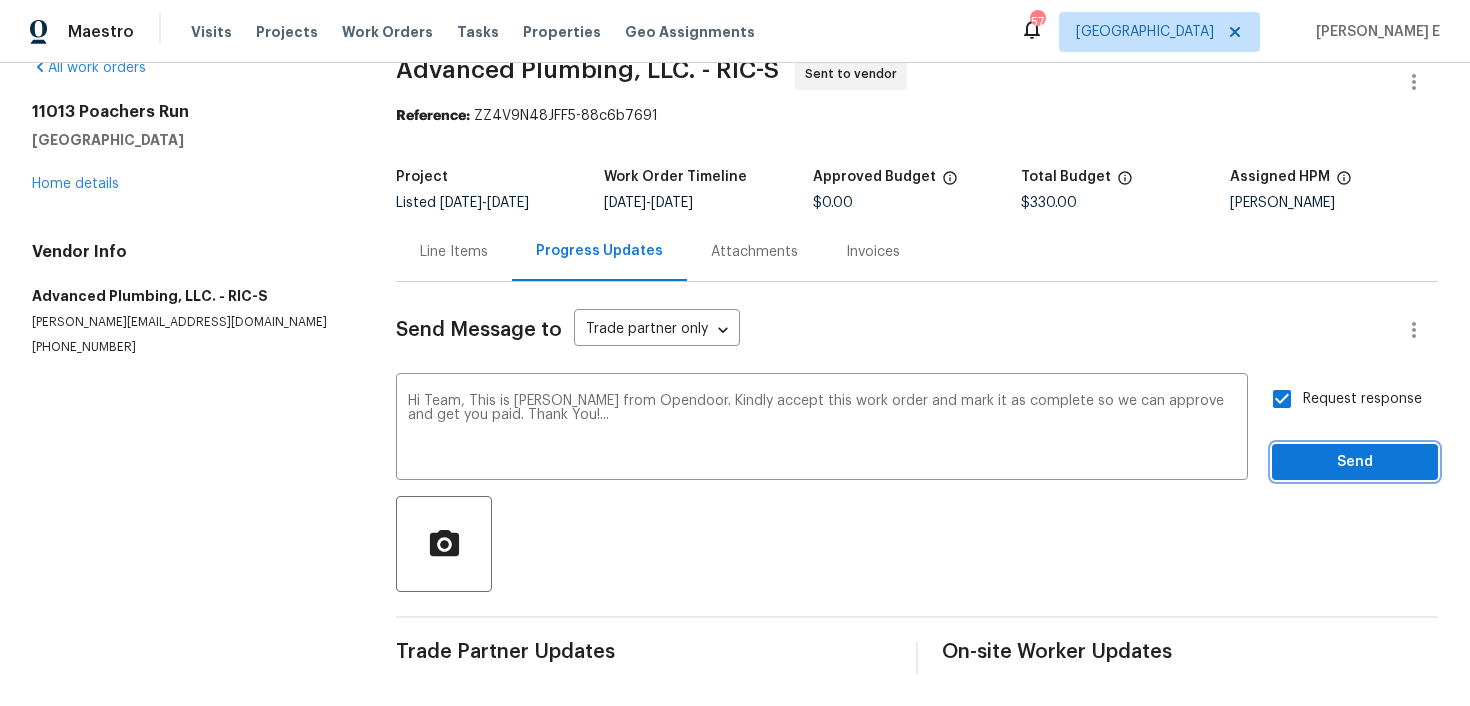 click on "Send" at bounding box center [1355, 462] 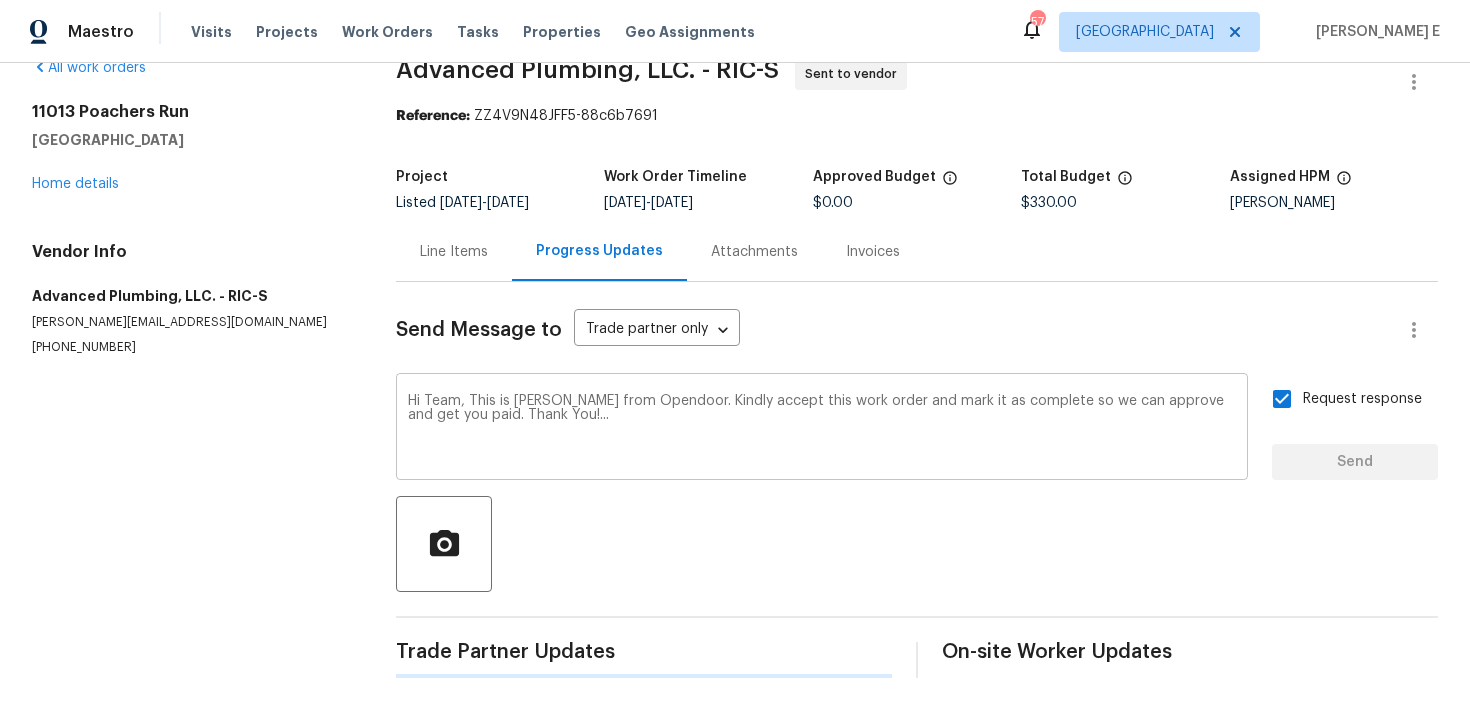 type 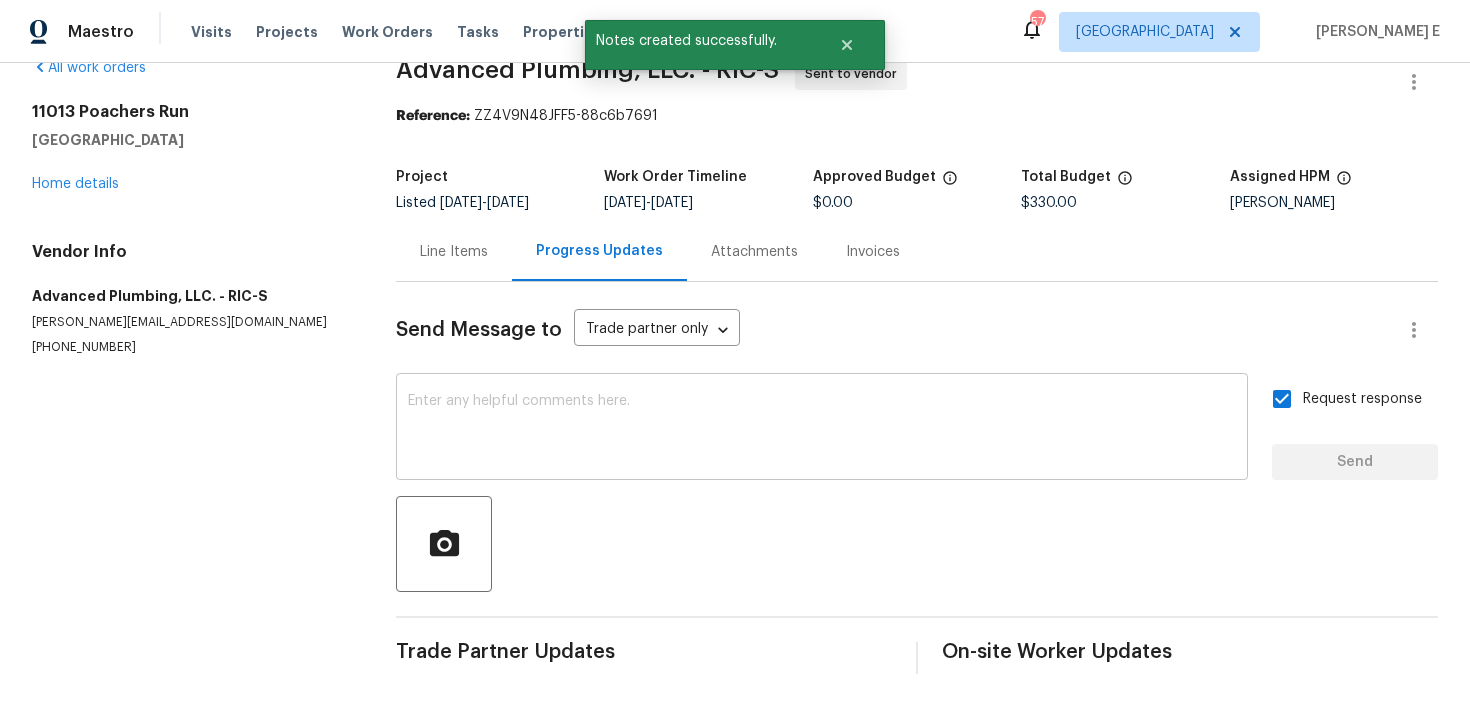 scroll, scrollTop: 0, scrollLeft: 0, axis: both 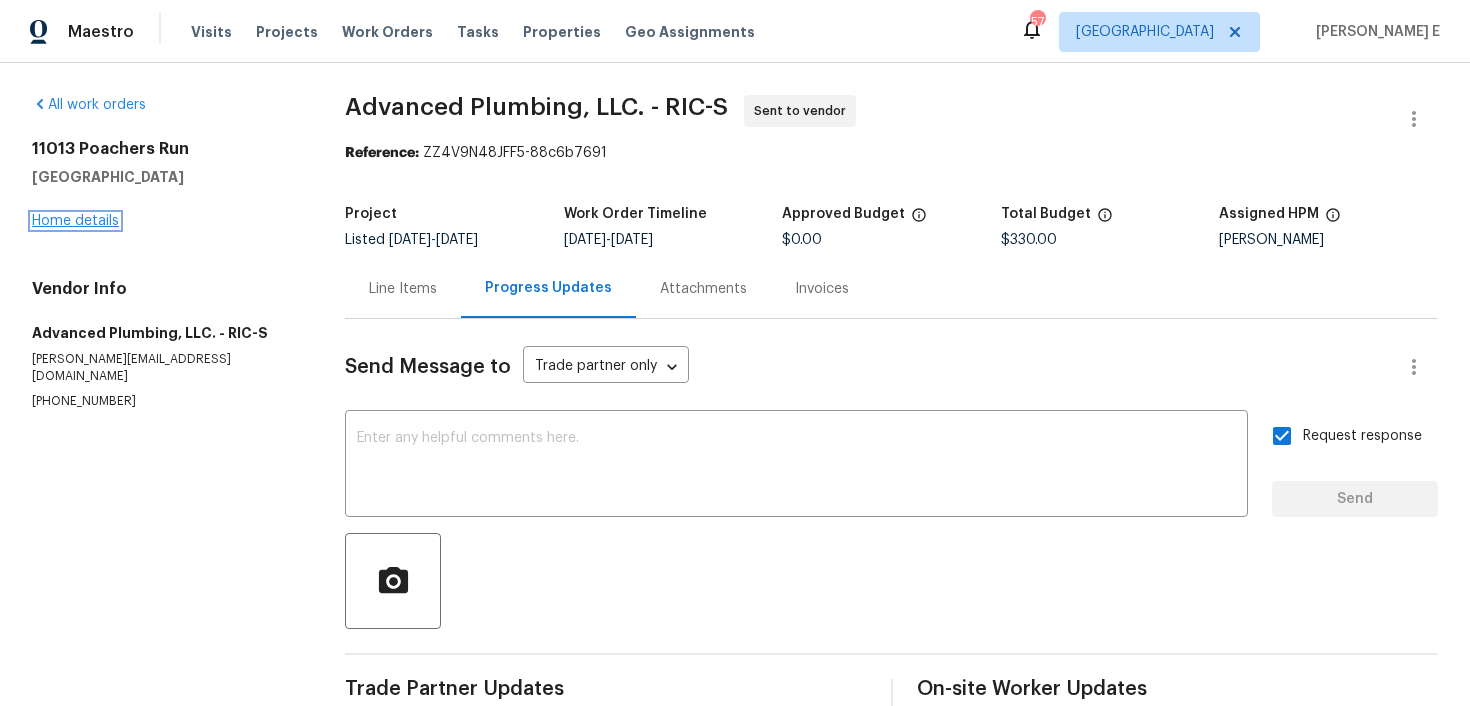 click on "Home details" at bounding box center [75, 221] 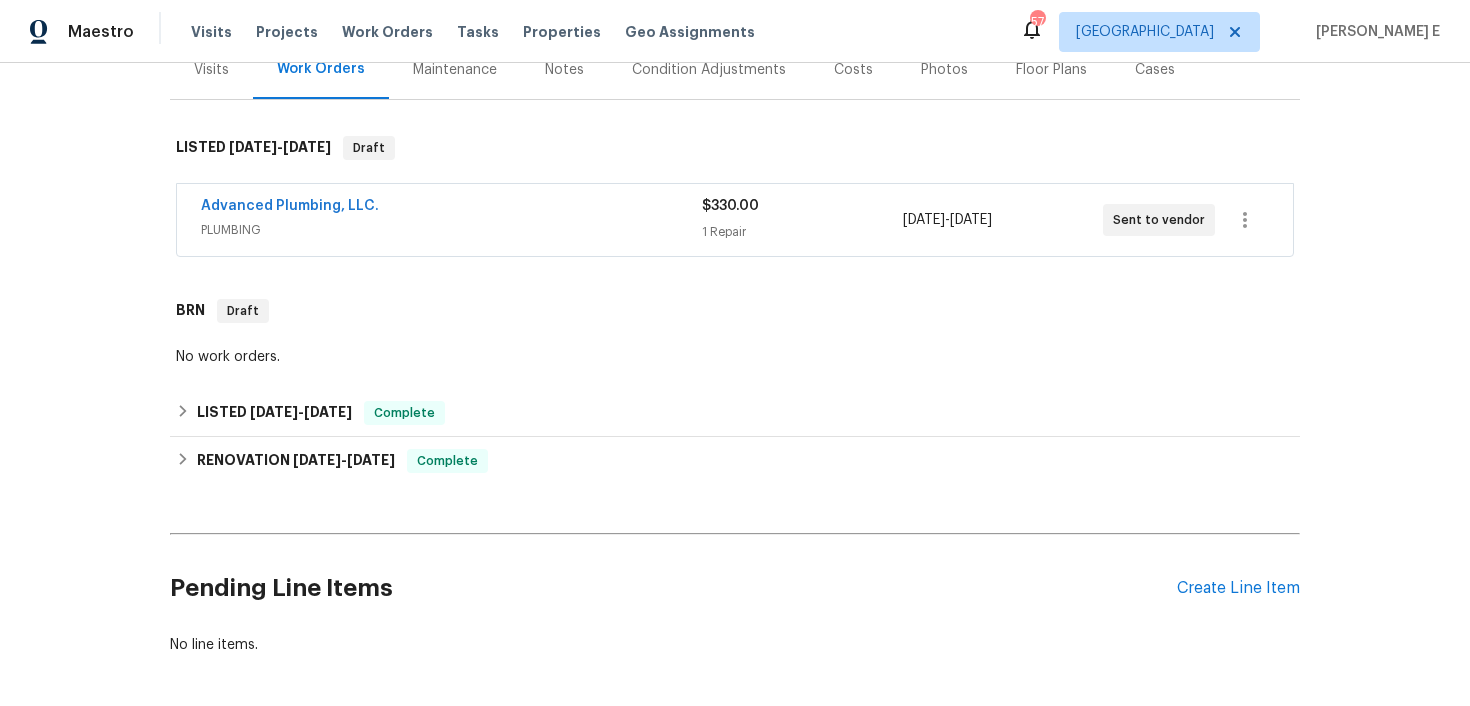 scroll, scrollTop: 296, scrollLeft: 0, axis: vertical 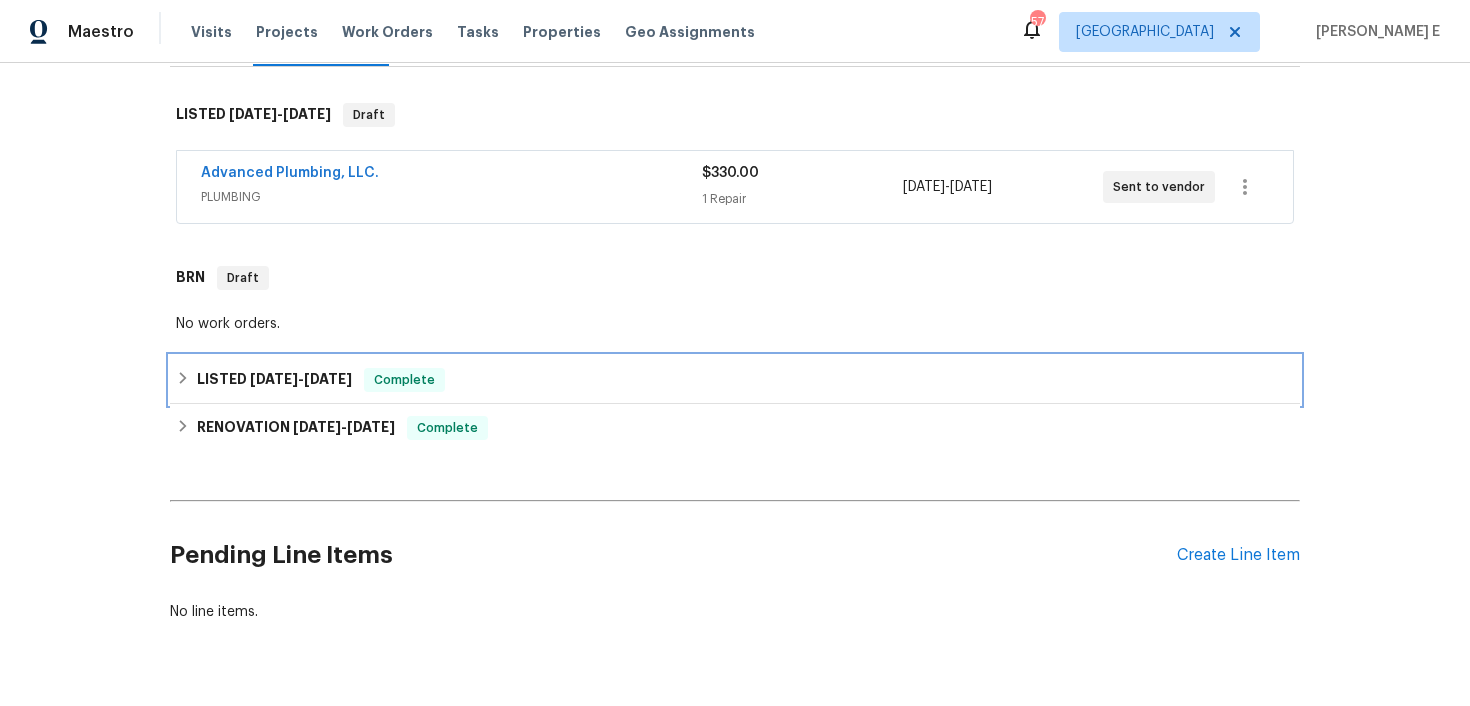 click on "LISTED   4/26/25  -  5/15/25" at bounding box center (274, 380) 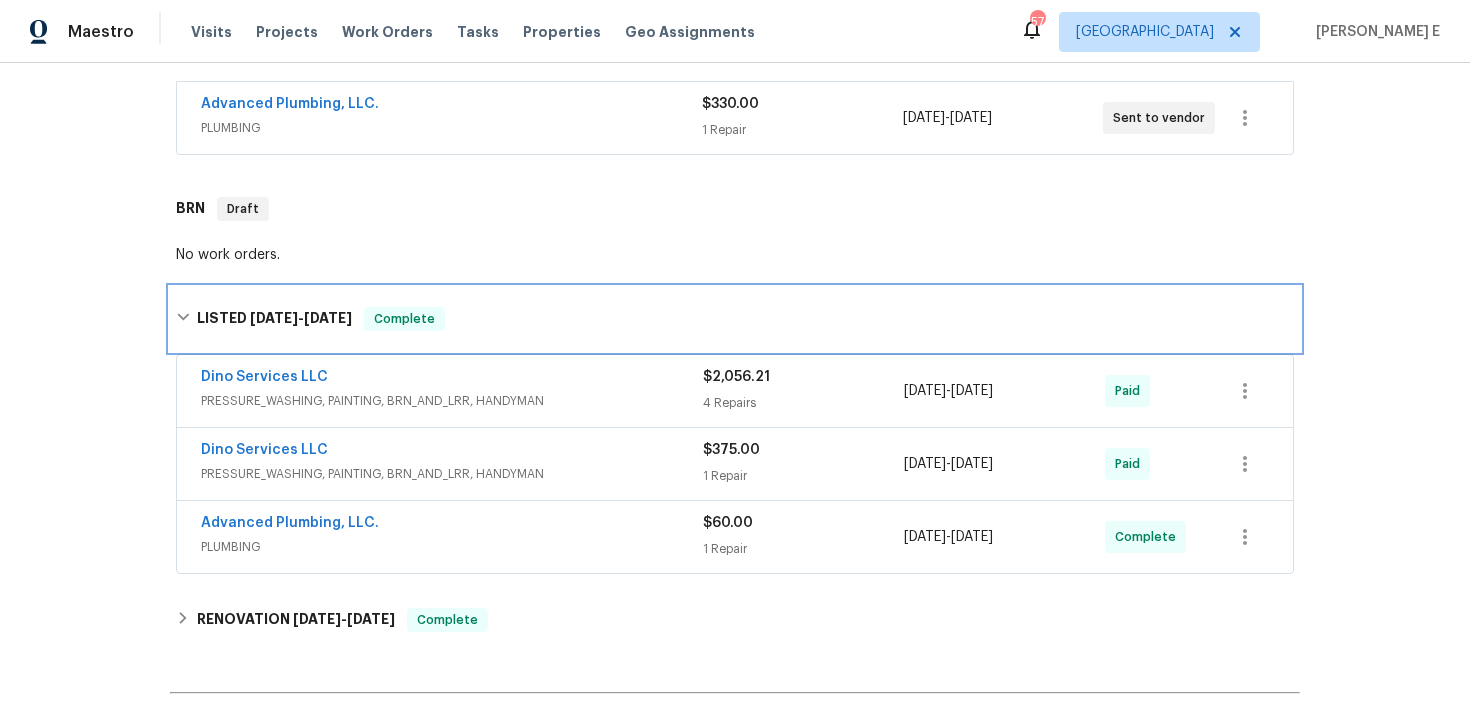 scroll, scrollTop: 368, scrollLeft: 0, axis: vertical 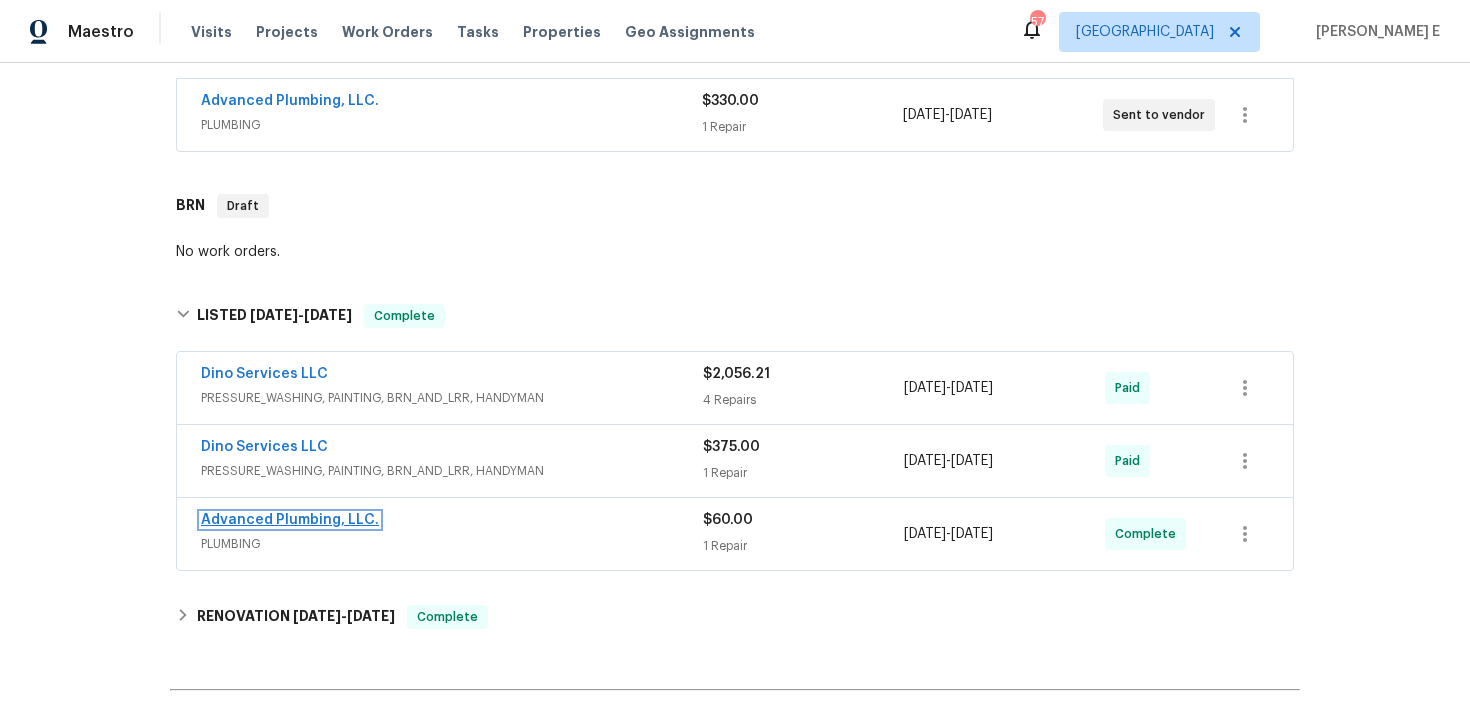 click on "Advanced Plumbing, LLC." at bounding box center [290, 520] 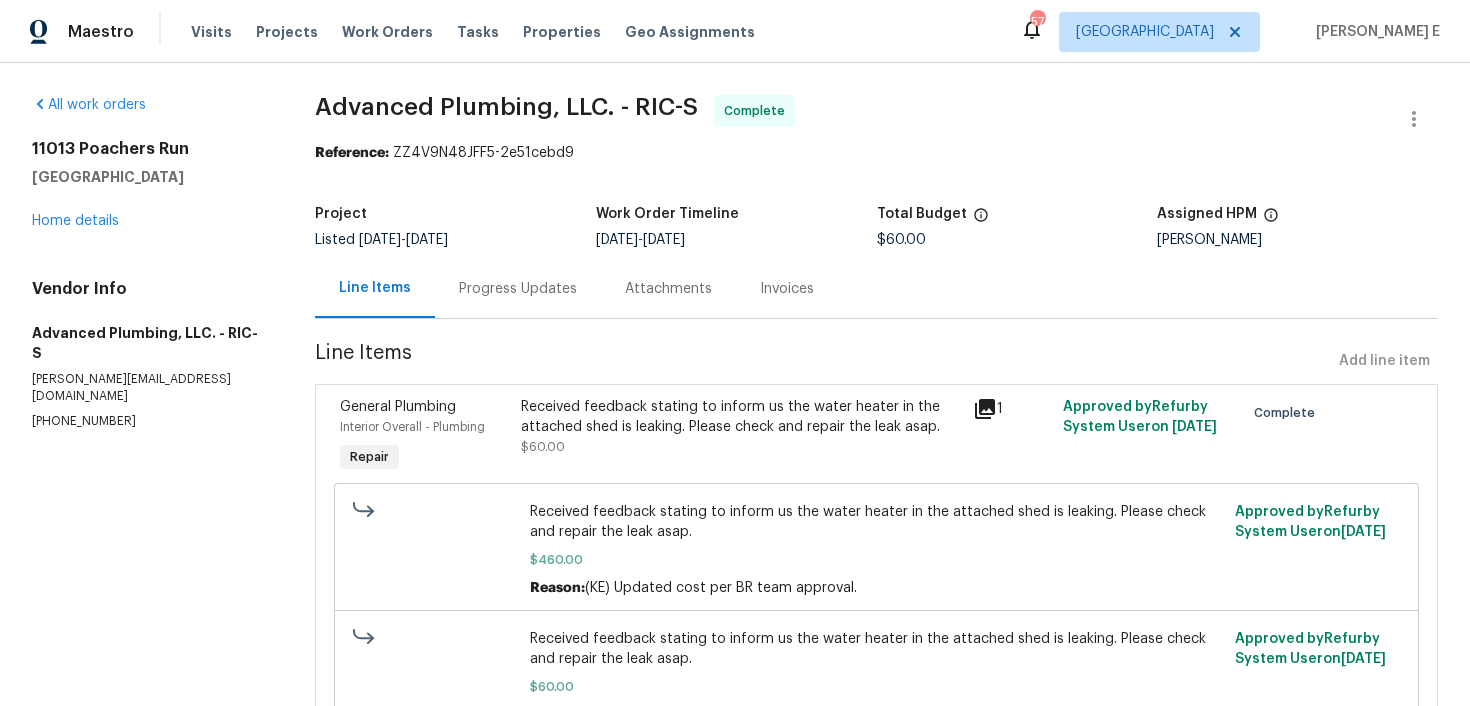 click on "Progress Updates" at bounding box center (518, 288) 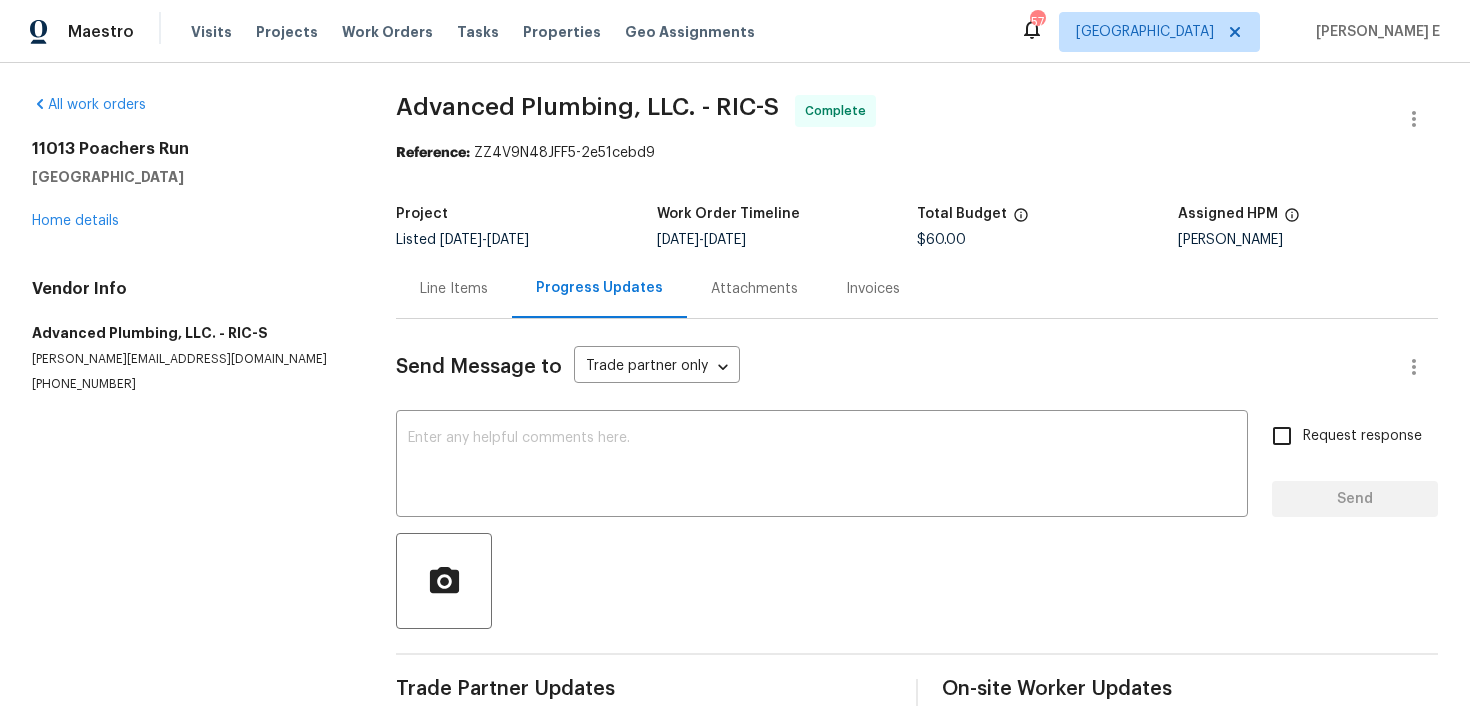 click on "Send Message to Trade partner only Trade partner only ​ x ​ Request response Send Trade Partner Updates On-site Worker Updates" at bounding box center [917, 517] 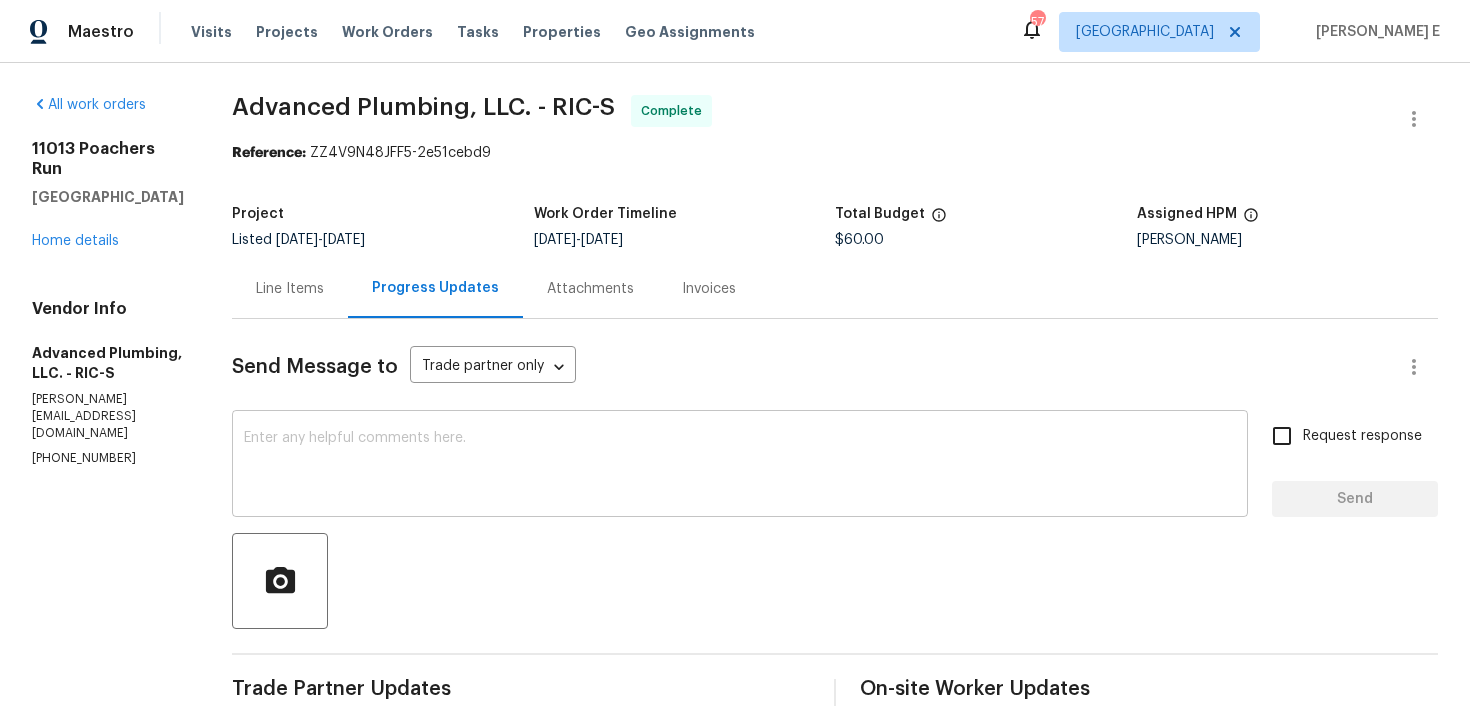 click at bounding box center (740, 466) 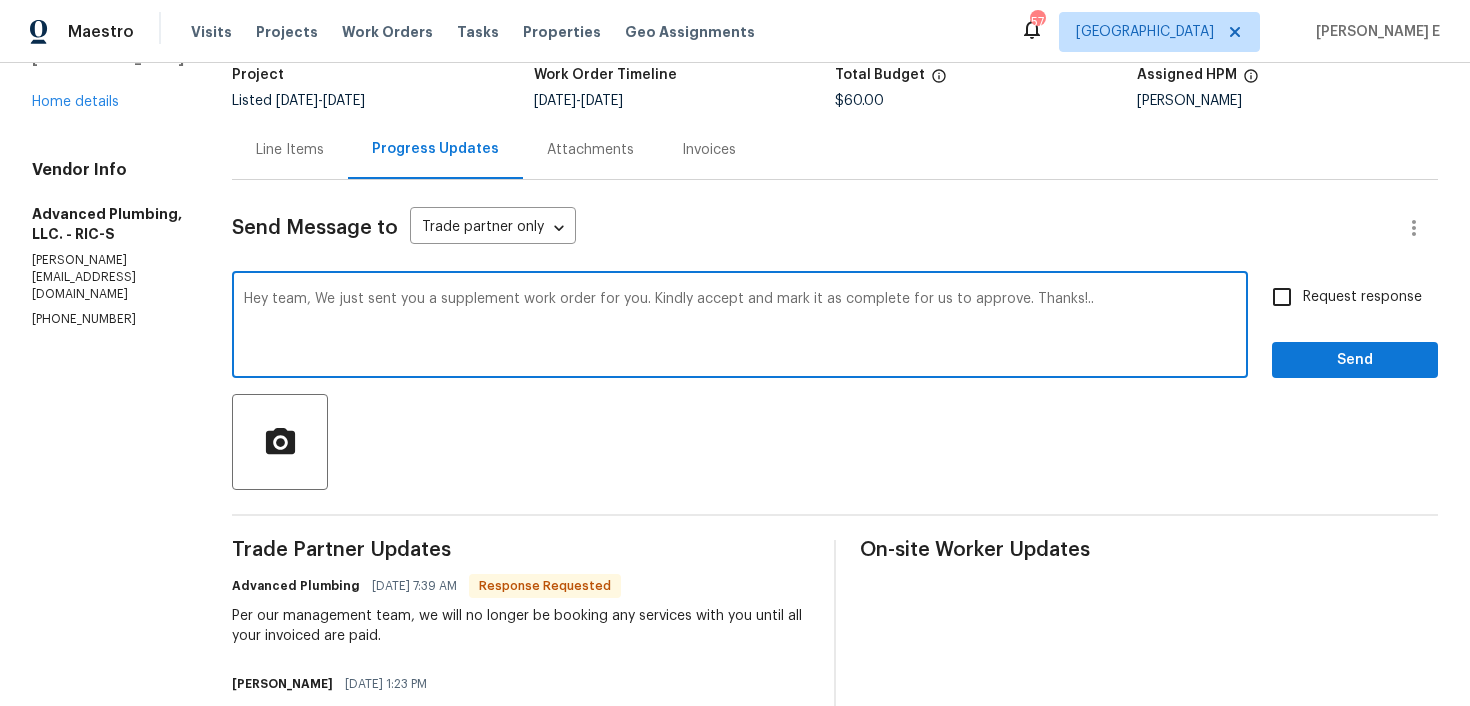 scroll, scrollTop: 138, scrollLeft: 0, axis: vertical 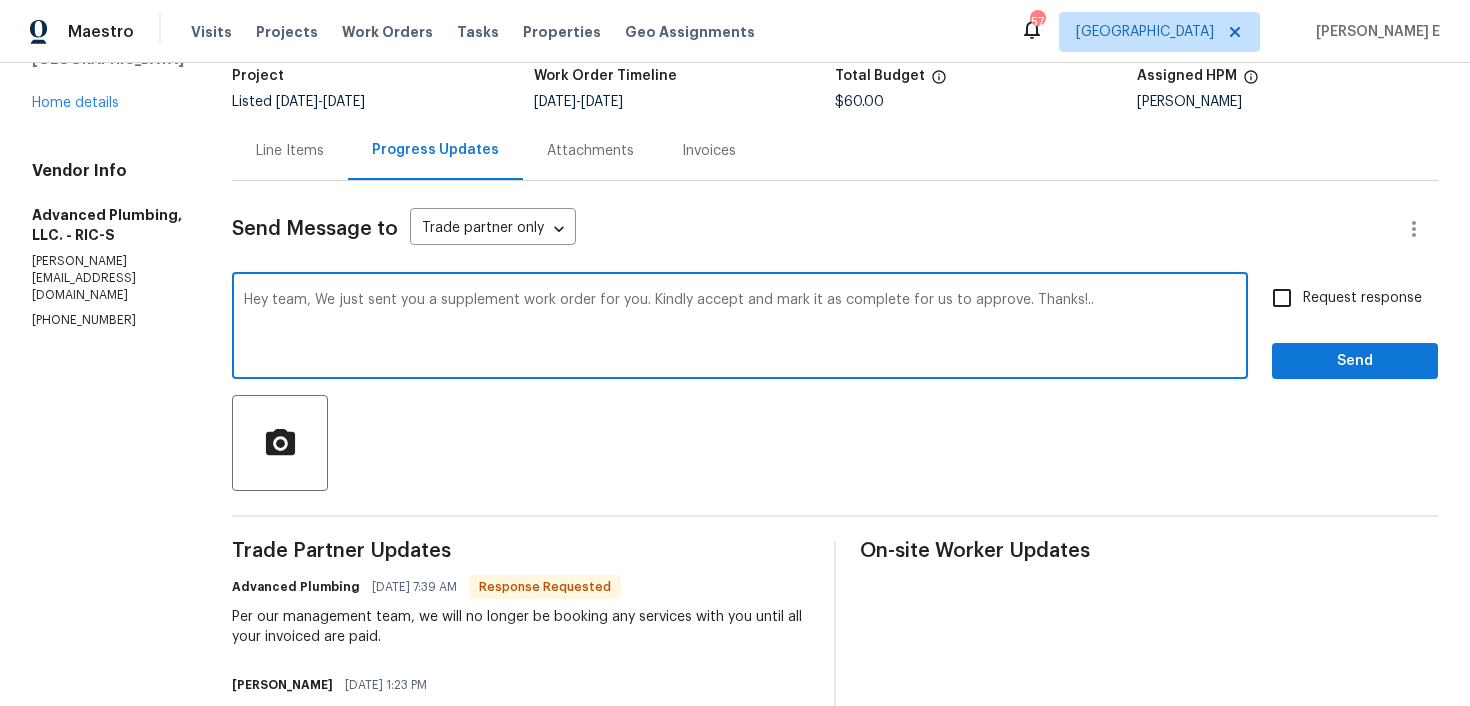 type on "Hey team, We just sent you a supplement work order for you. Kindly accept and mark it as complete for us to approve. Thanks!.." 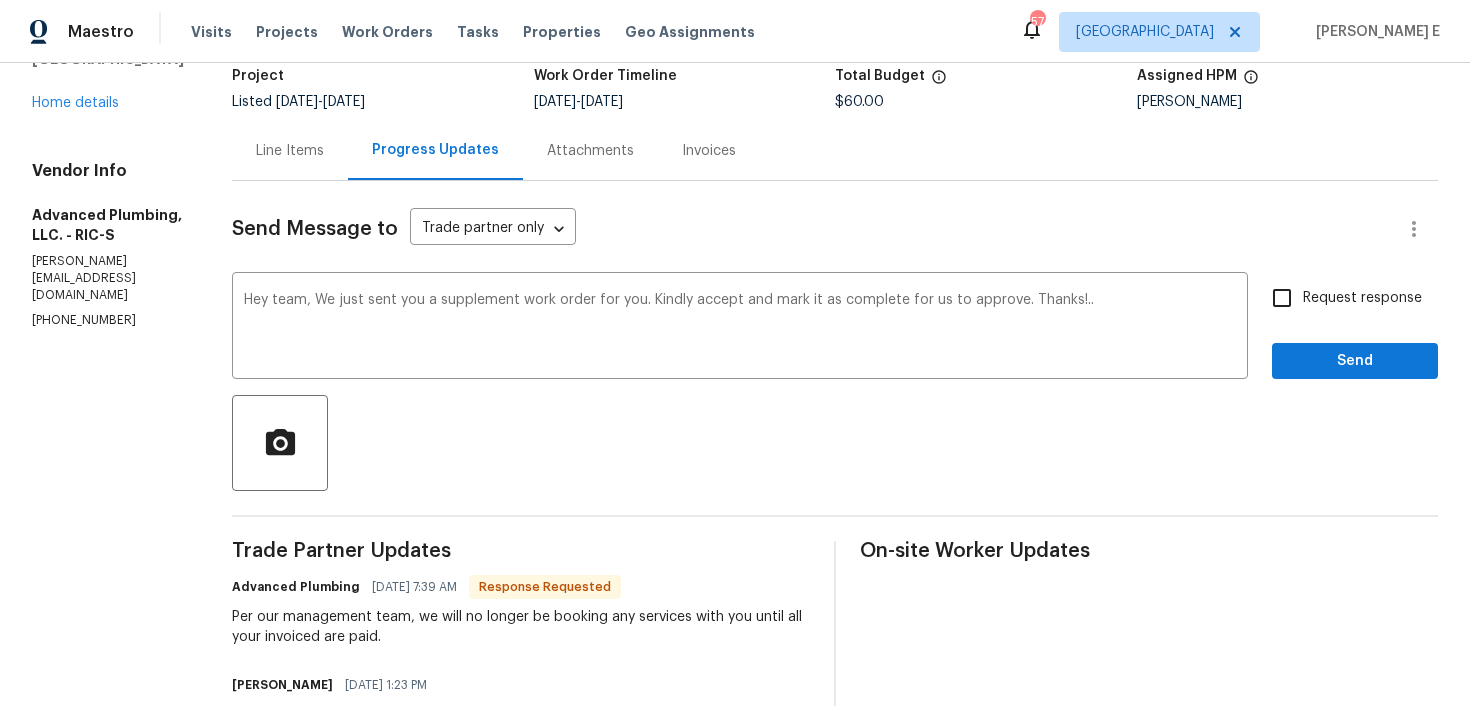 click on "Request response" at bounding box center (1341, 298) 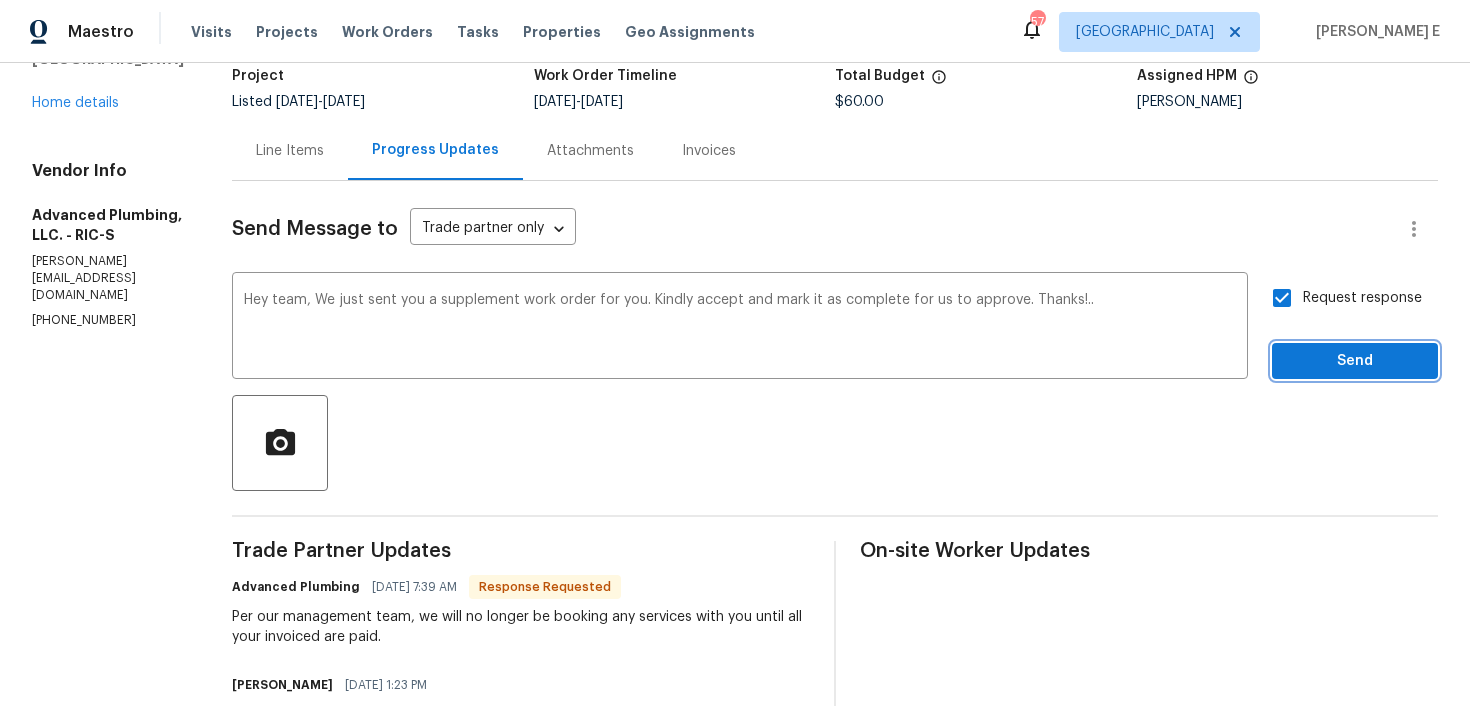 click on "Send" at bounding box center [1355, 361] 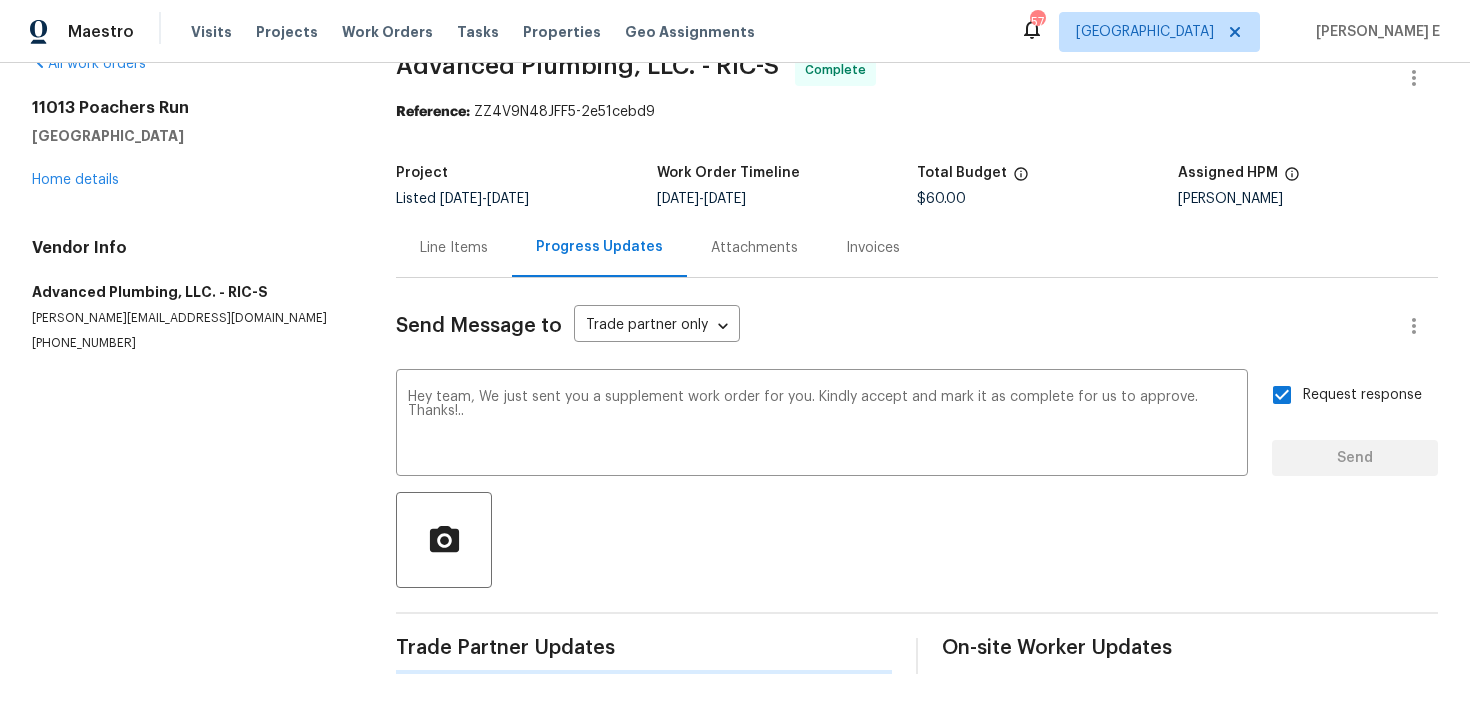 scroll, scrollTop: 0, scrollLeft: 0, axis: both 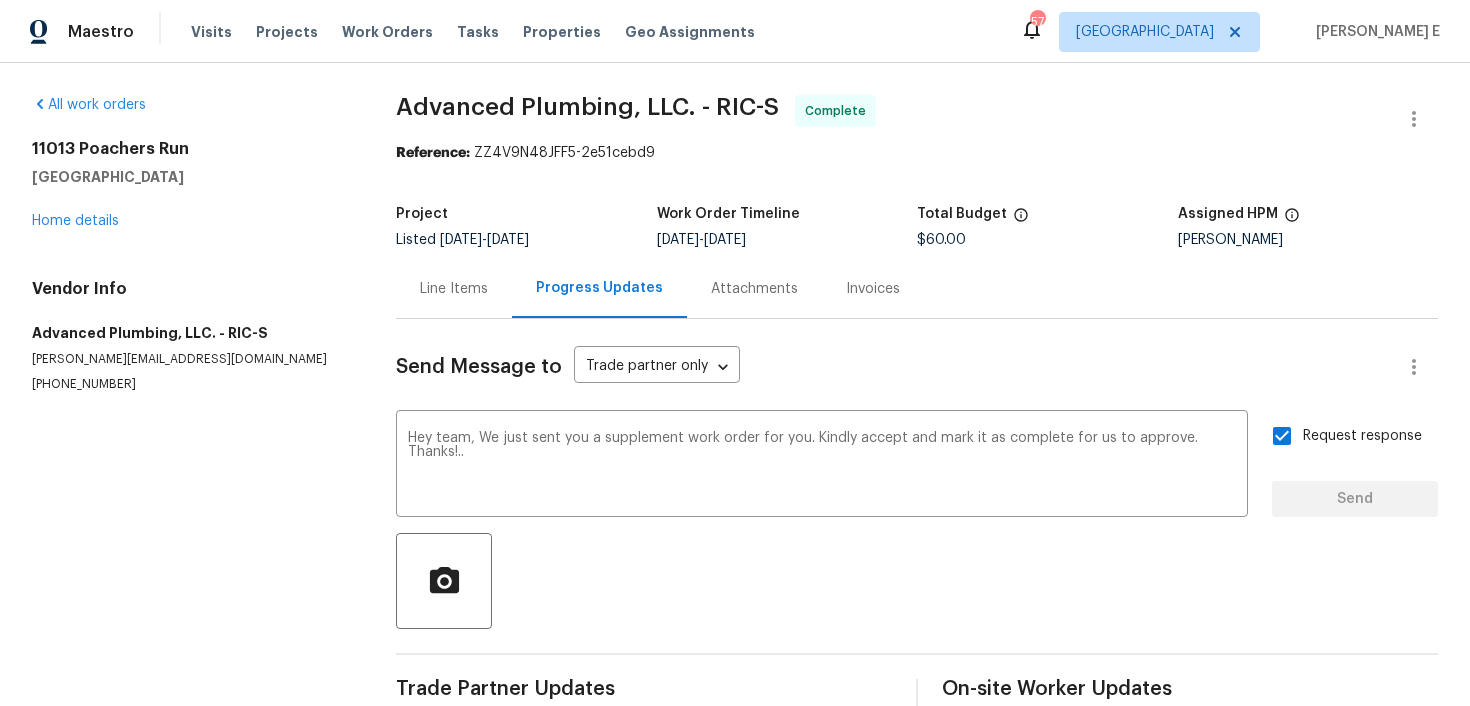 type 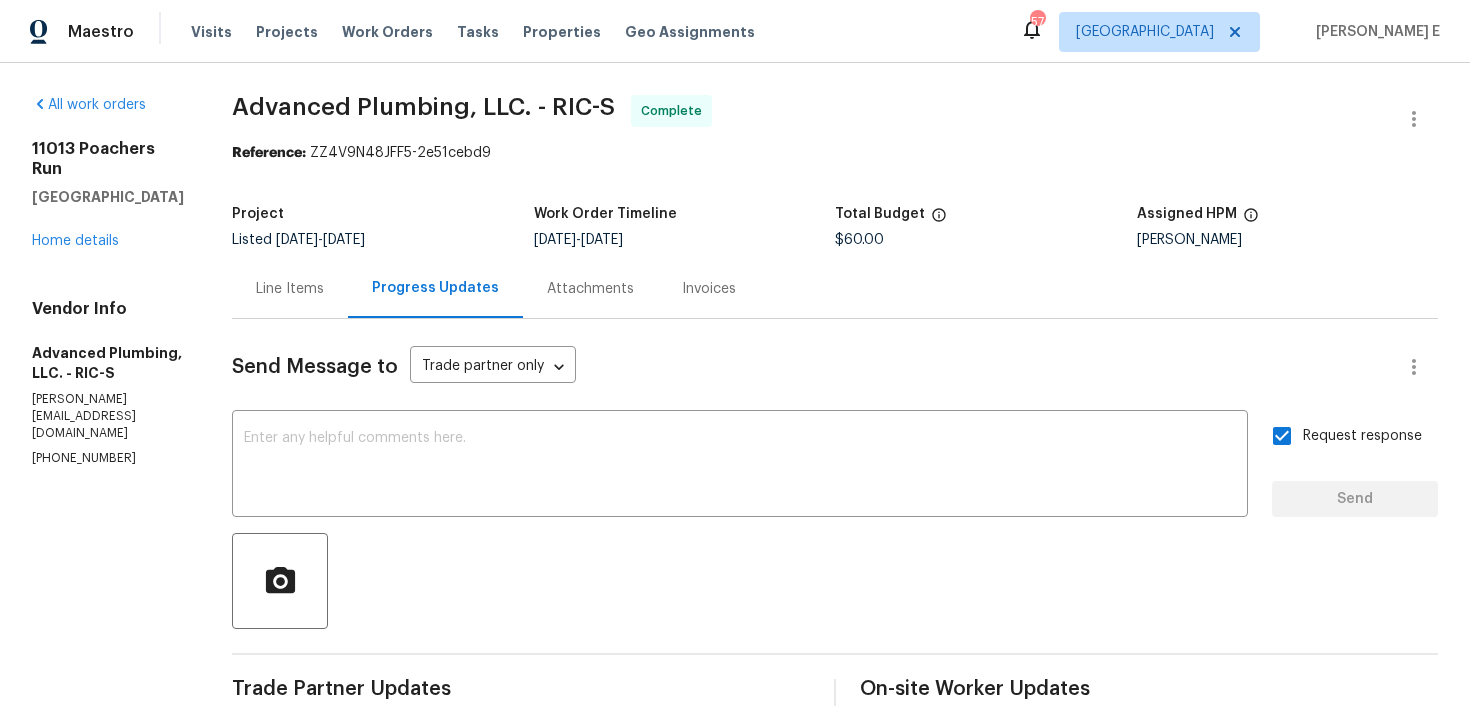 click on "Maestro Visits Projects Work Orders Tasks Properties Geo Assignments 57 Dallas Keerthana E" at bounding box center (735, 31) 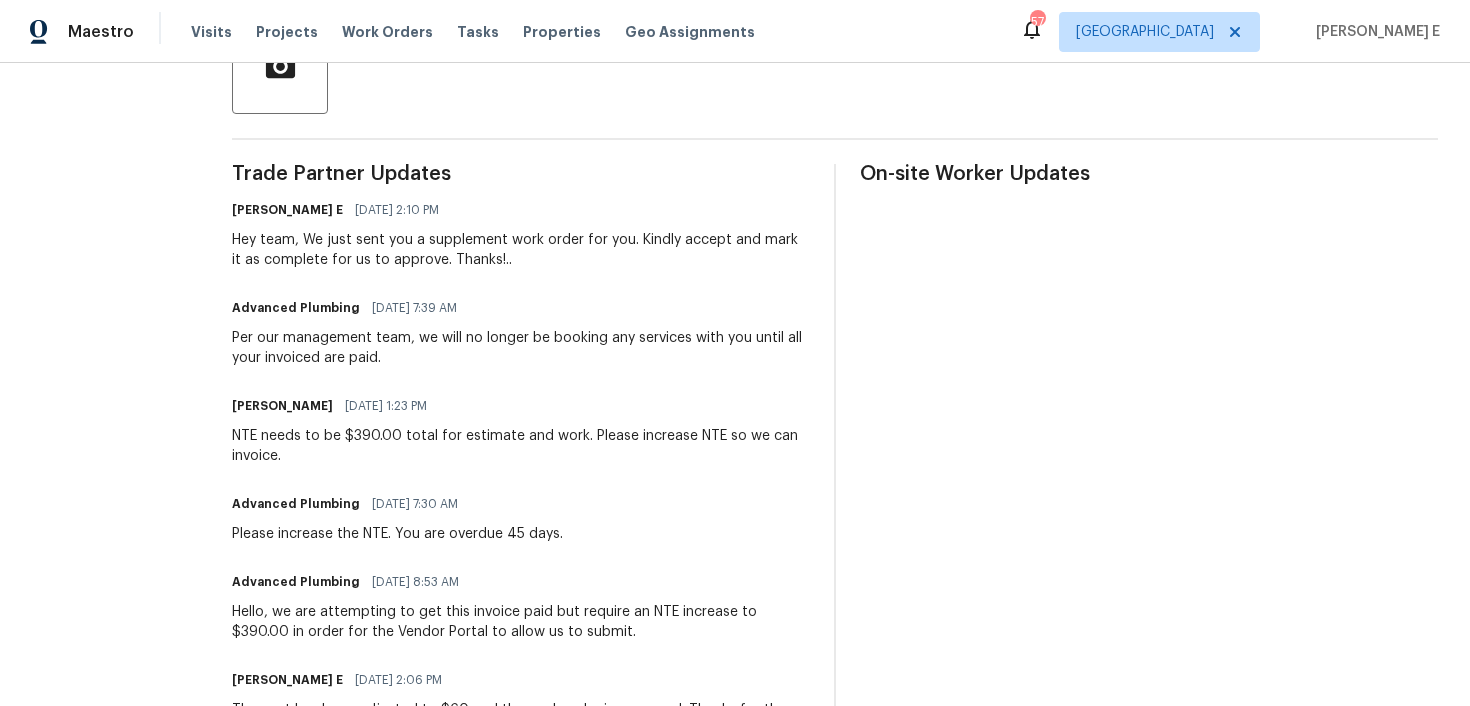 scroll, scrollTop: 564, scrollLeft: 0, axis: vertical 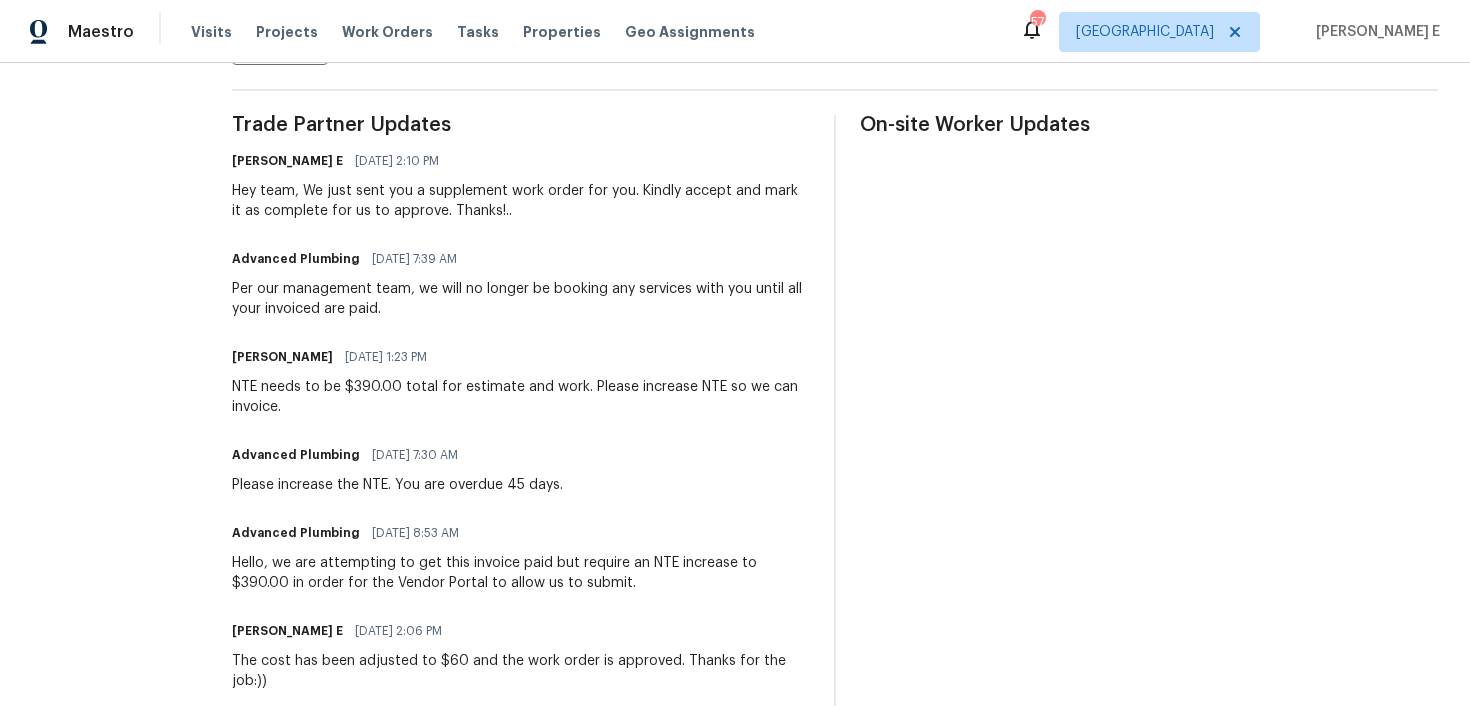 click on "Hey team, We just sent you a supplement work order for you. Kindly accept and mark it as complete for us to approve. Thanks!.." at bounding box center (521, 201) 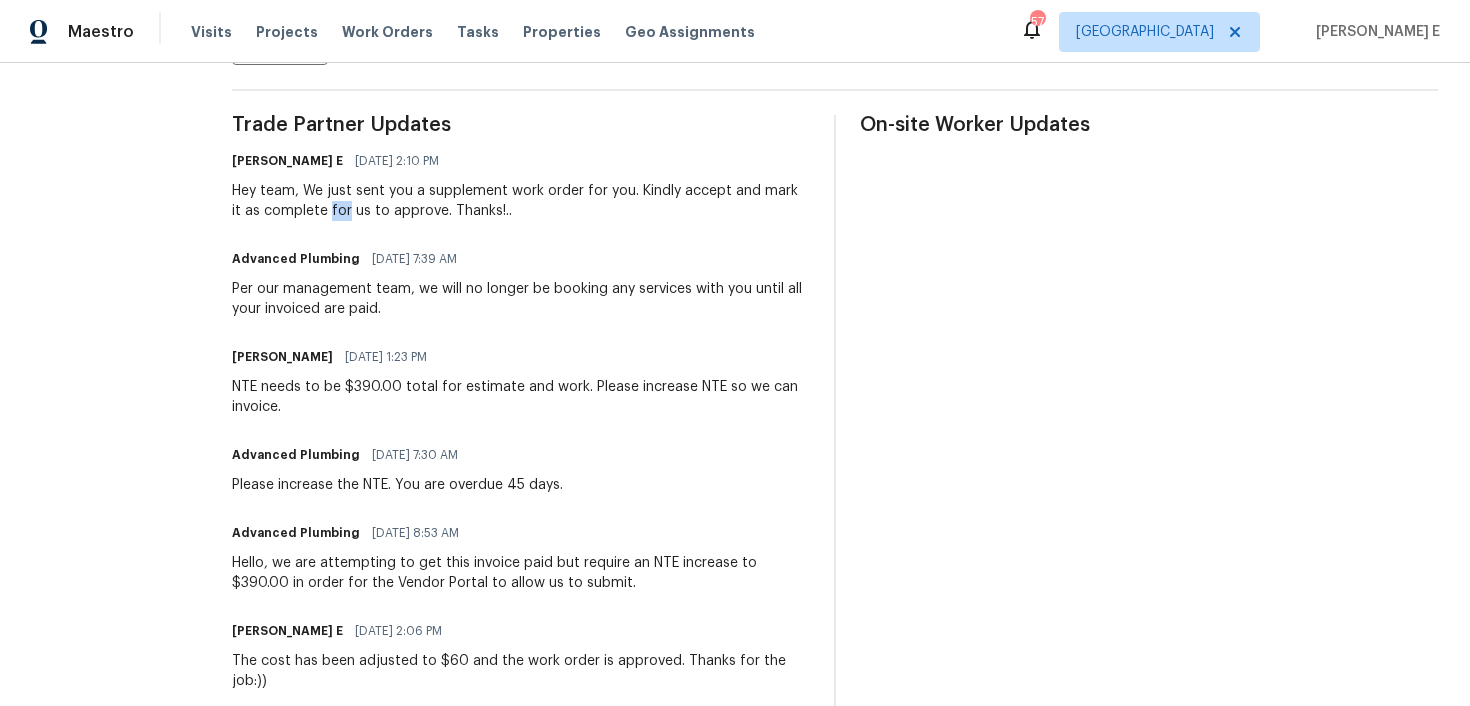 click on "Hey team, We just sent you a supplement work order for you. Kindly accept and mark it as complete for us to approve. Thanks!.." at bounding box center [521, 201] 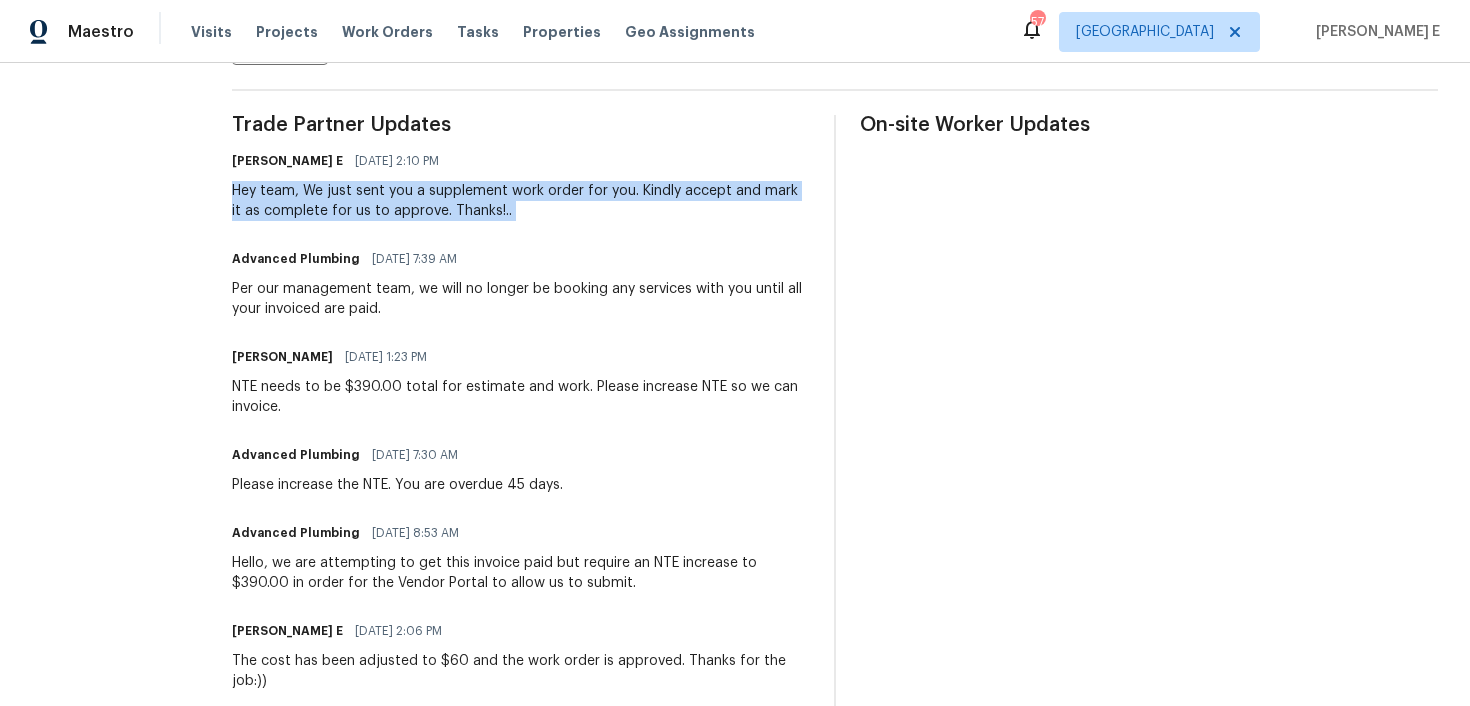 copy on "Hey team, We just sent you a supplement work order for you. Kindly accept and mark it as complete for us to approve. Thanks!.." 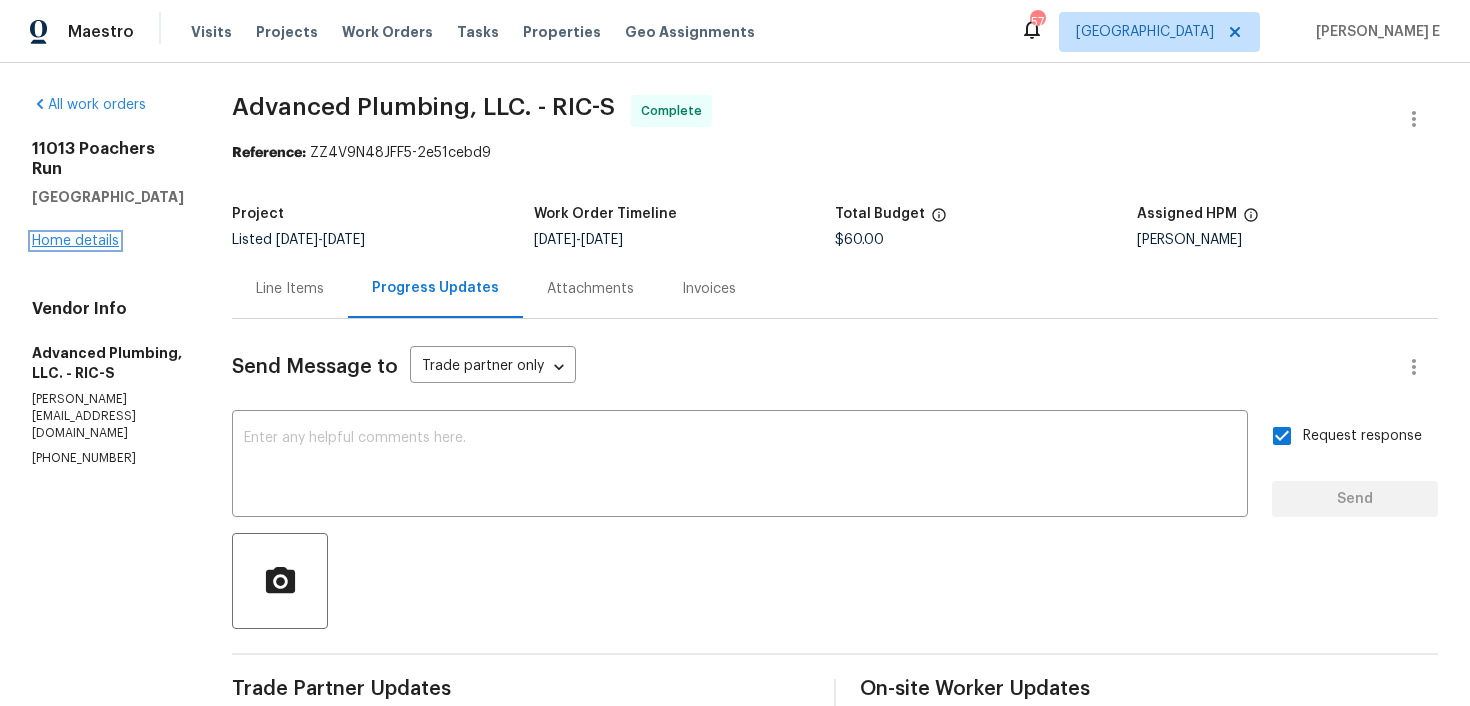 click on "Home details" at bounding box center [75, 241] 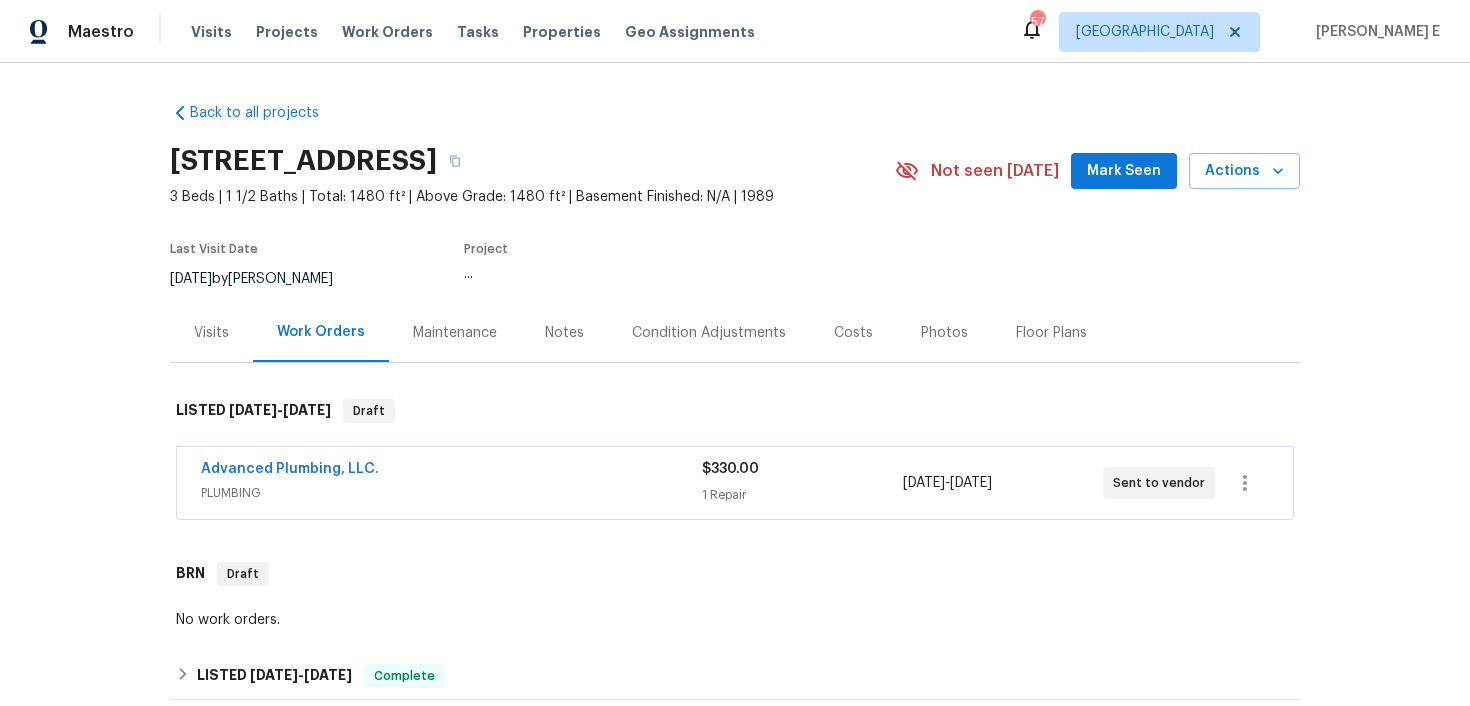 scroll, scrollTop: 130, scrollLeft: 0, axis: vertical 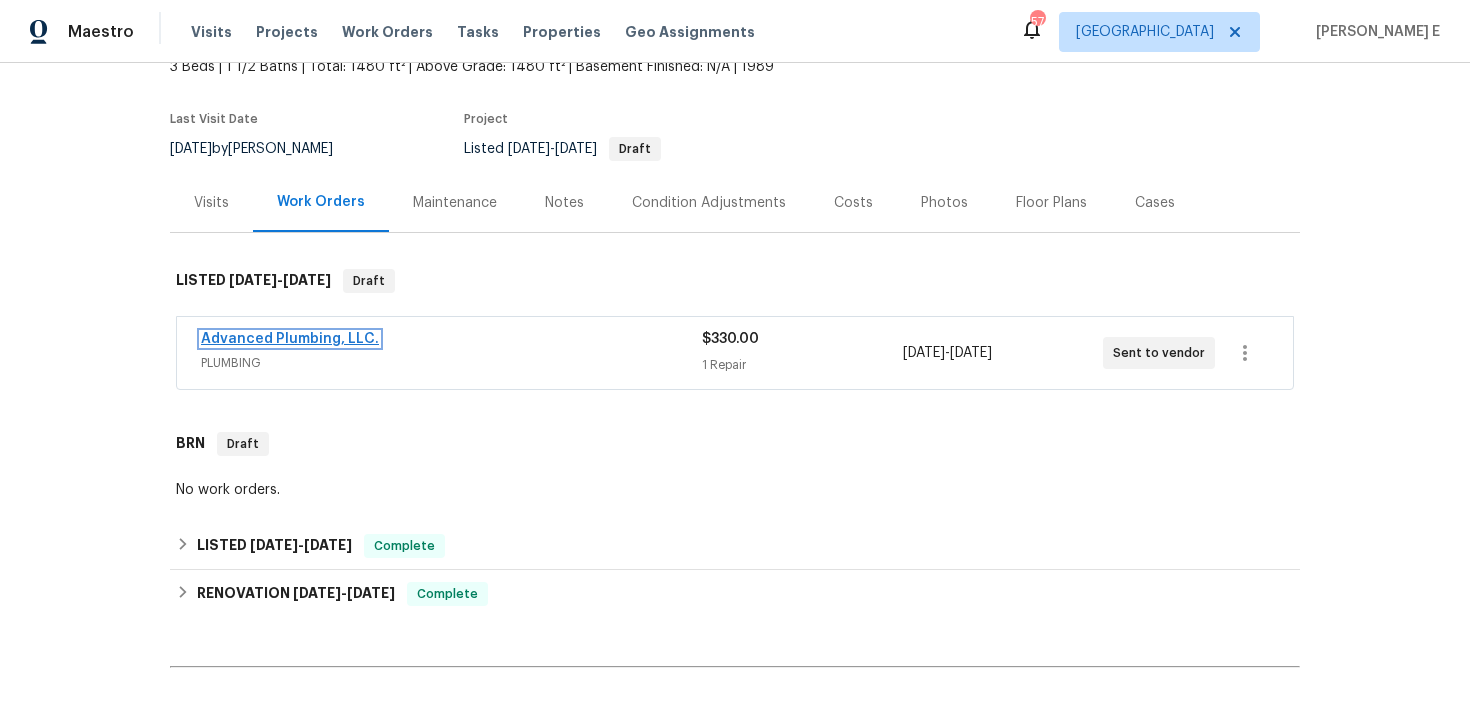 click on "Advanced Plumbing, LLC." at bounding box center [290, 339] 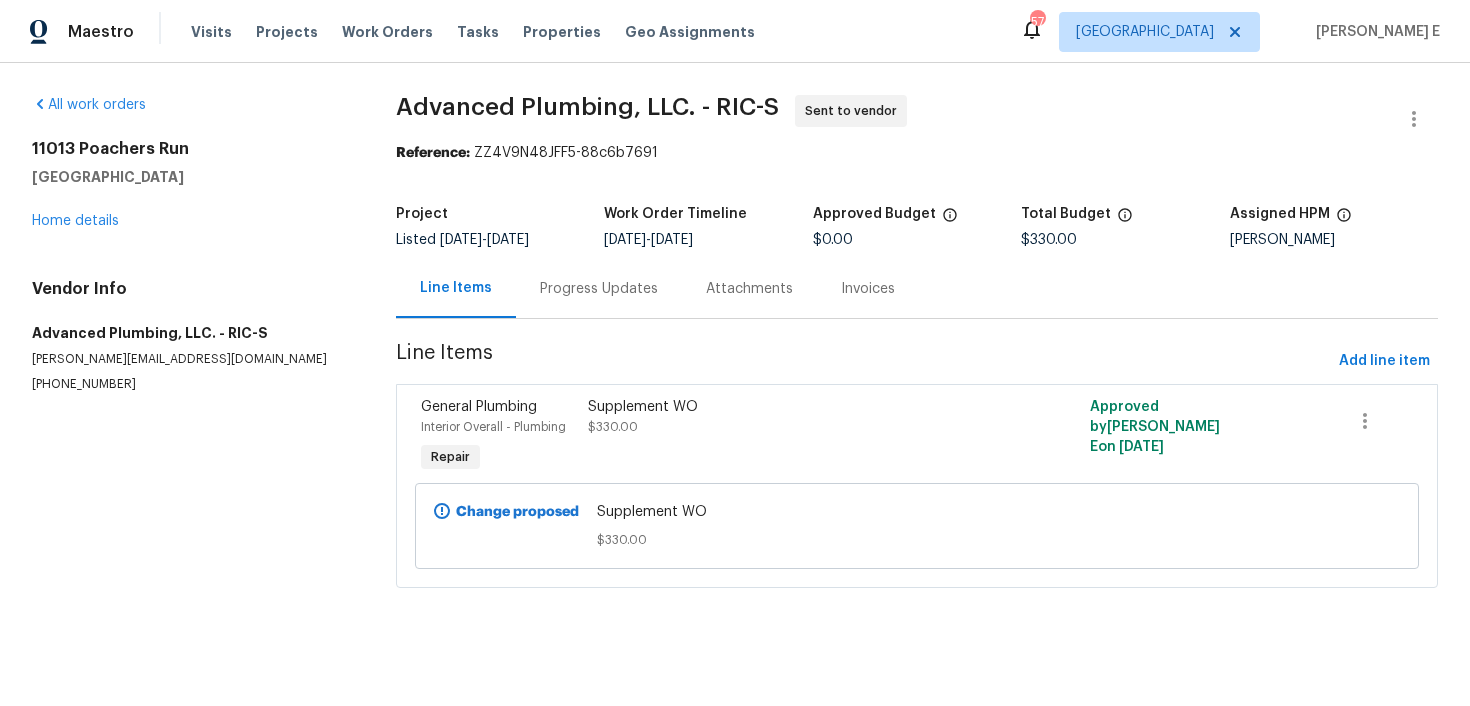 click on "Progress Updates" at bounding box center (599, 288) 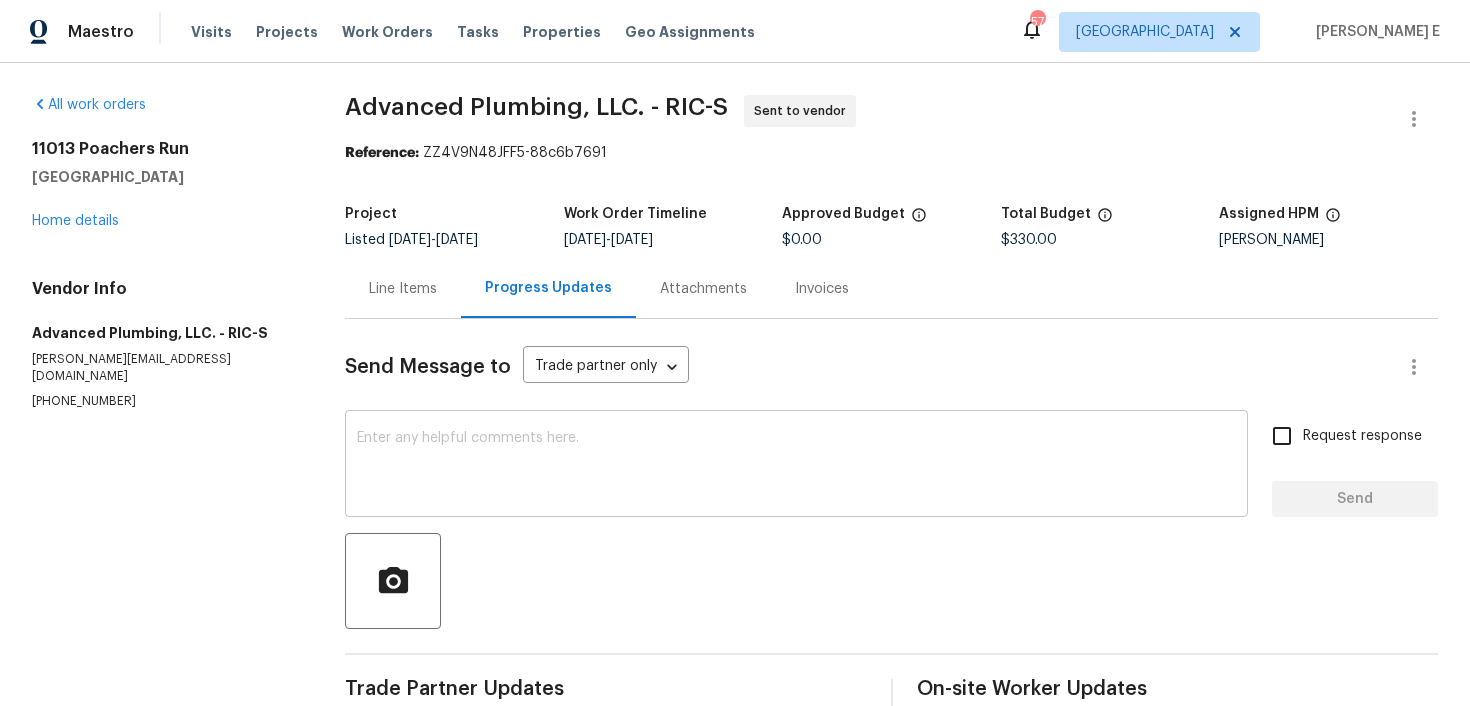 scroll, scrollTop: 135, scrollLeft: 0, axis: vertical 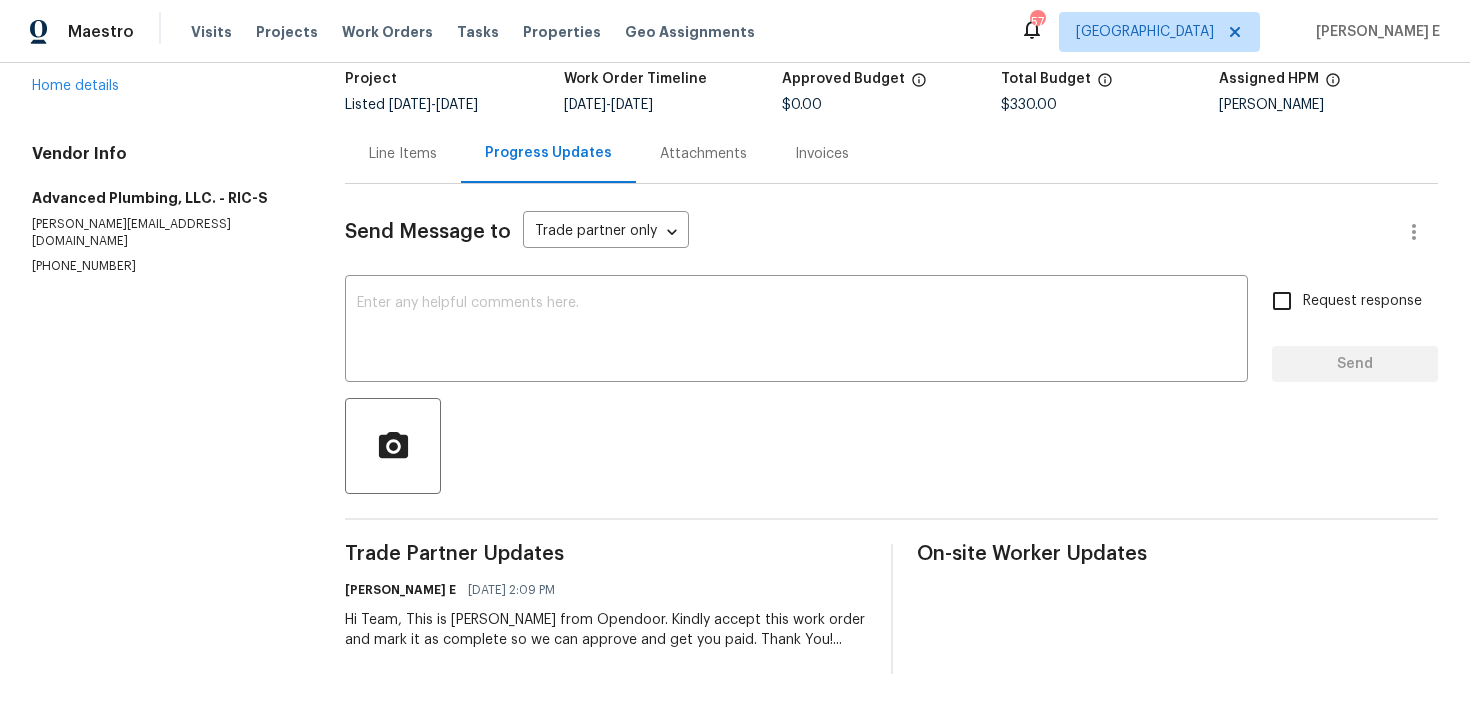click on "Hi Team, This is [PERSON_NAME] from Opendoor. Kindly accept this work order and mark it as complete so we can approve and get you paid. Thank You!..." at bounding box center (605, 630) 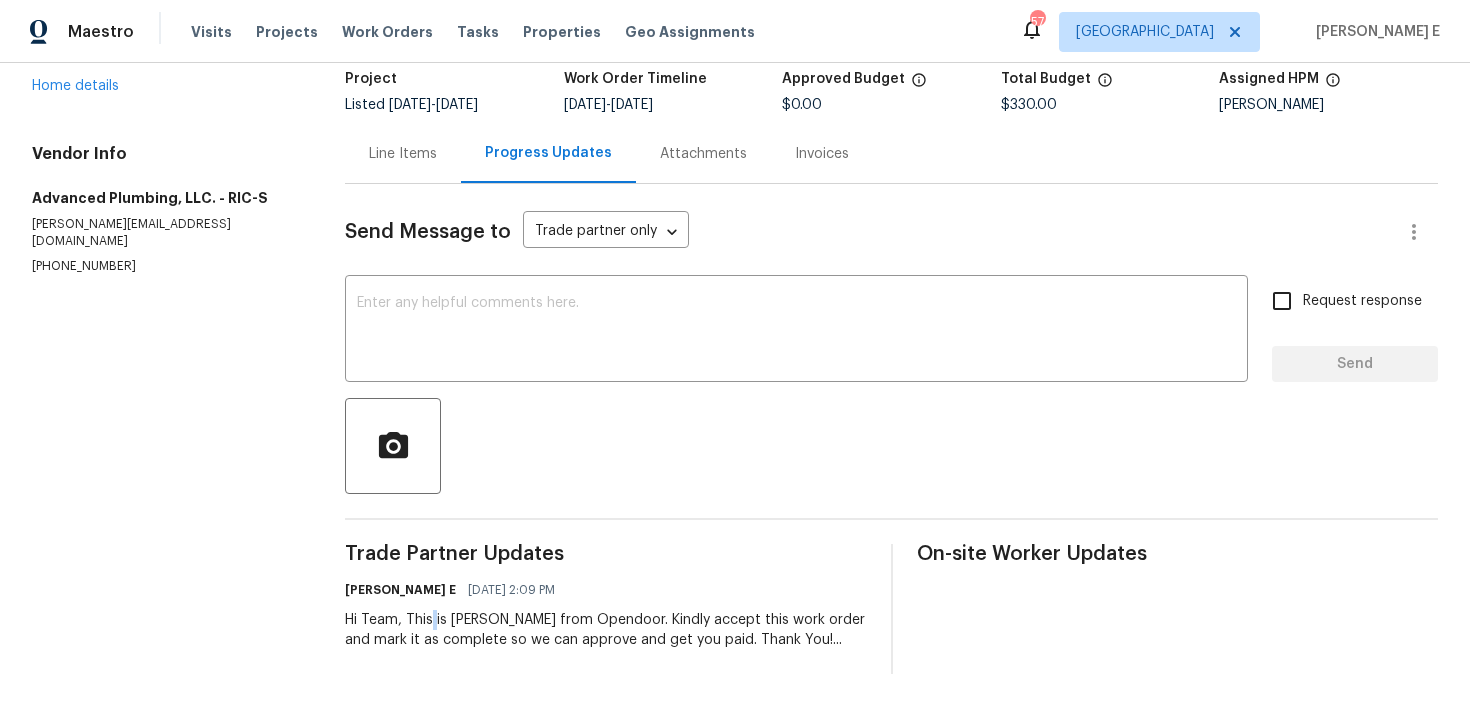 click on "Hi Team, This is [PERSON_NAME] from Opendoor. Kindly accept this work order and mark it as complete so we can approve and get you paid. Thank You!..." at bounding box center [605, 630] 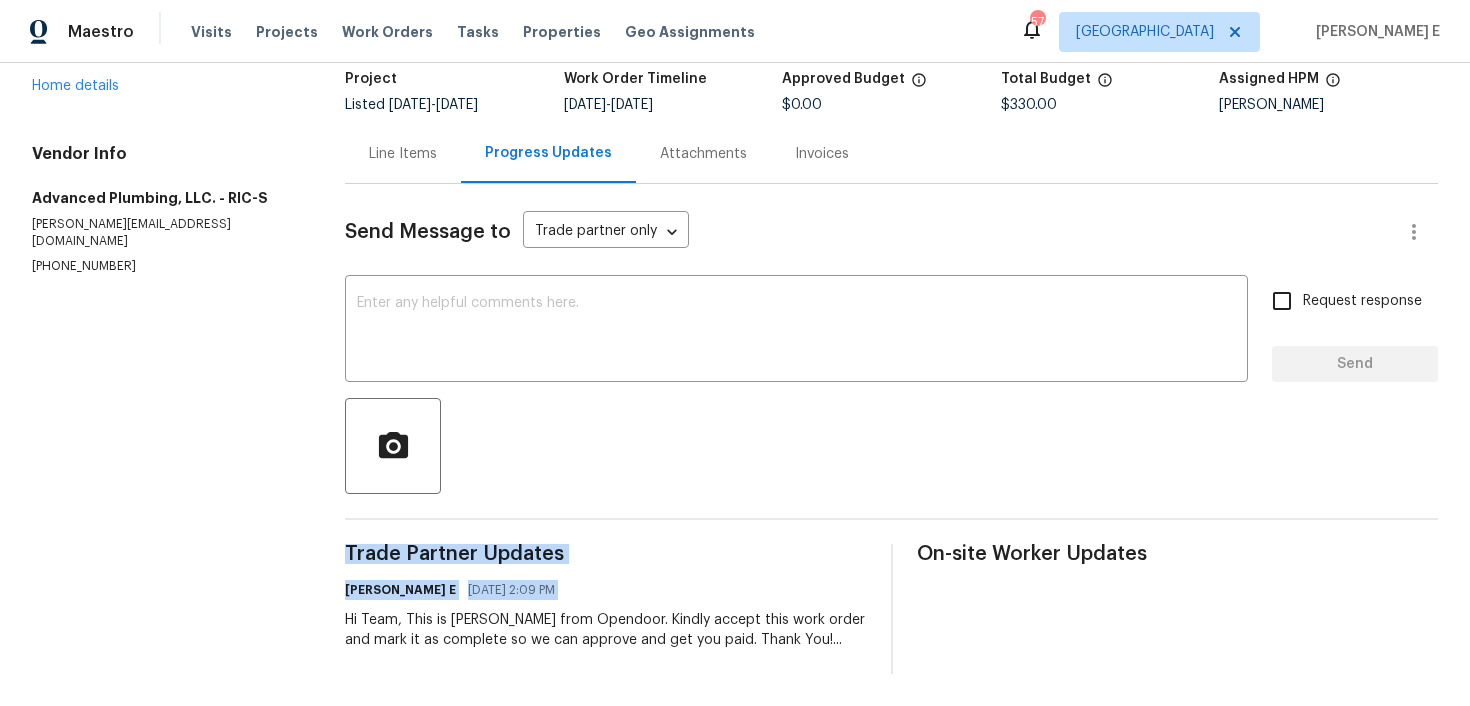 copy on "Trade Partner Updates Keerthana E 07/18/2025 2:09 PM" 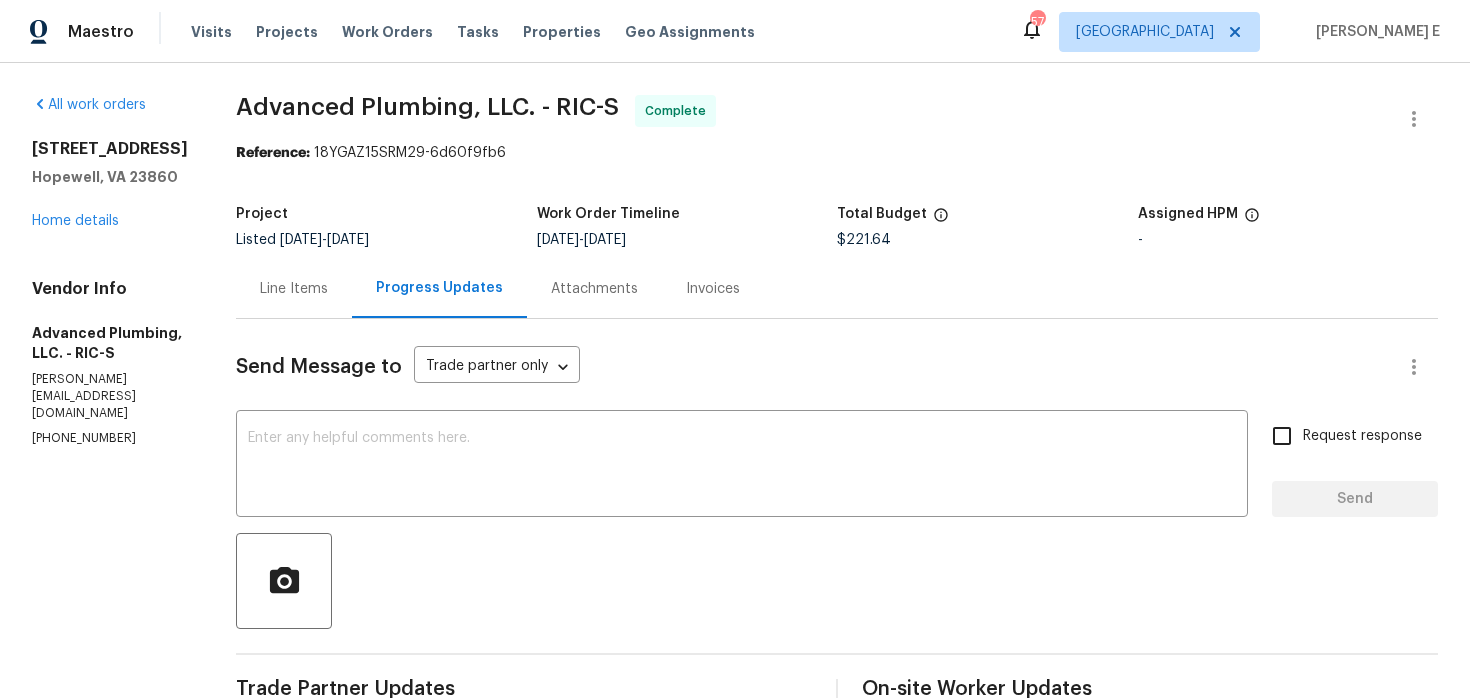 scroll, scrollTop: 0, scrollLeft: 0, axis: both 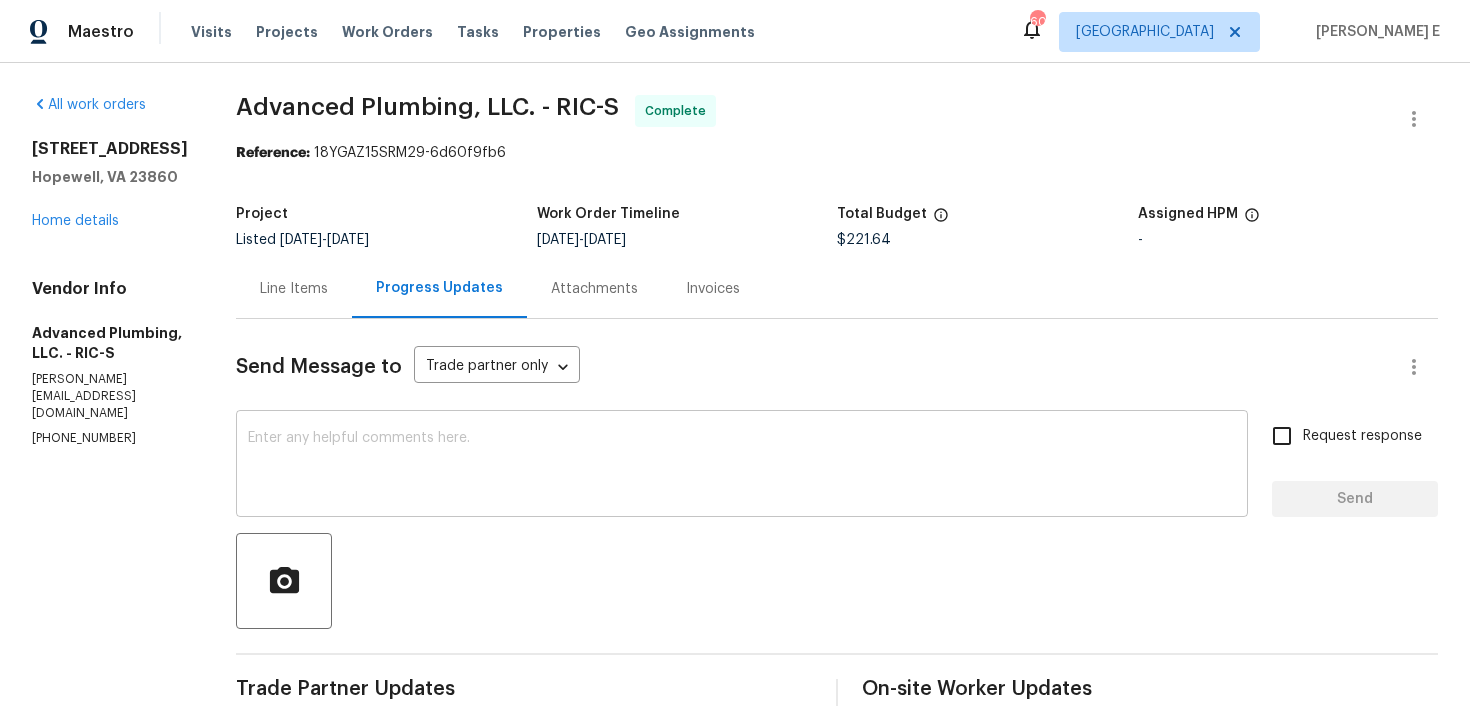 click at bounding box center [742, 466] 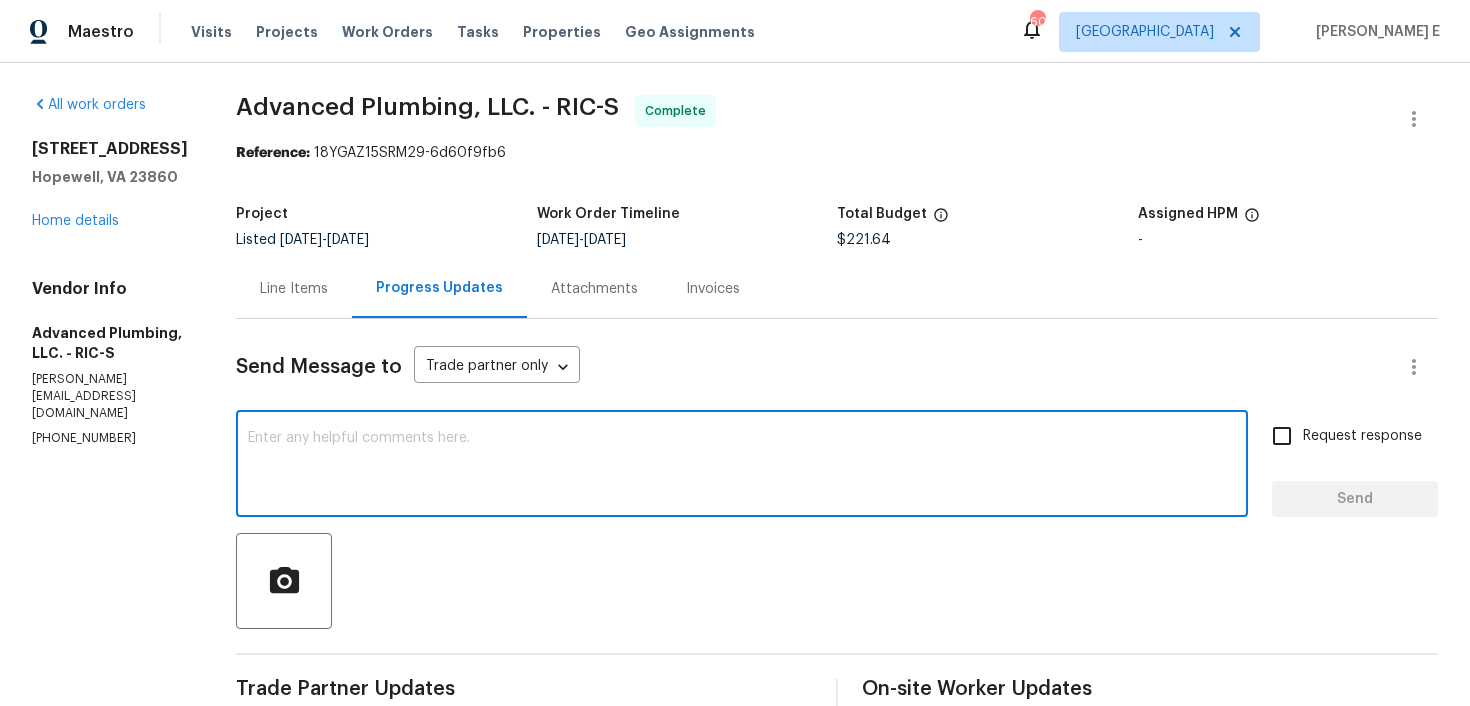 paste on "Hey team, We just sent you a supplement work order for you. Kindly accept and mark it as complete for us to approve. Thanks!.." 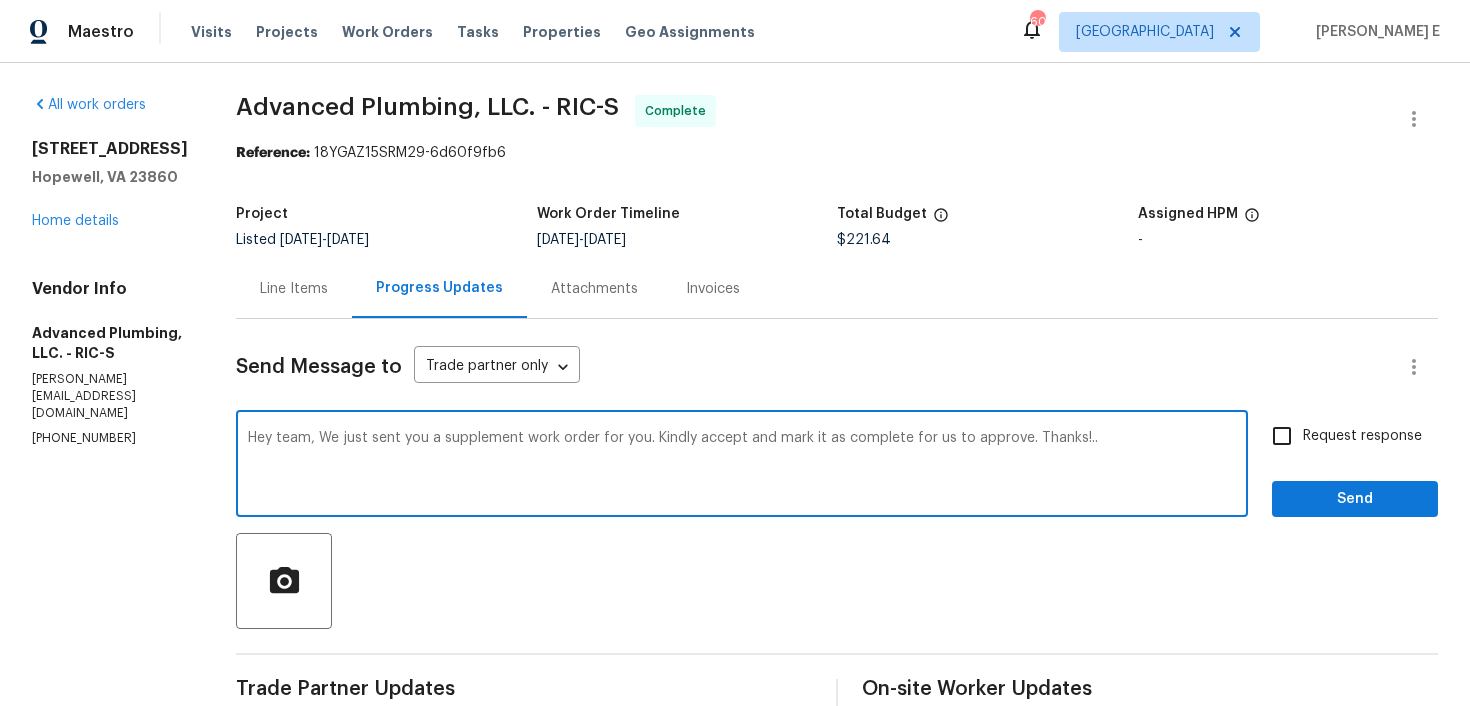 type on "Hey team, We just sent you a supplement work order for you. Kindly accept and mark it as complete for us to approve. Thanks!.." 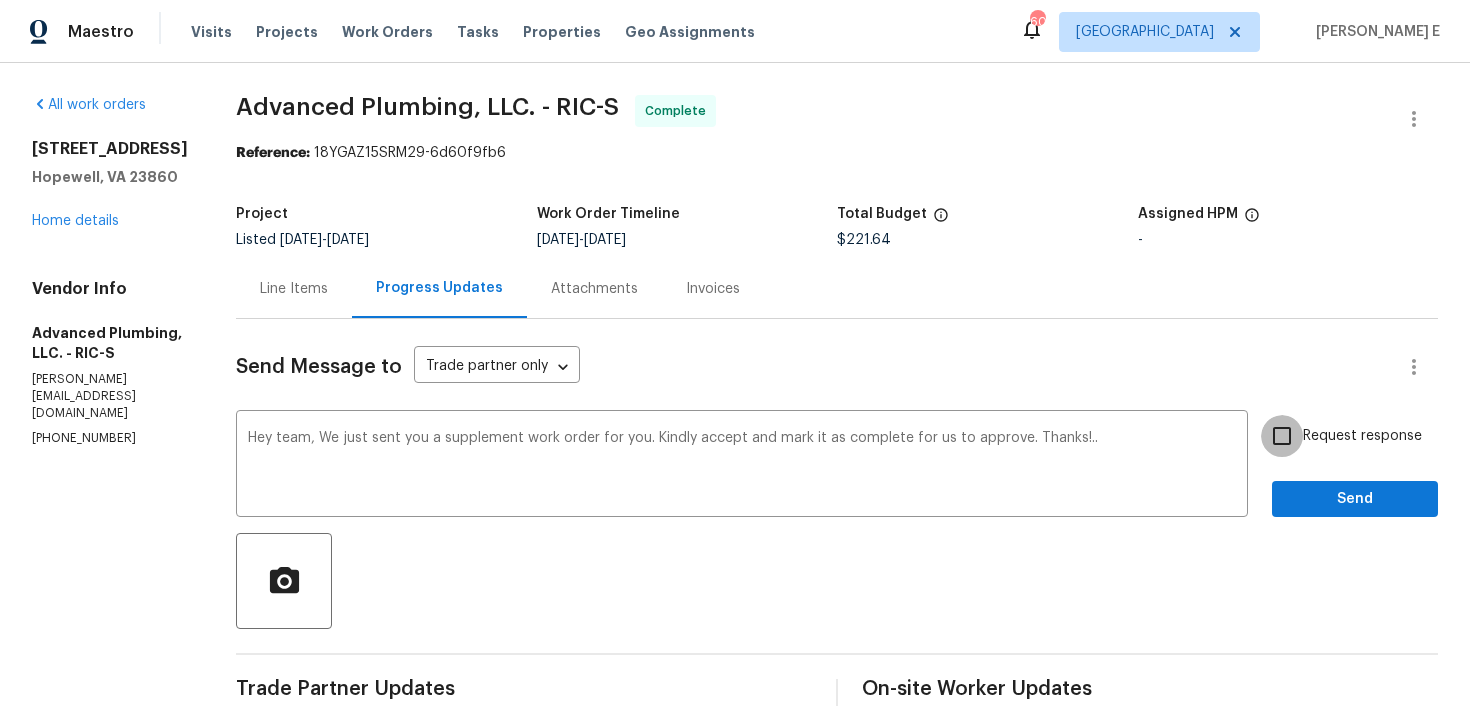 click on "Request response" at bounding box center [1282, 436] 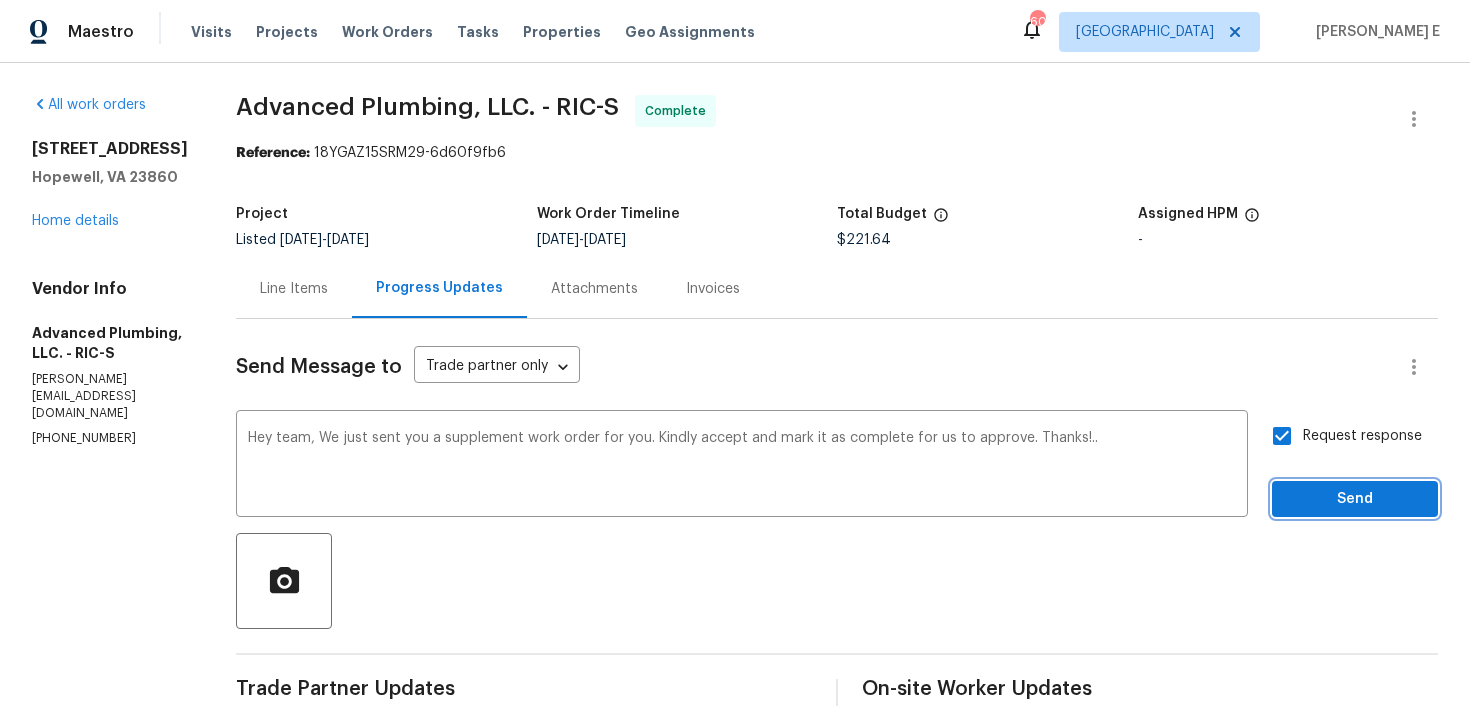 click on "Send" at bounding box center [1355, 499] 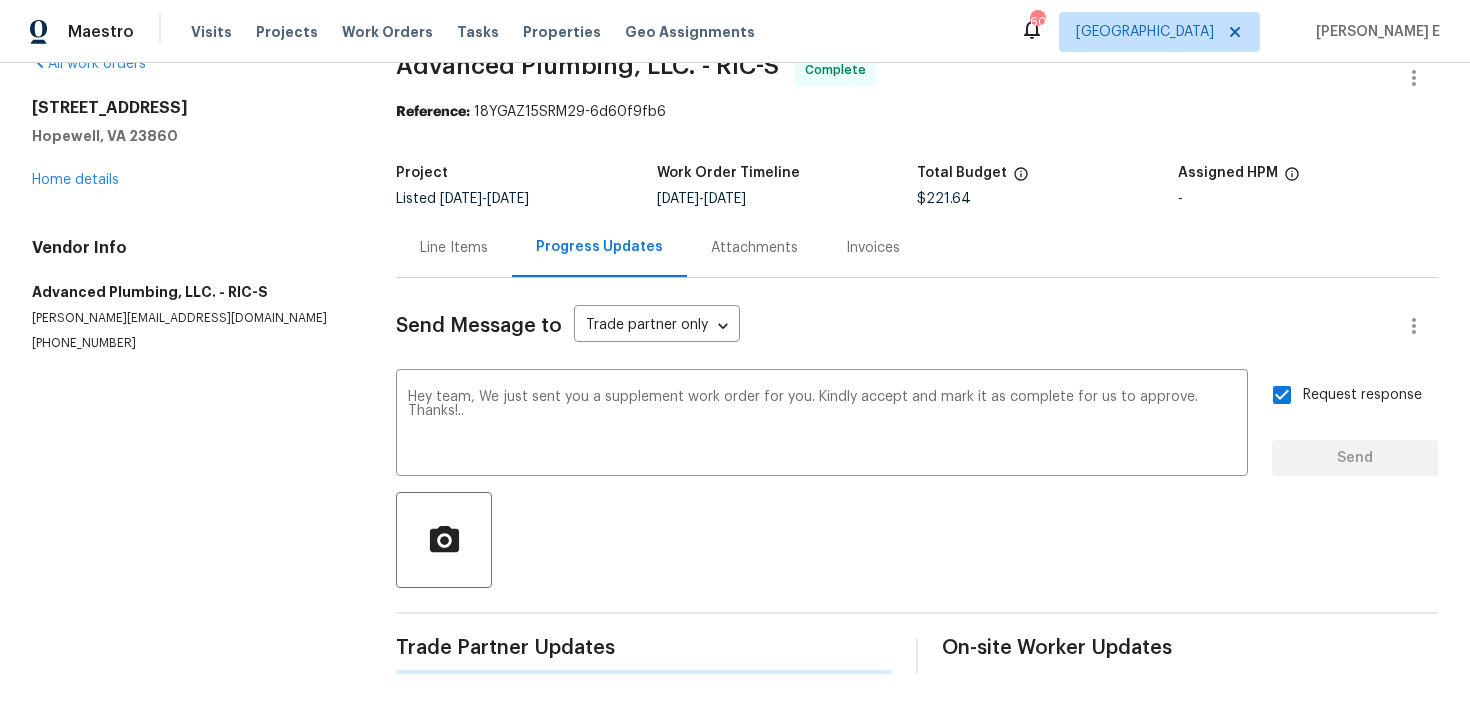 type 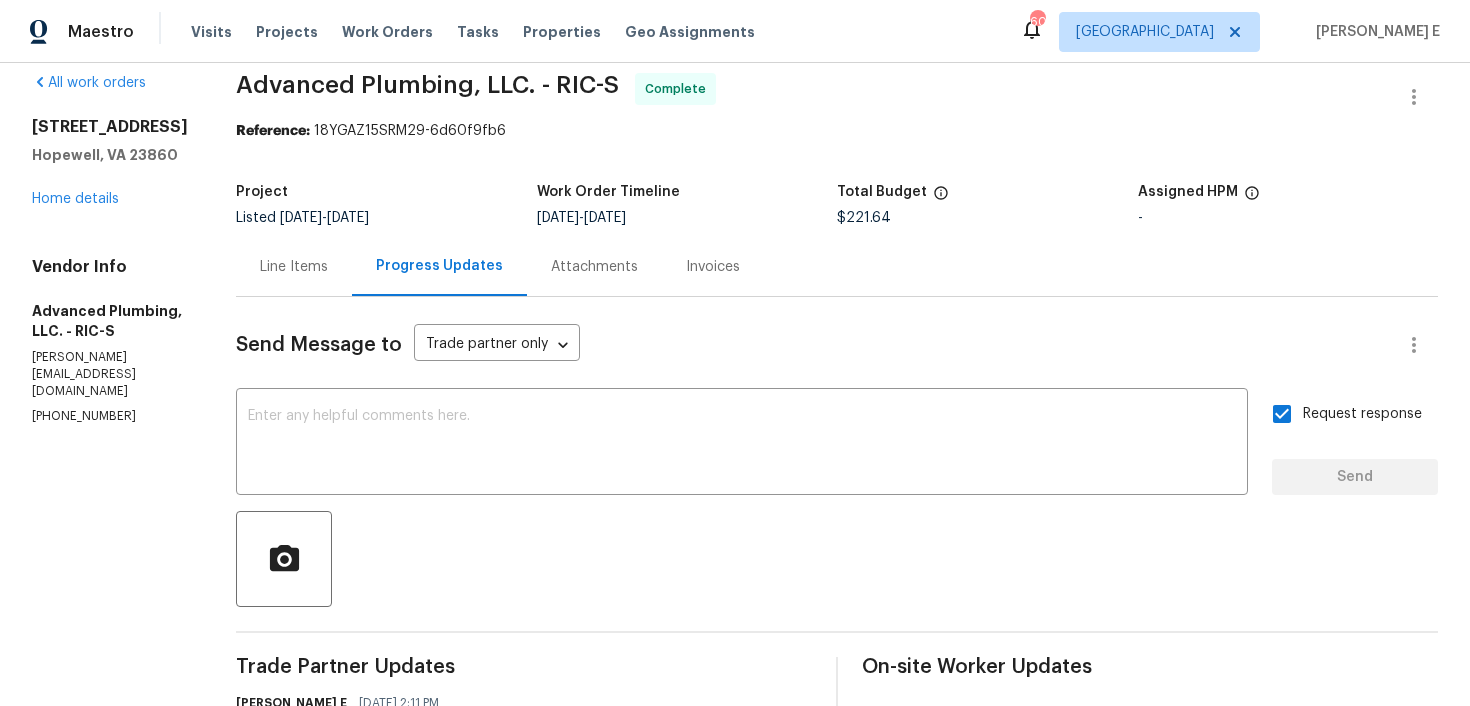 scroll, scrollTop: 15, scrollLeft: 0, axis: vertical 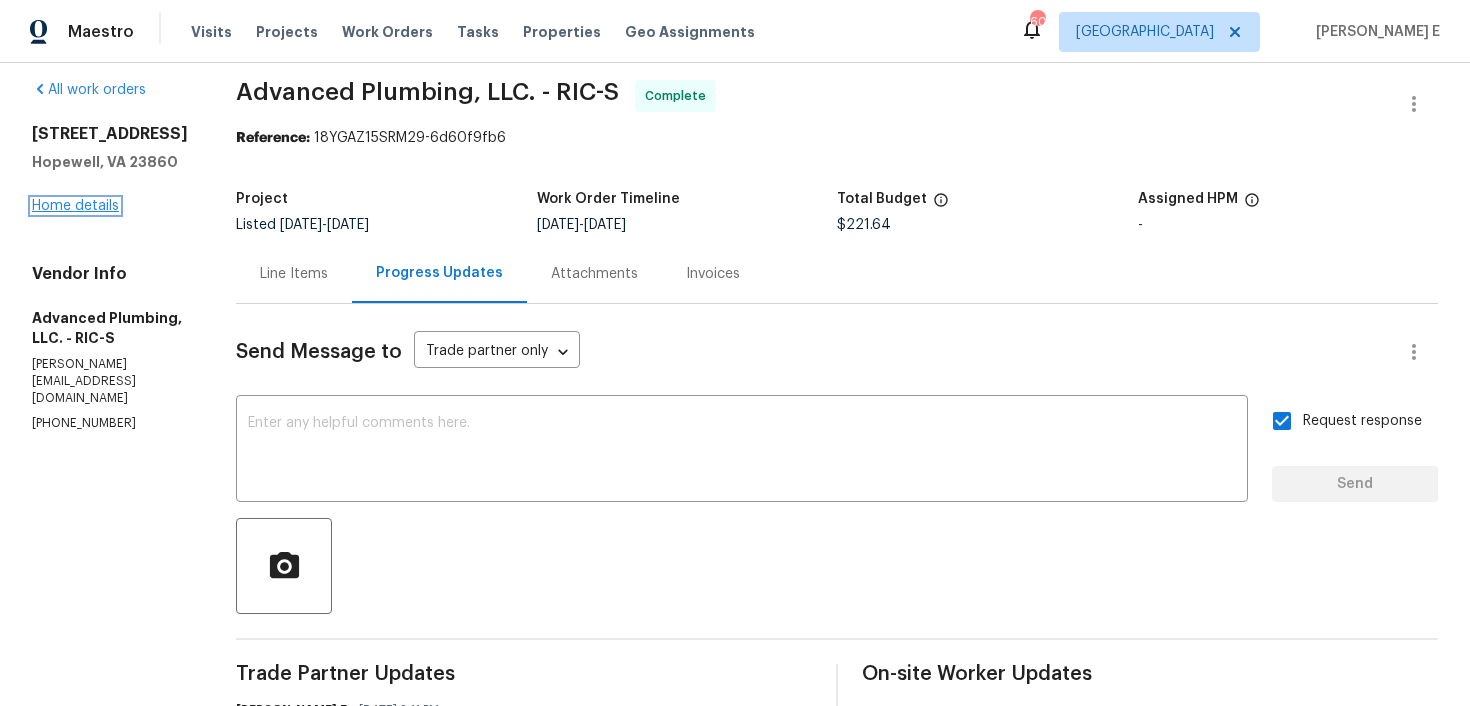 click on "Home details" at bounding box center [75, 206] 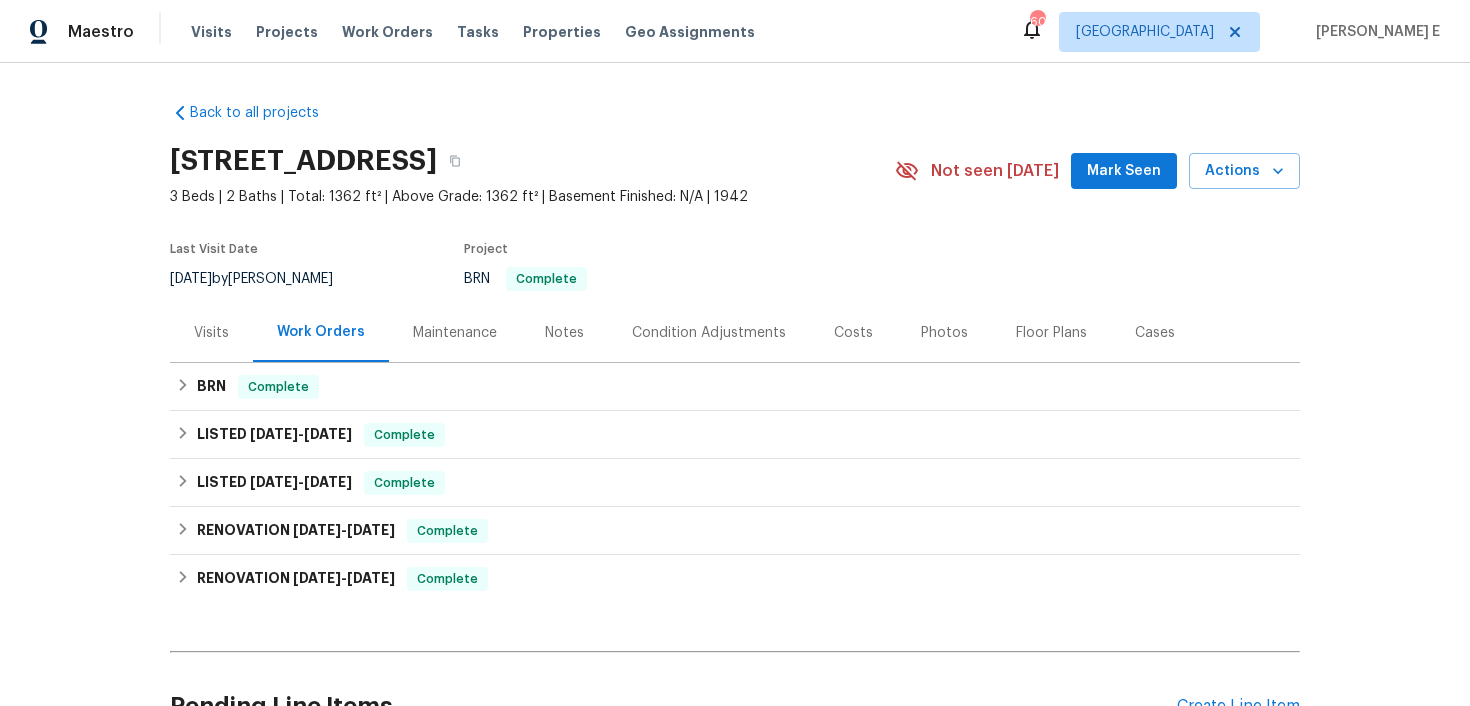 scroll, scrollTop: 203, scrollLeft: 0, axis: vertical 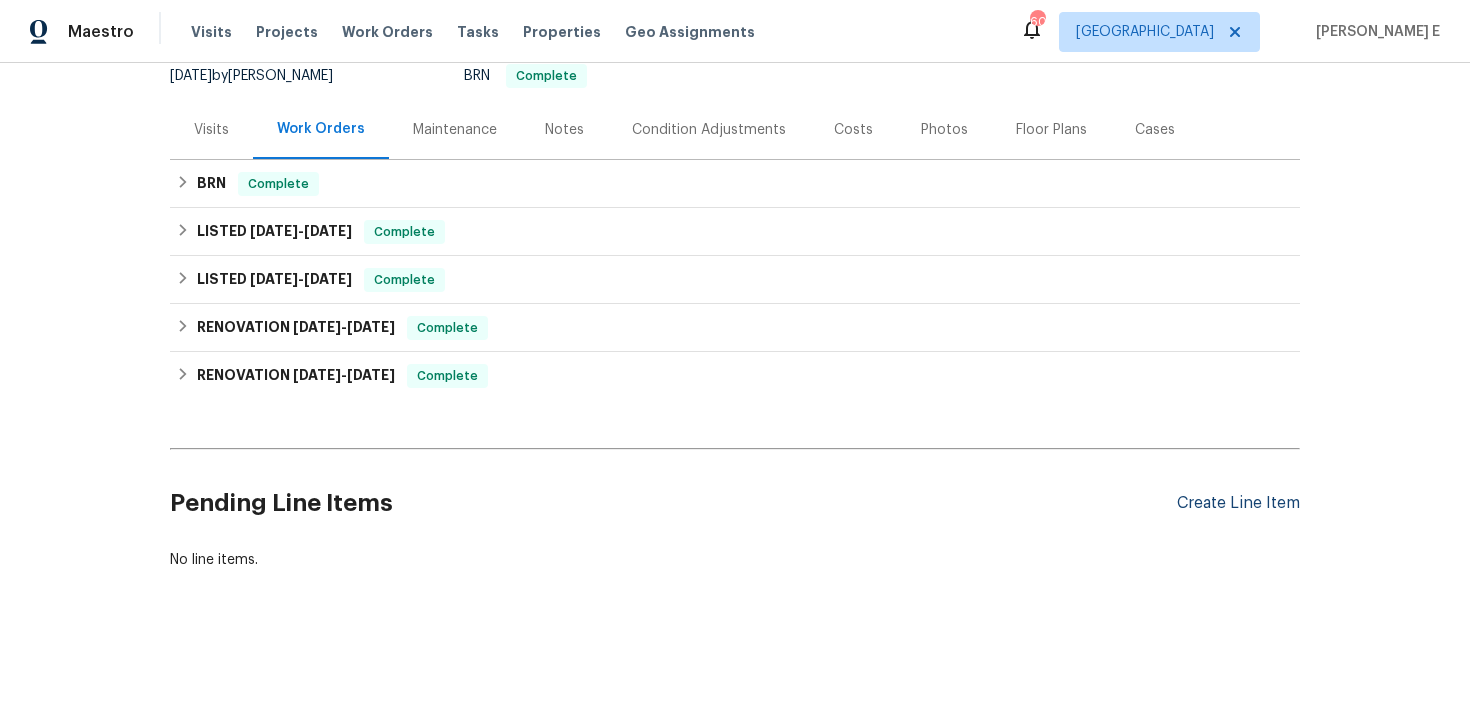 click on "Create Line Item" at bounding box center [1238, 503] 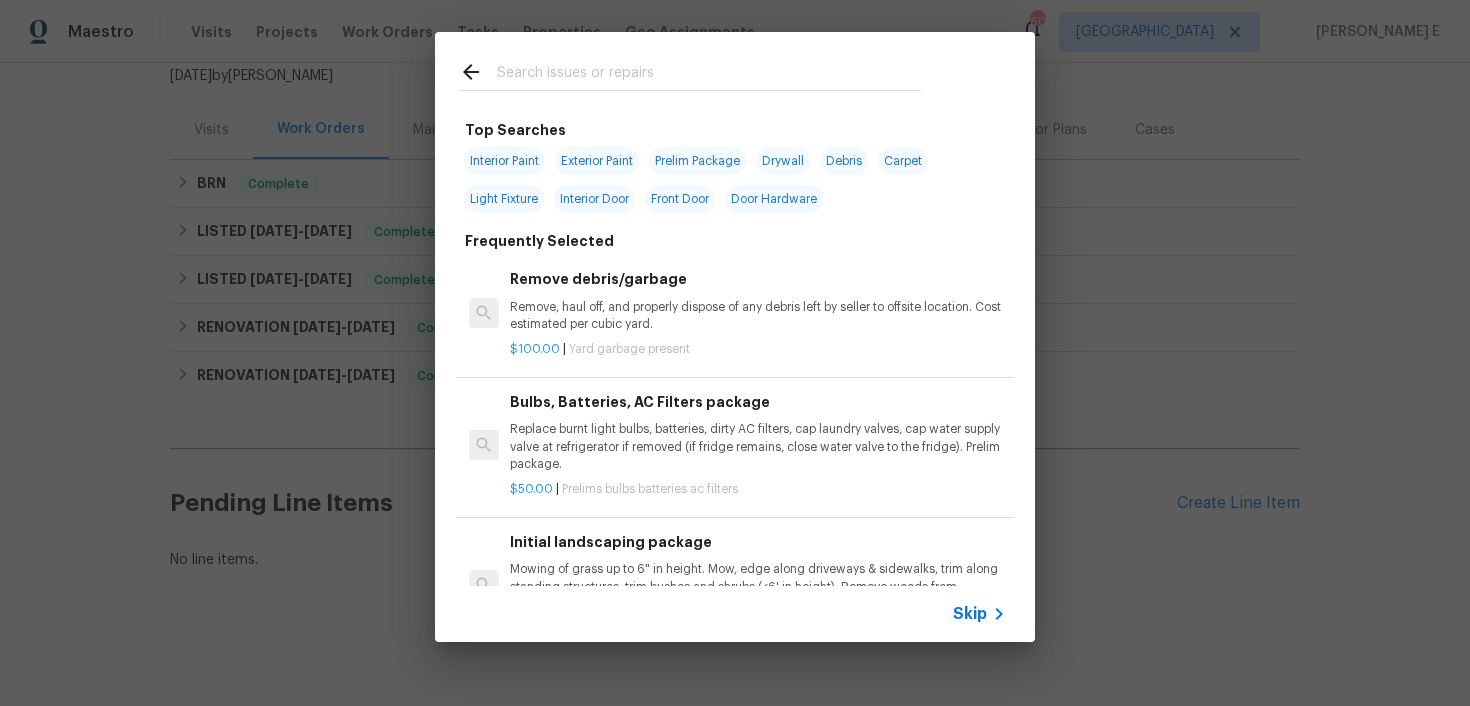 click on "Skip" at bounding box center [970, 614] 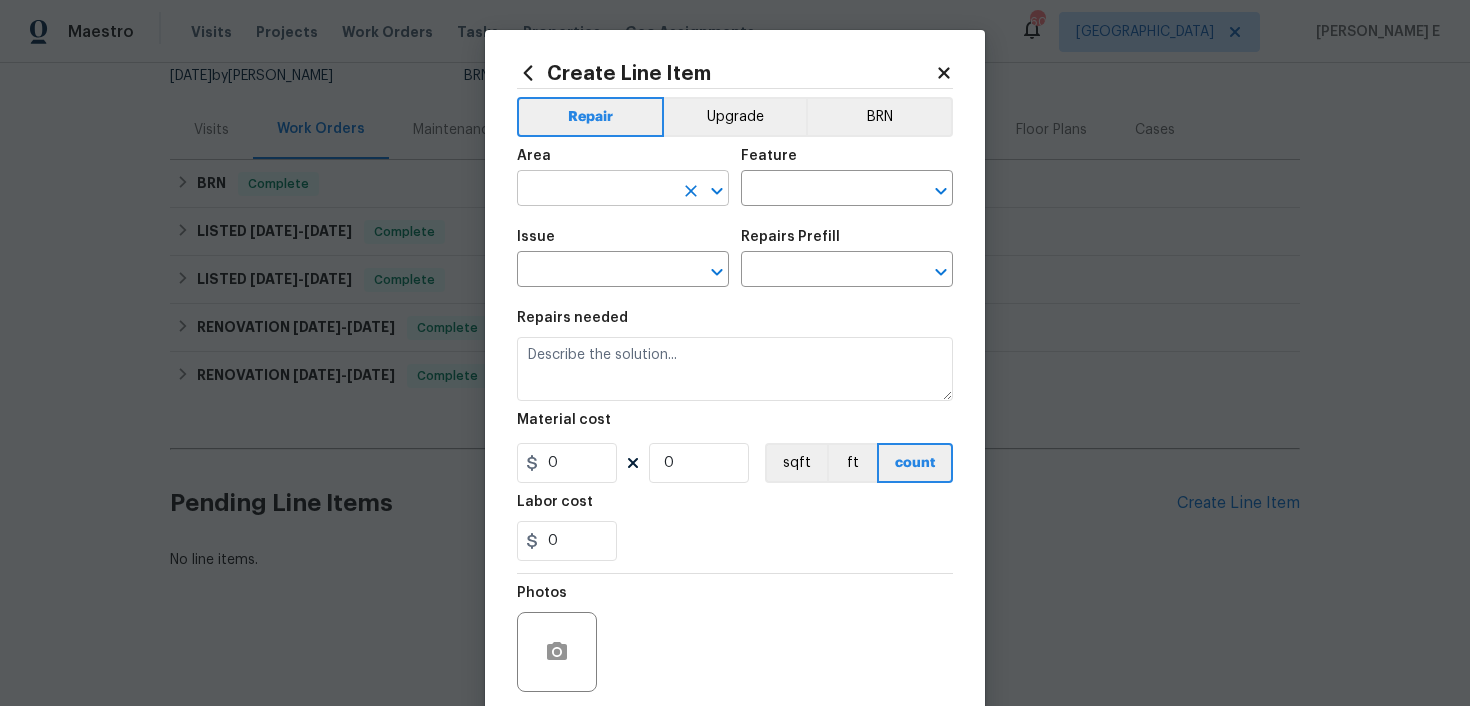 click at bounding box center [595, 190] 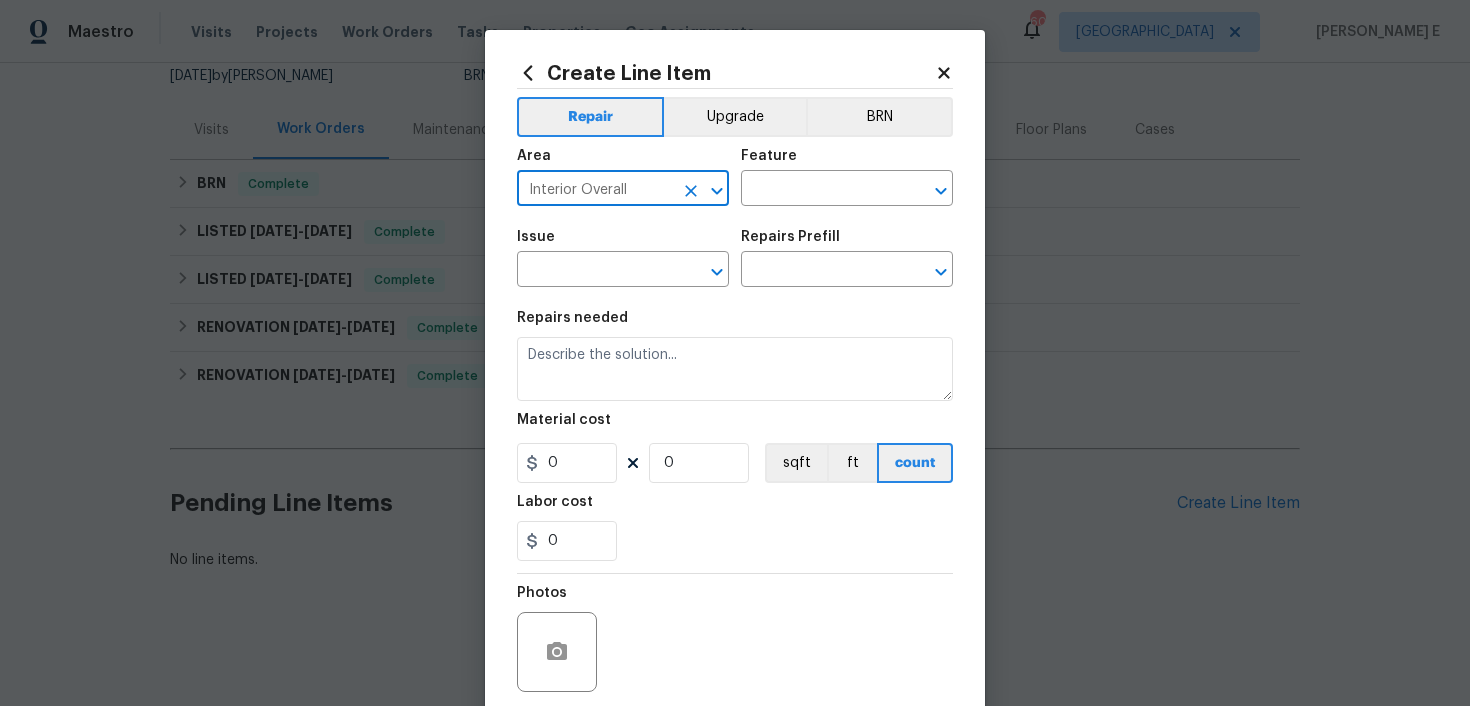 type on "Interior Overall" 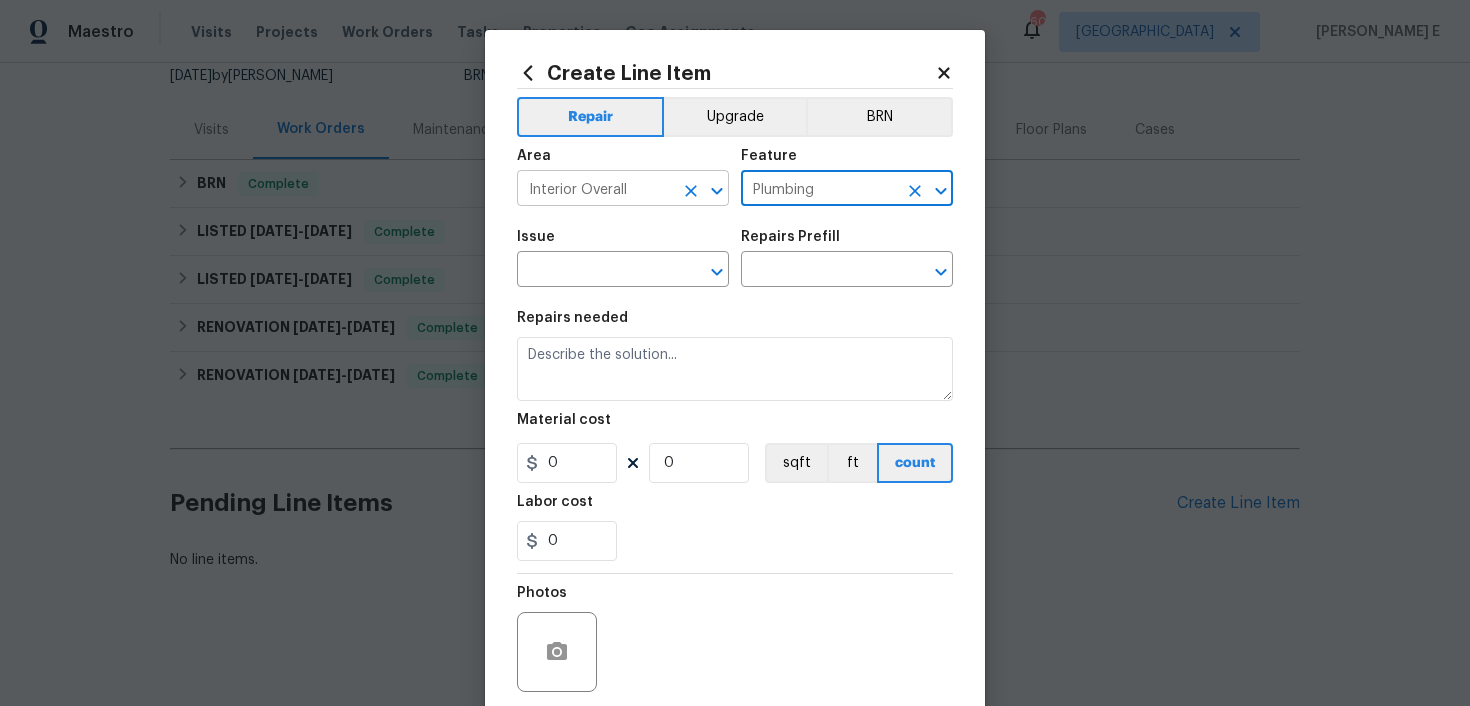 type on "Plumbing" 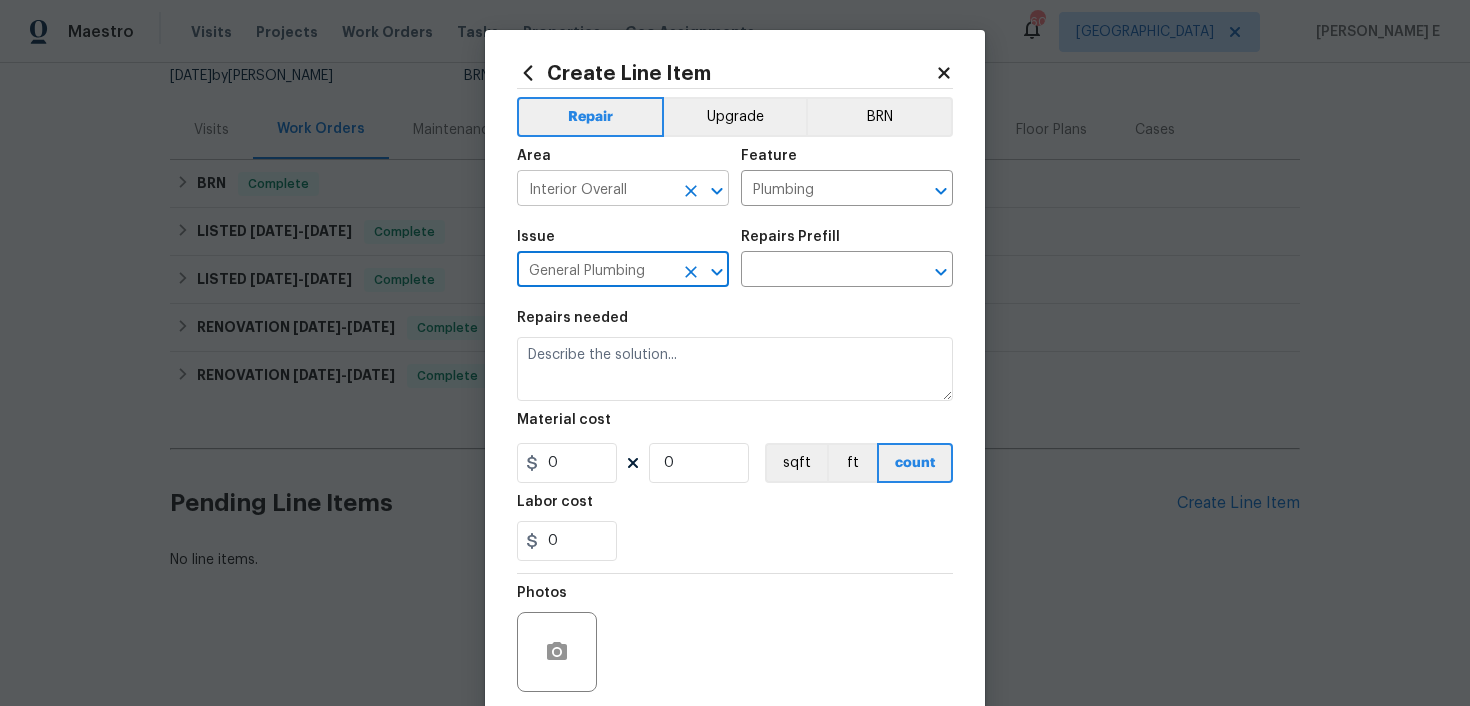 type on "General Plumbing" 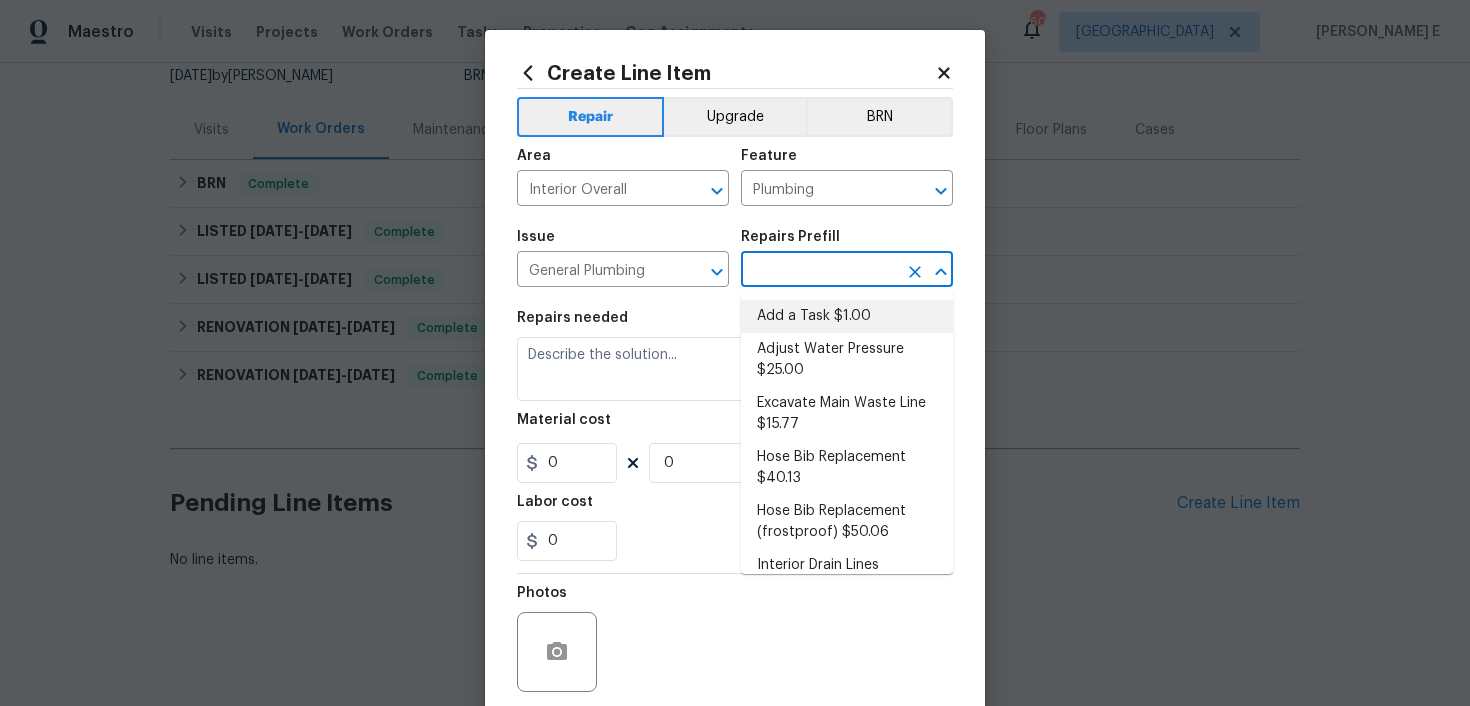 click on "Add a Task $1.00" at bounding box center (847, 316) 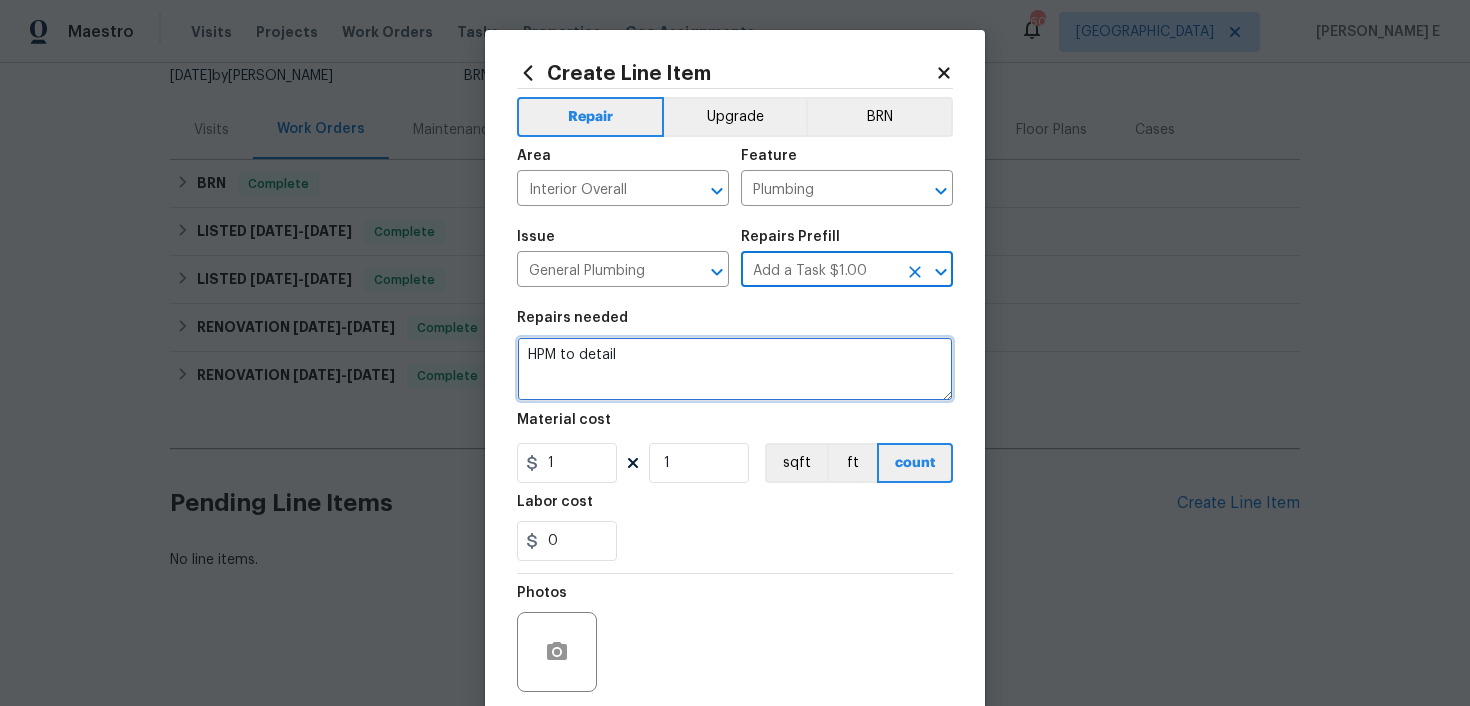 click on "HPM to detail" at bounding box center [735, 369] 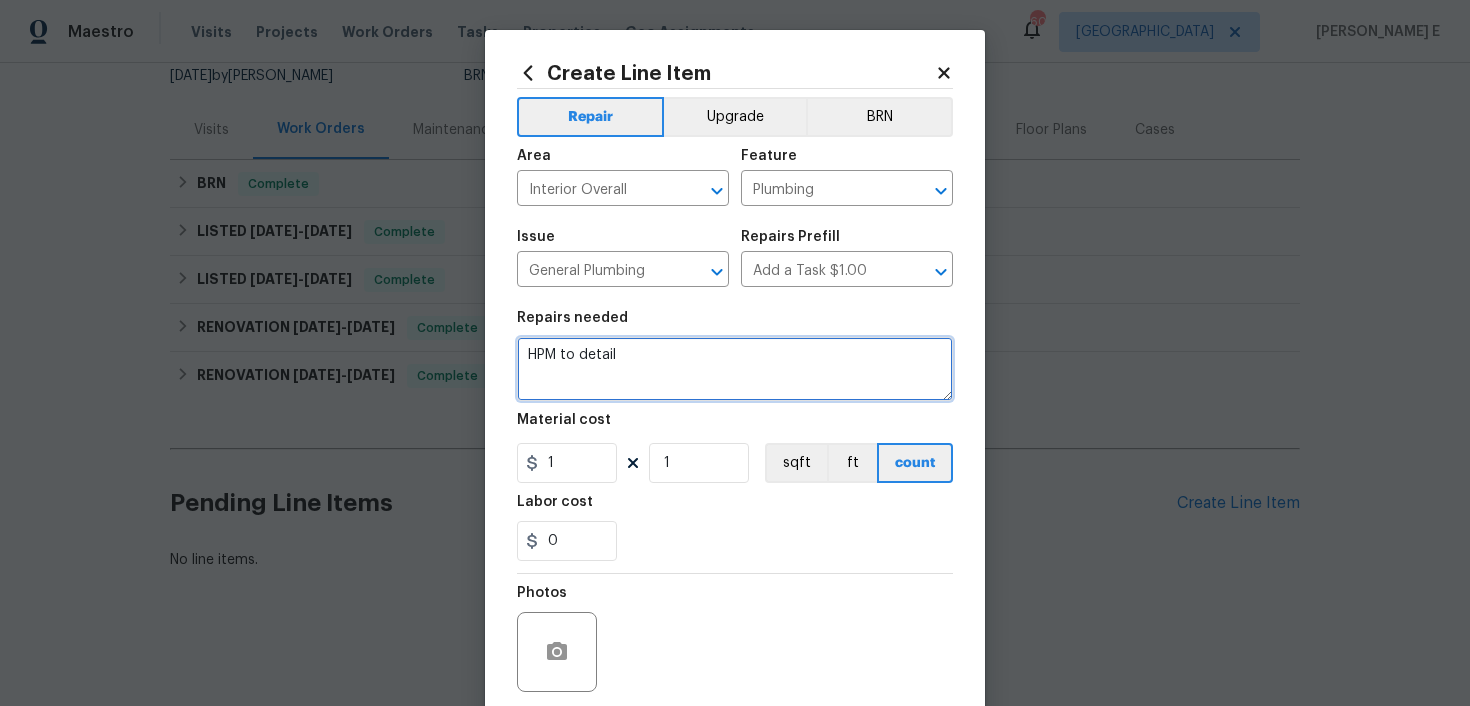 click on "HPM to detail" at bounding box center [735, 369] 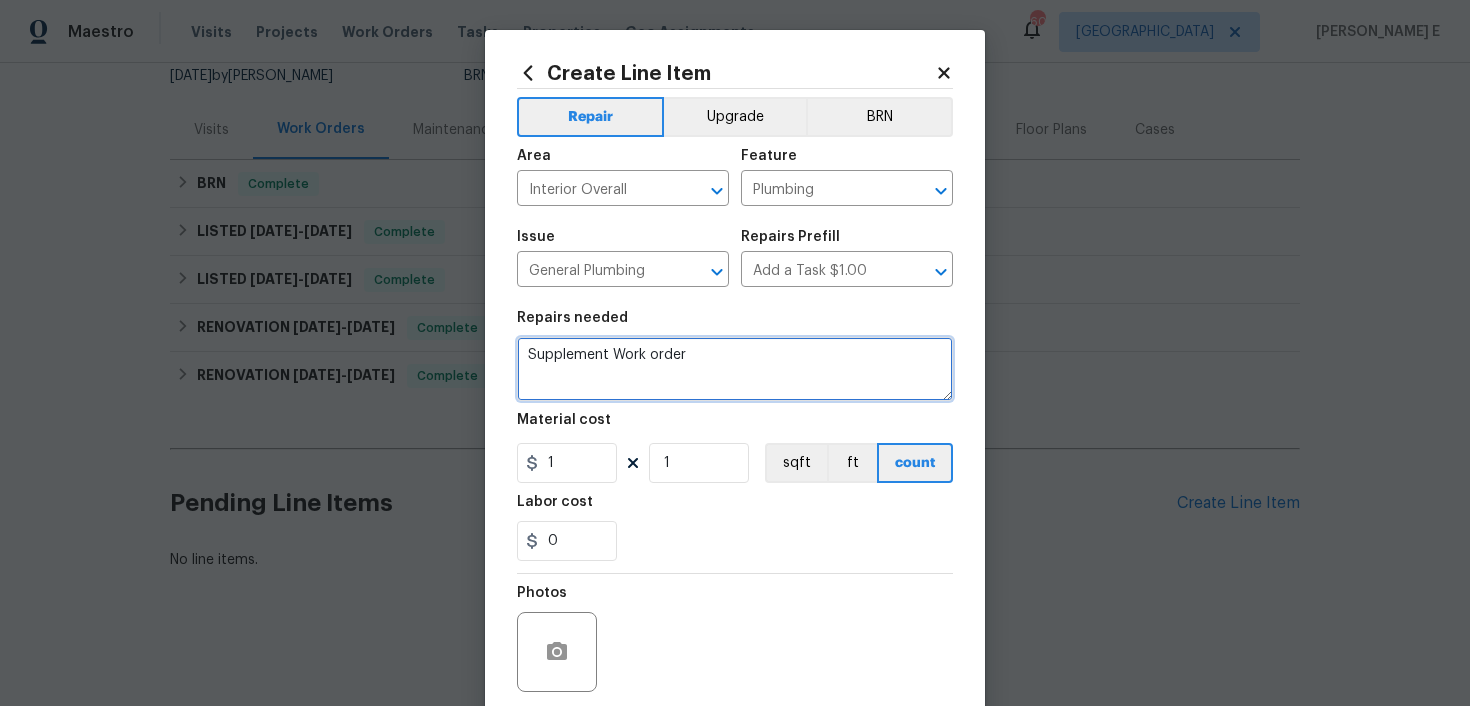 type on "Supplement Work order" 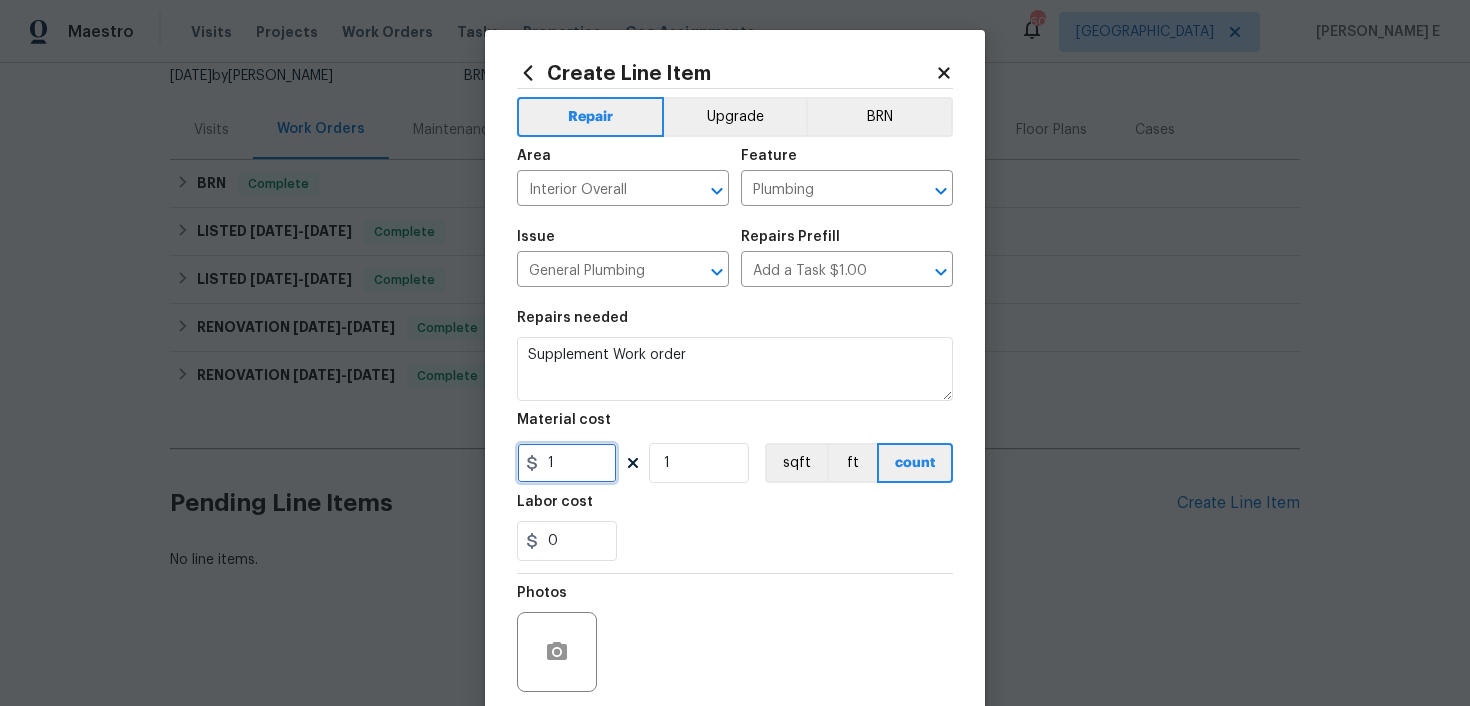 drag, startPoint x: 542, startPoint y: 466, endPoint x: 446, endPoint y: 466, distance: 96 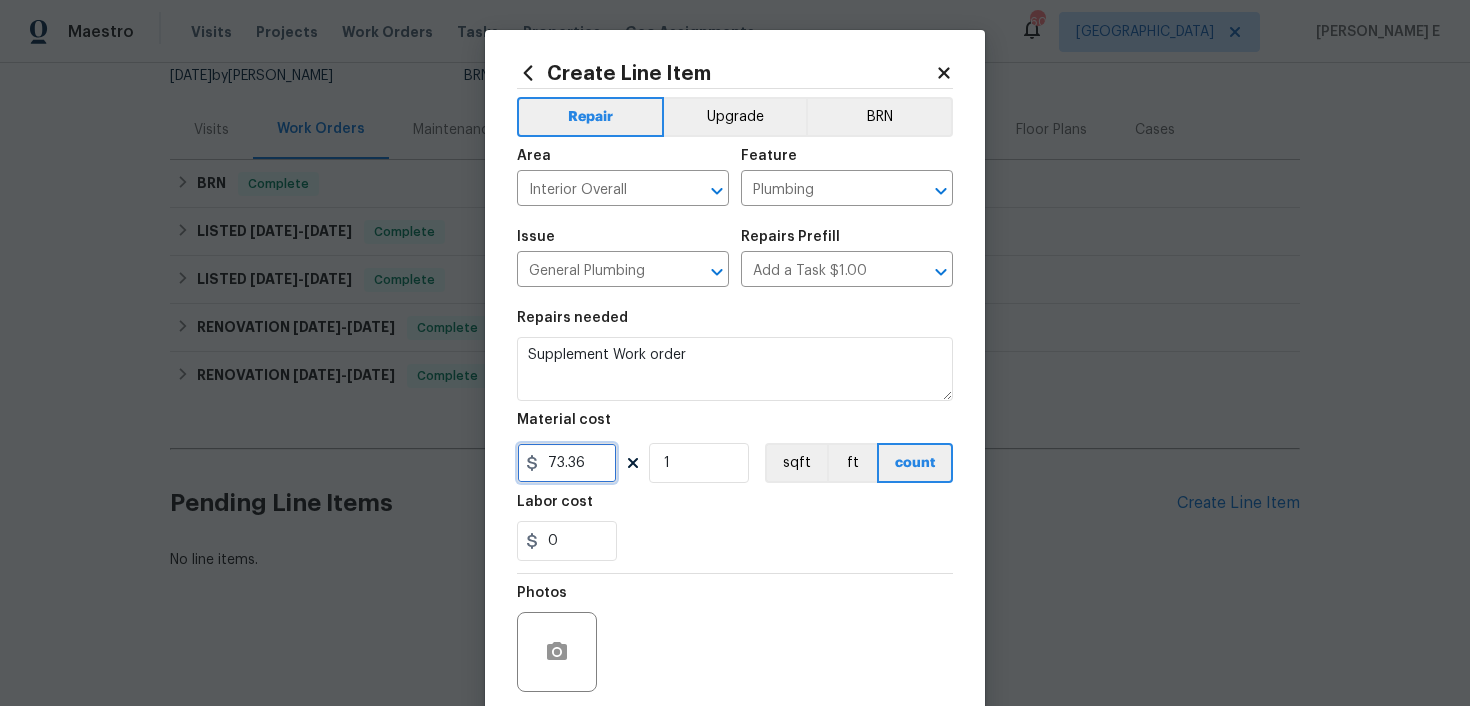 scroll, scrollTop: 156, scrollLeft: 0, axis: vertical 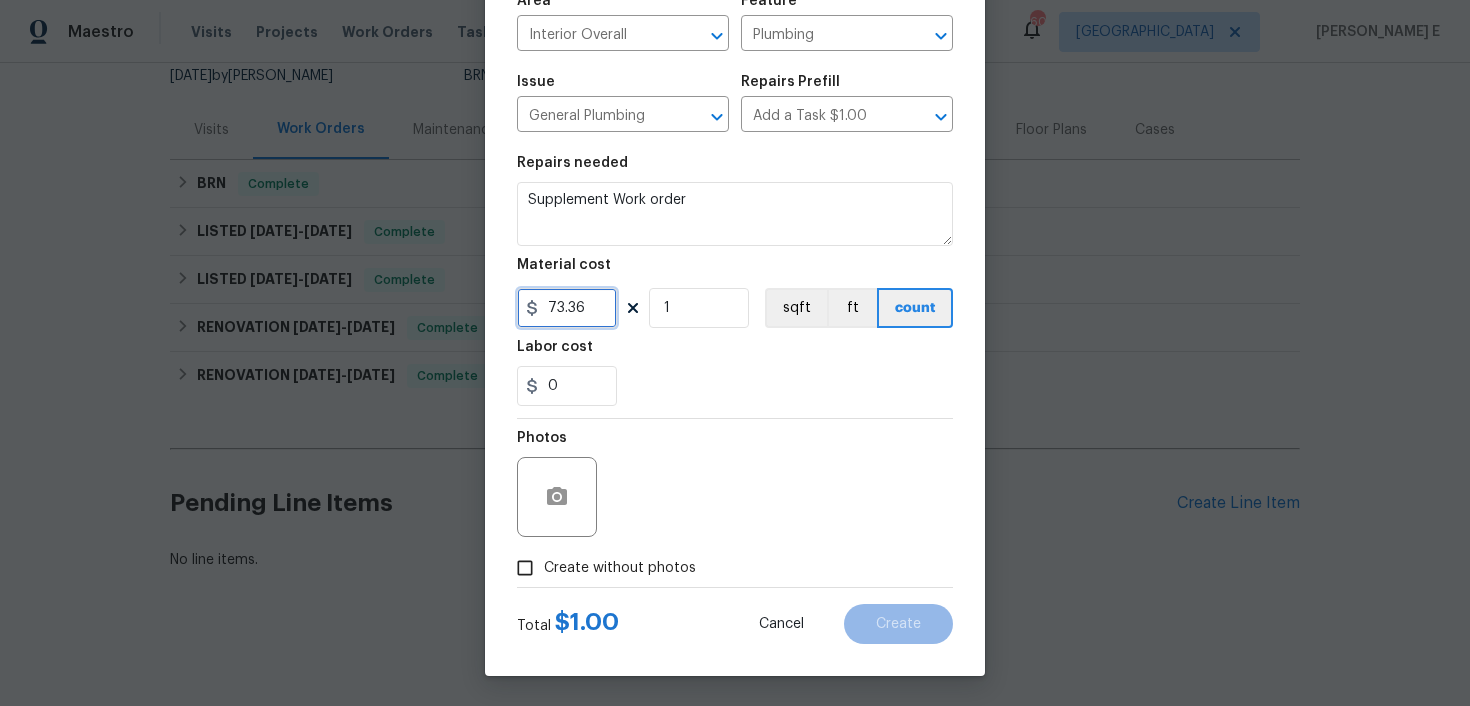 type on "73.36" 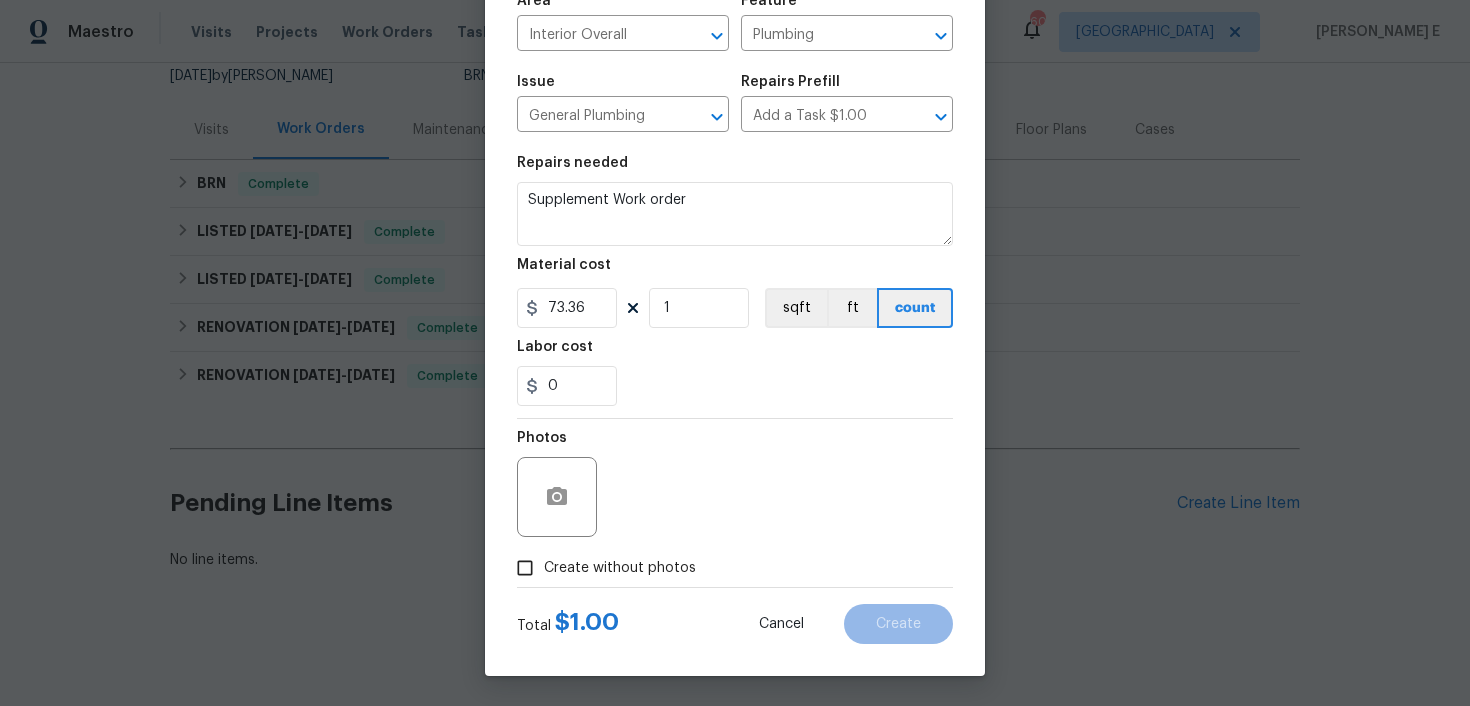 click on "Create without photos" at bounding box center (620, 568) 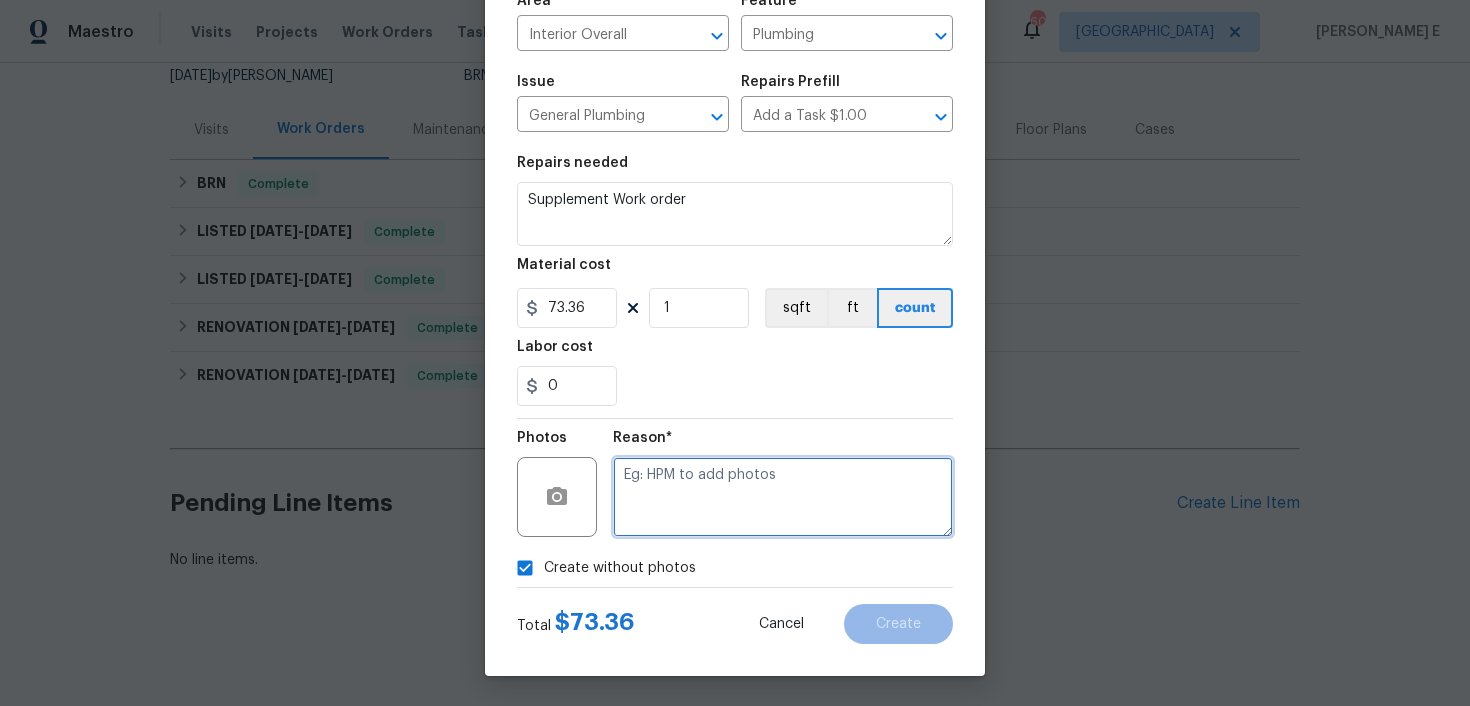 click at bounding box center [783, 497] 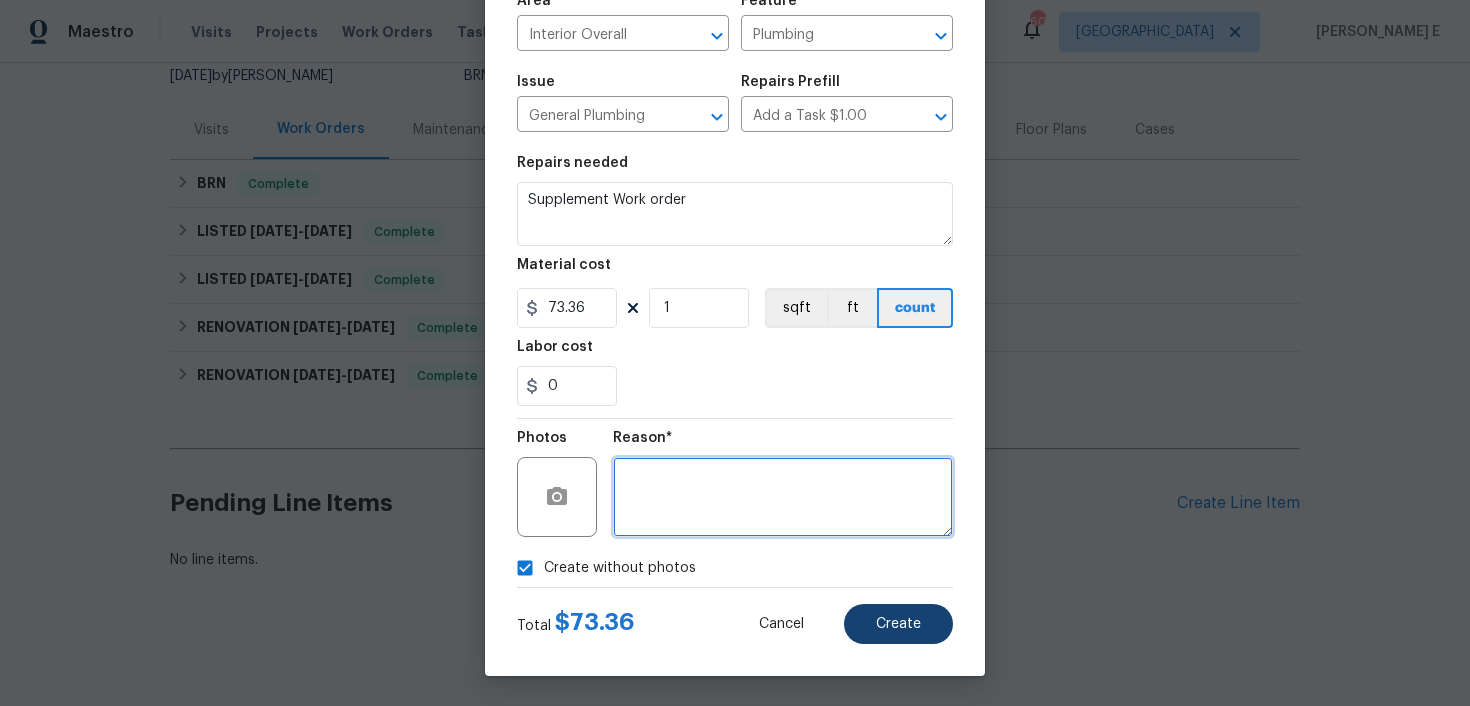 type 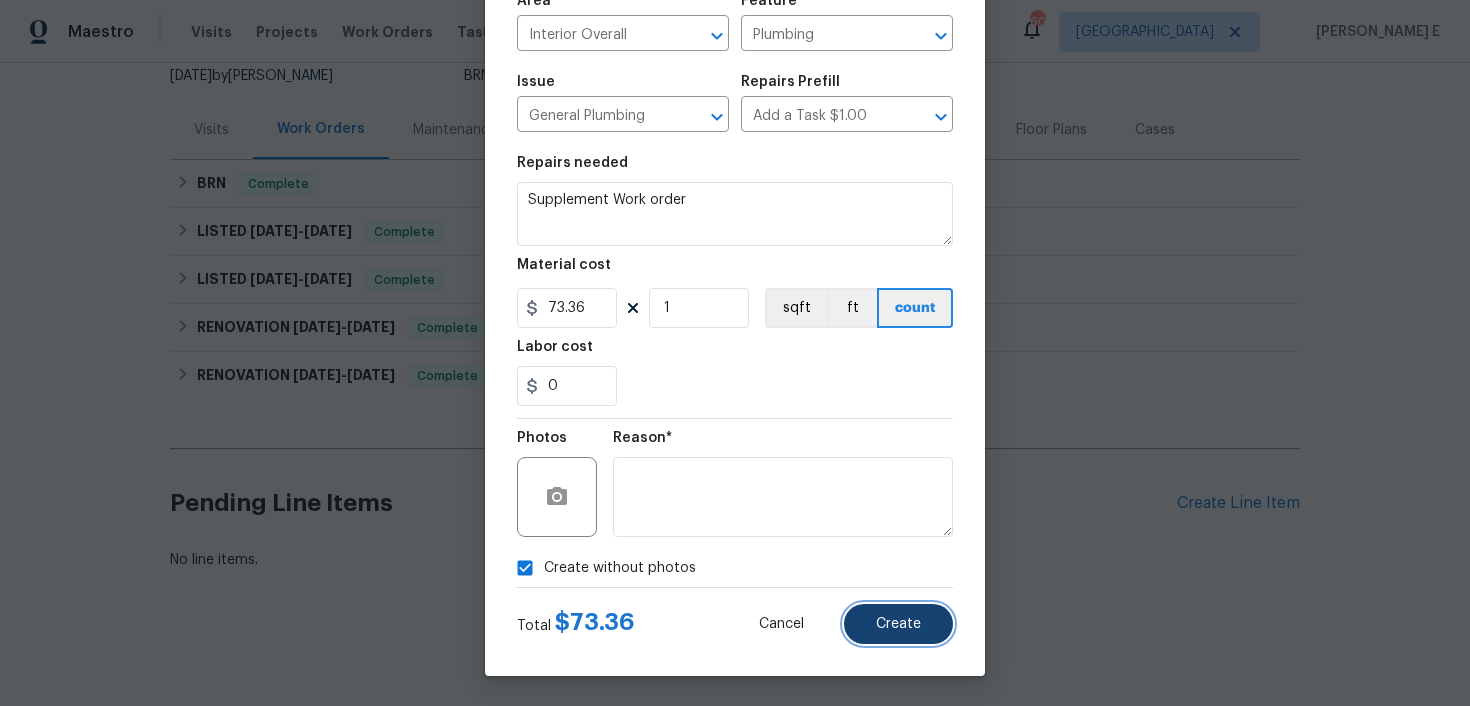 click on "Create" at bounding box center (898, 624) 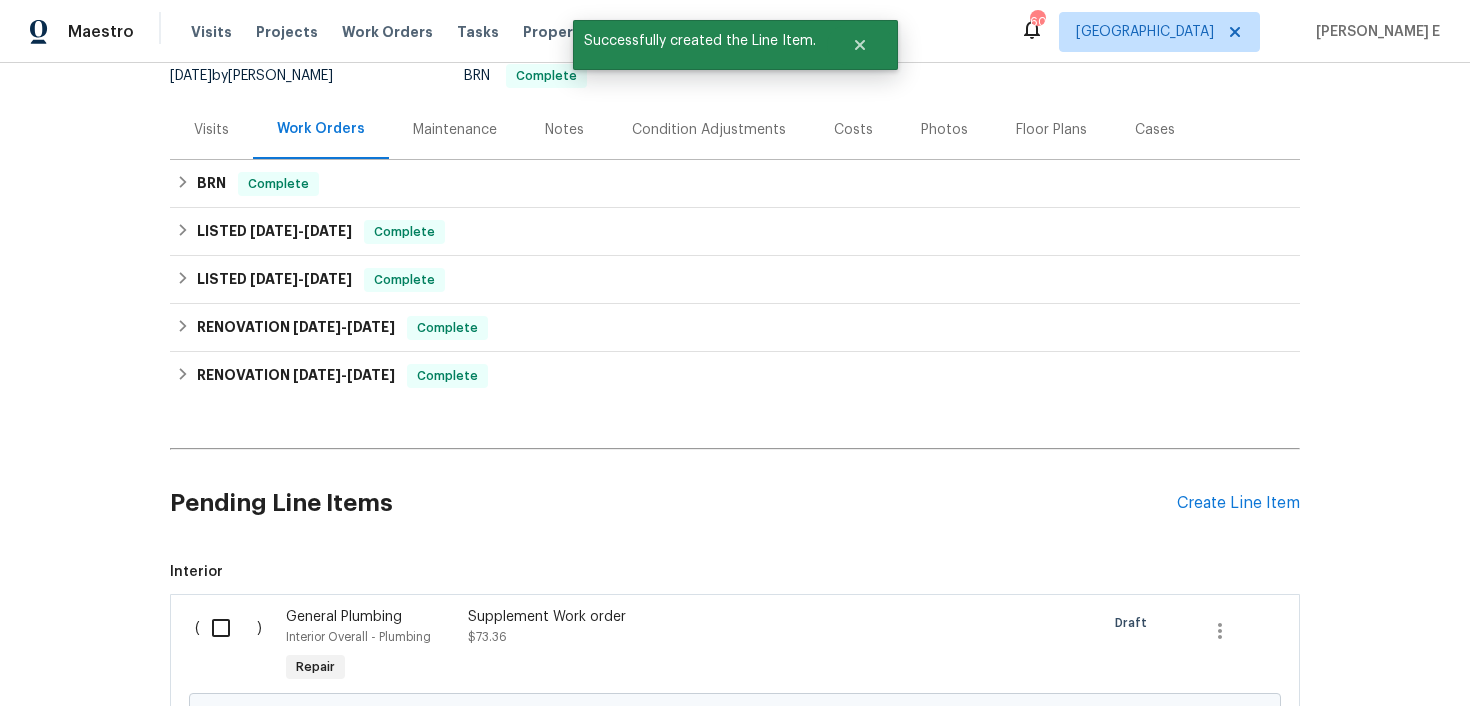 scroll, scrollTop: 431, scrollLeft: 0, axis: vertical 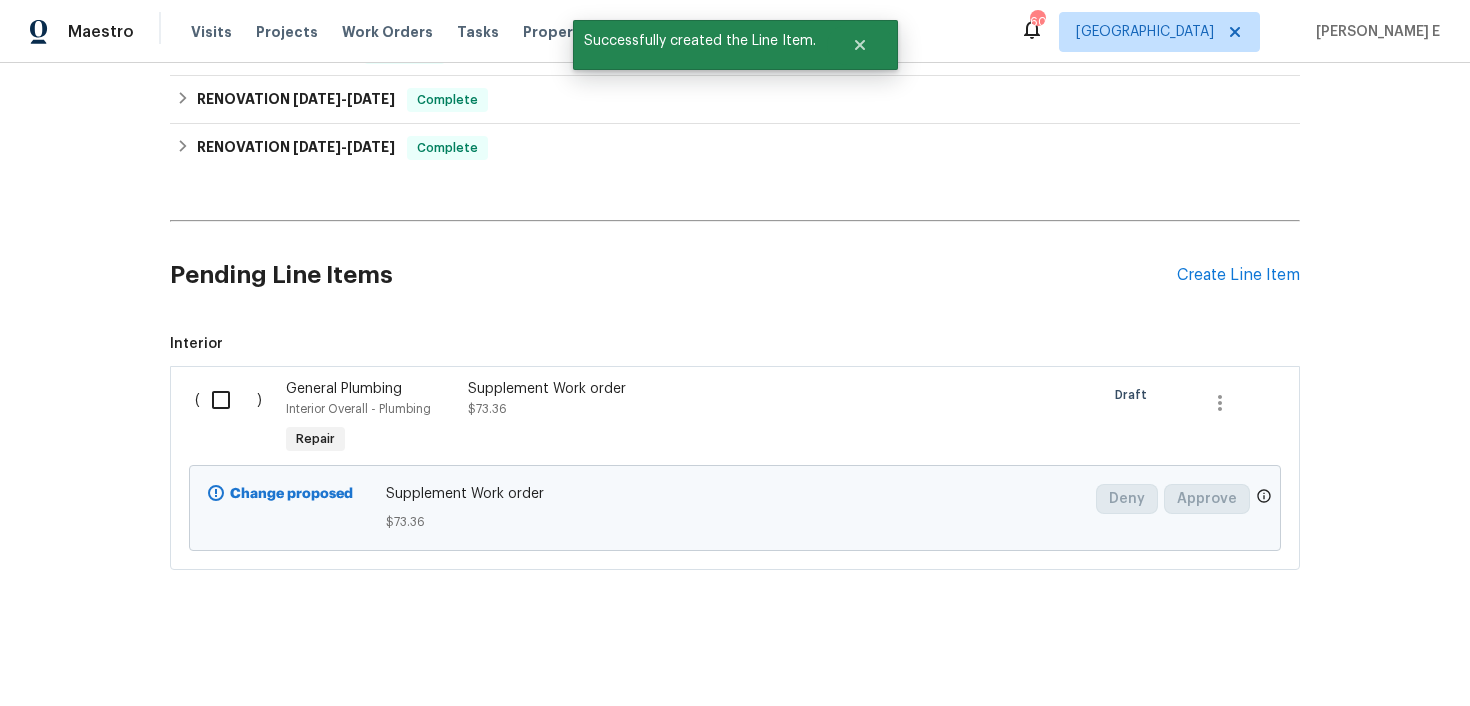 click at bounding box center (228, 400) 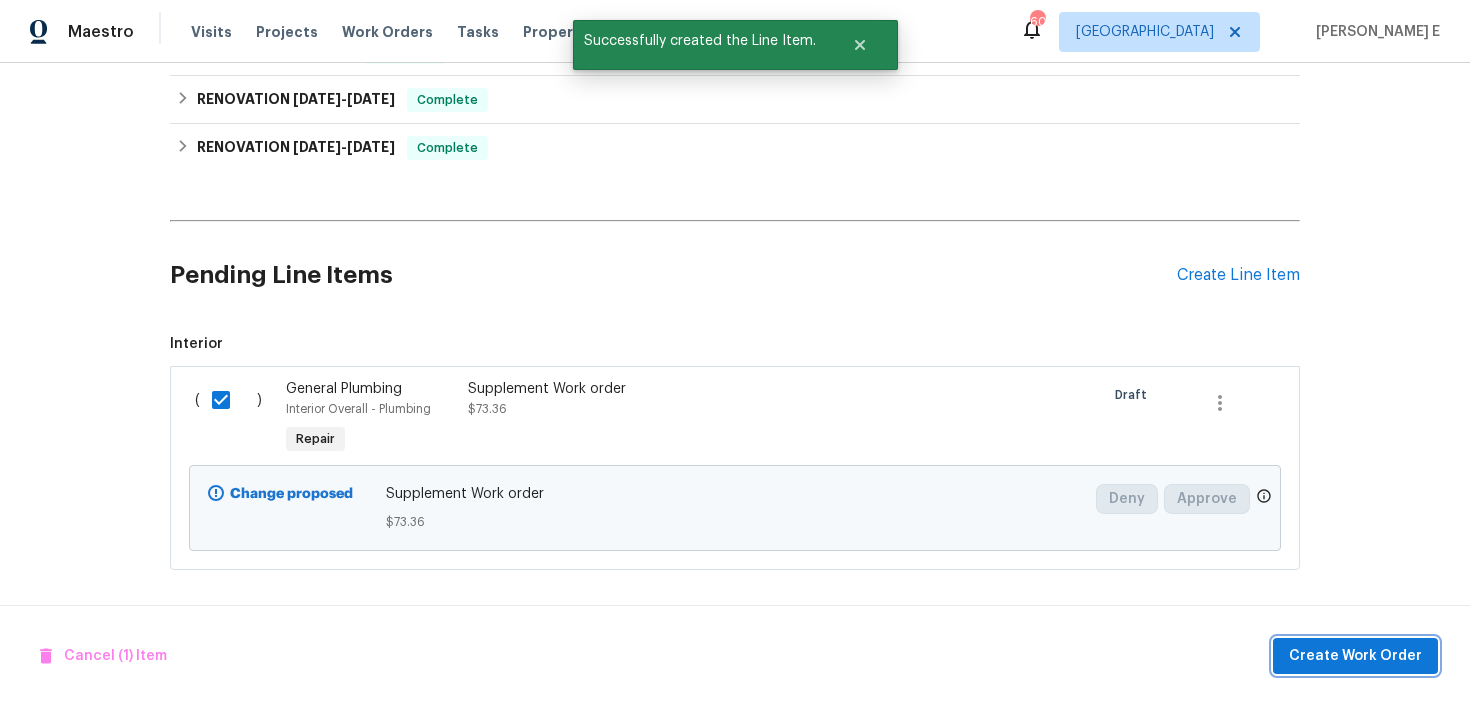 click on "Create Work Order" at bounding box center [1355, 656] 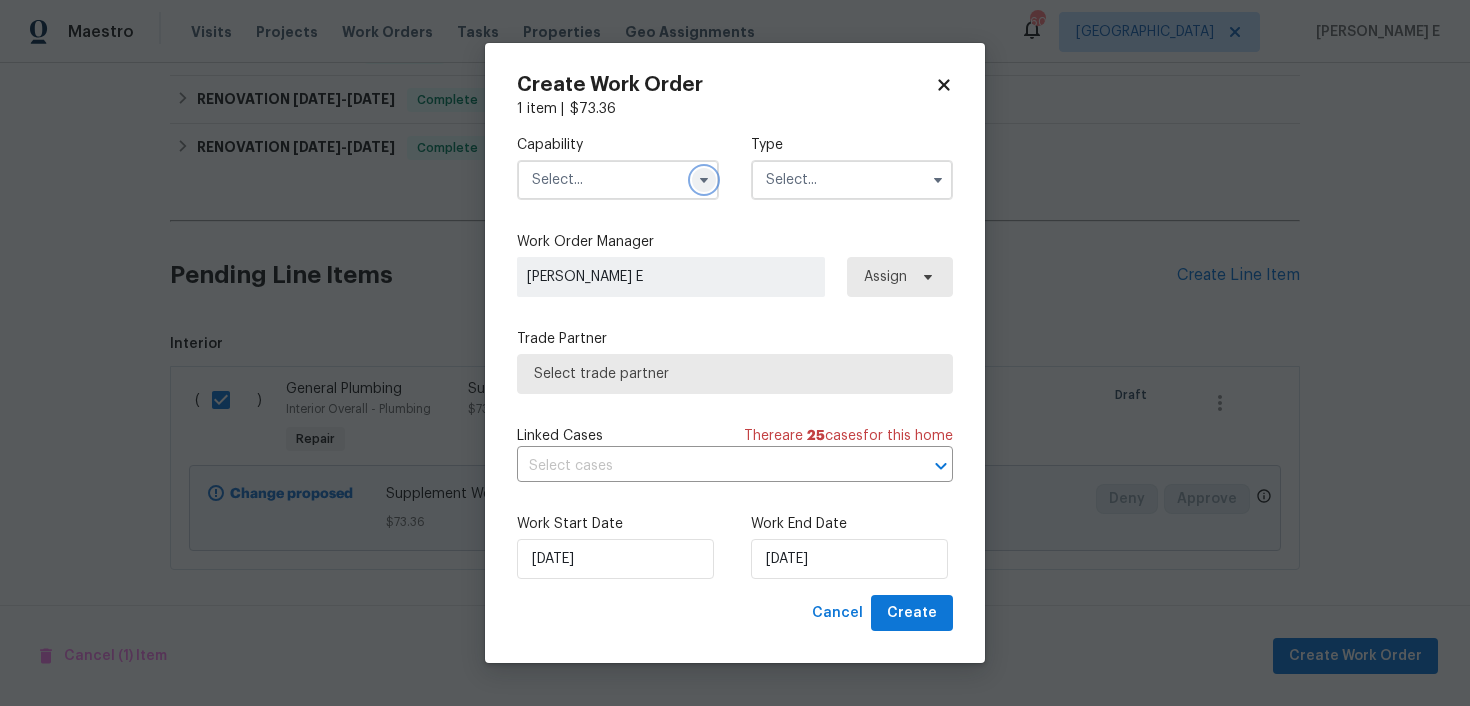 click at bounding box center (704, 180) 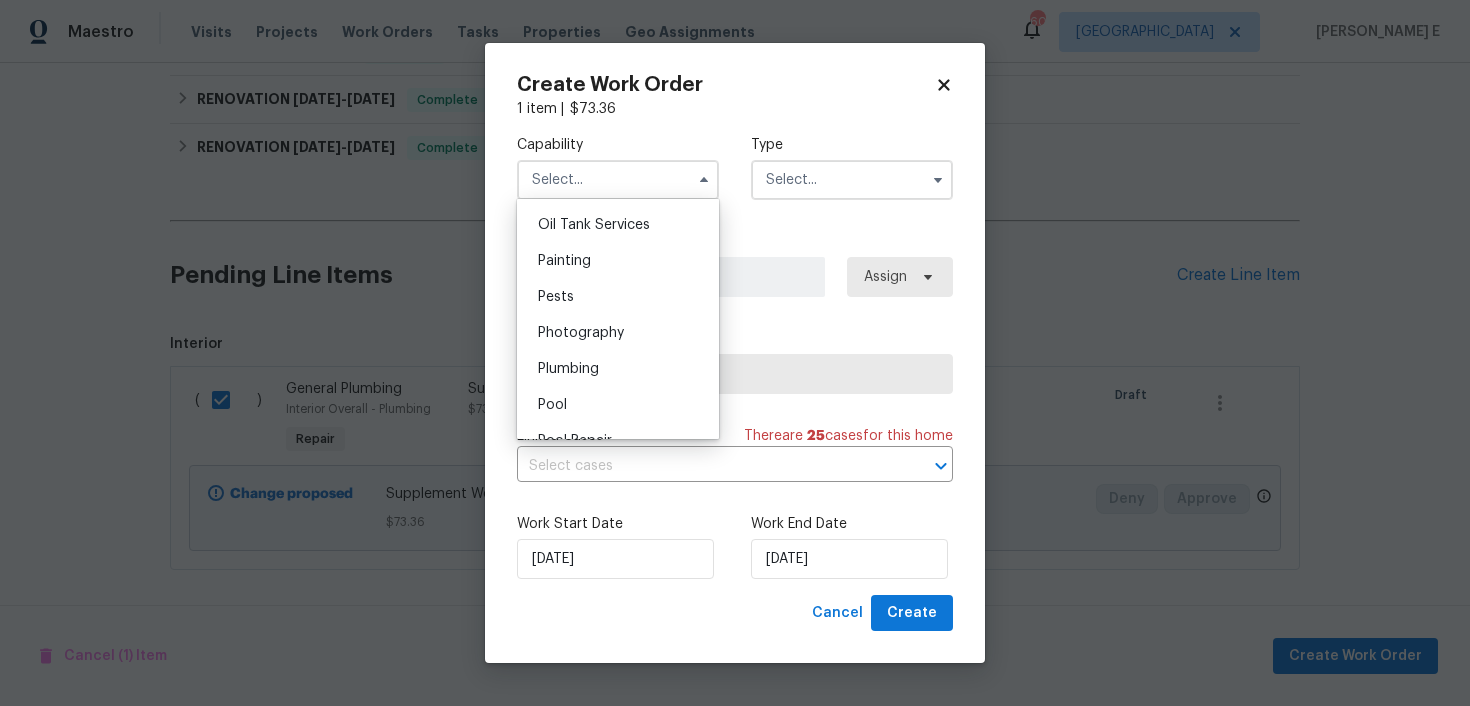 scroll, scrollTop: 1672, scrollLeft: 0, axis: vertical 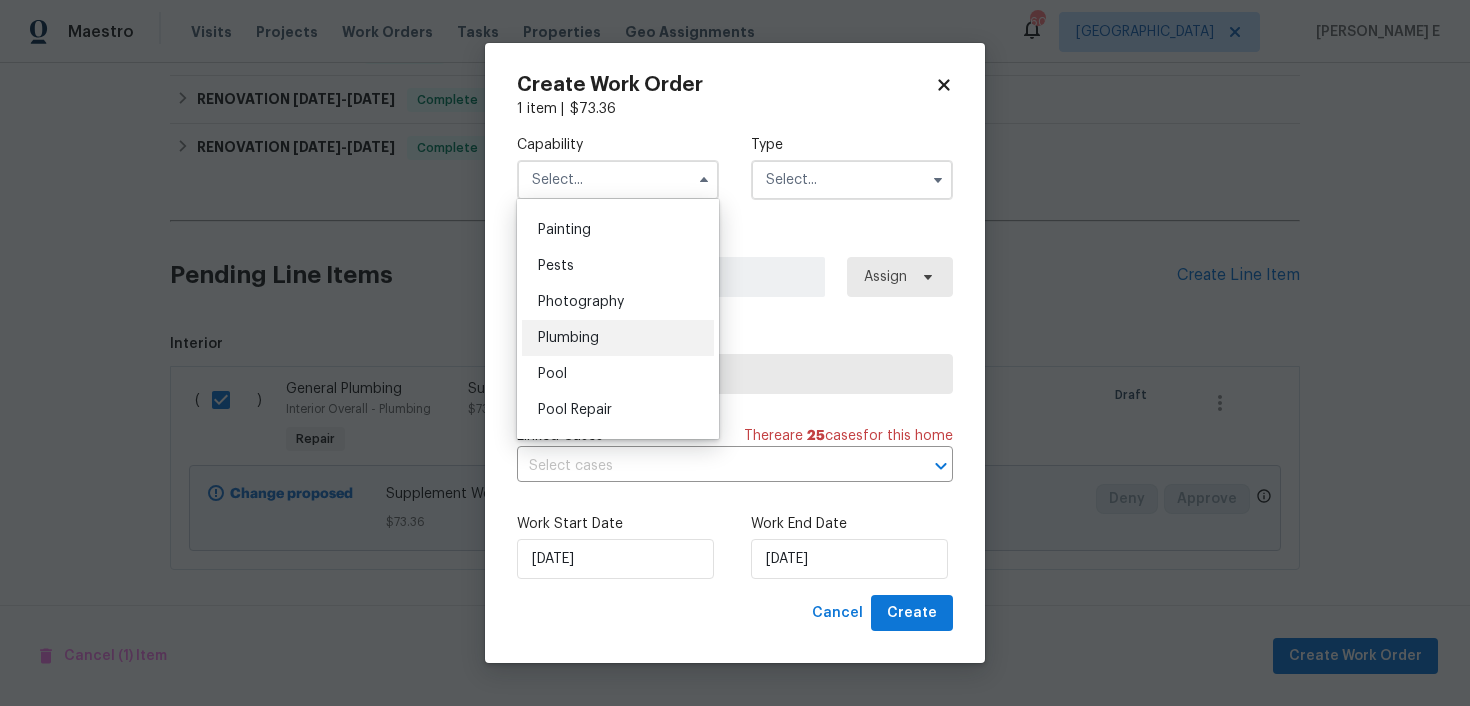click on "Plumbing" at bounding box center (618, 338) 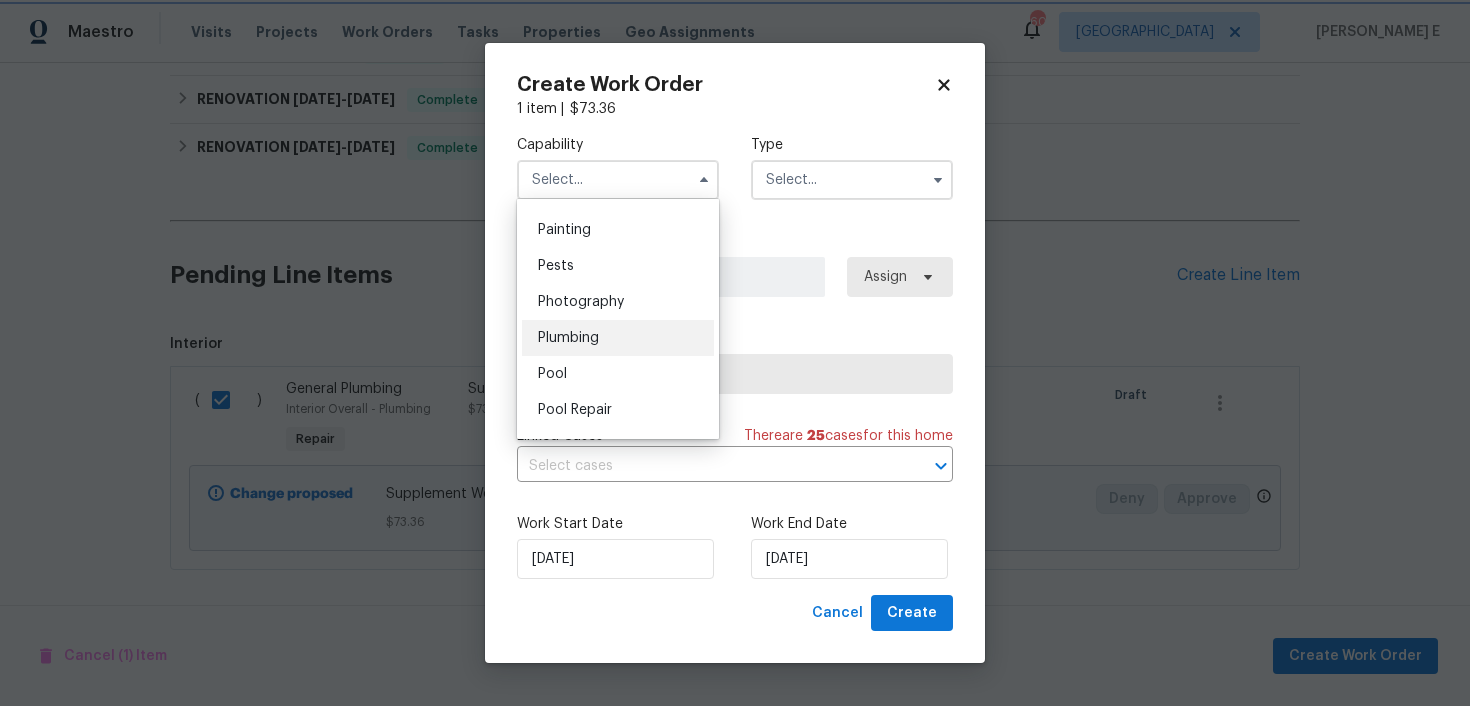 type on "Plumbing" 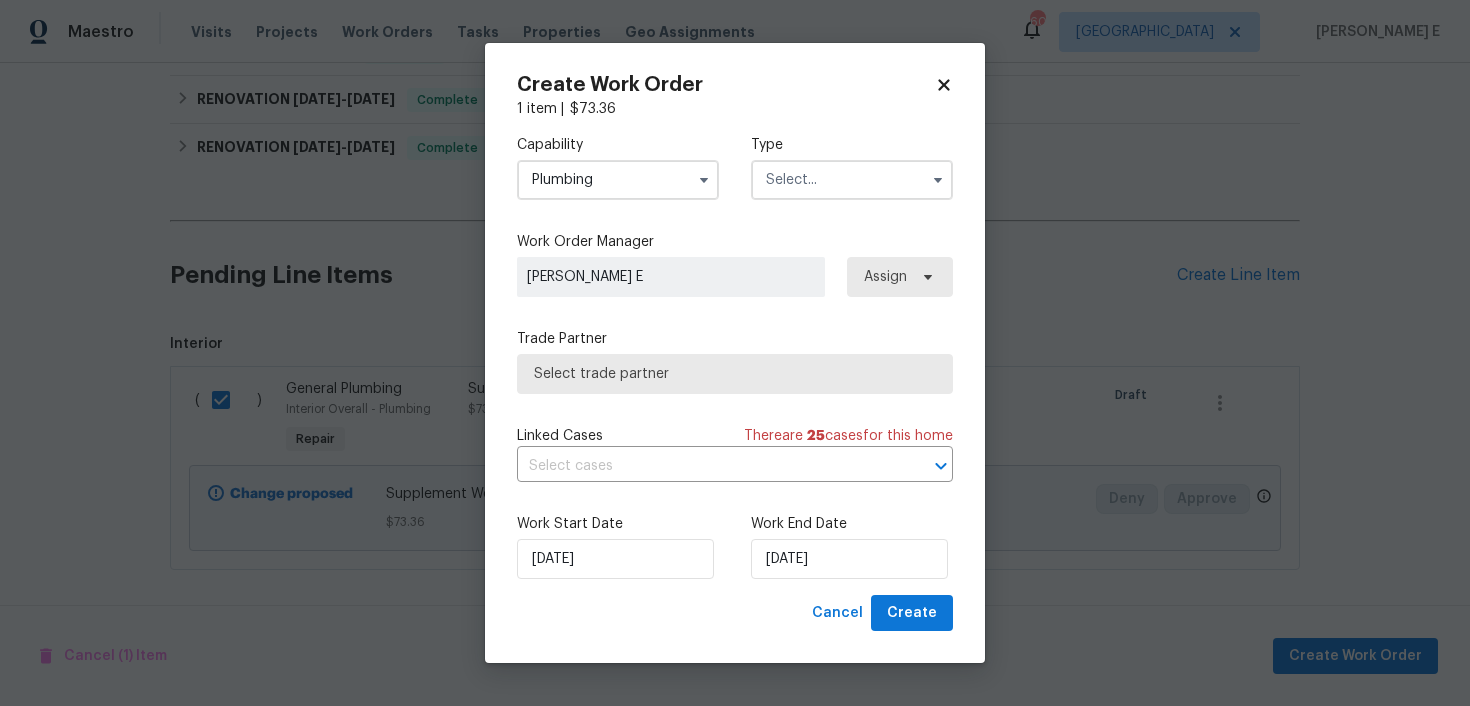 click at bounding box center [852, 180] 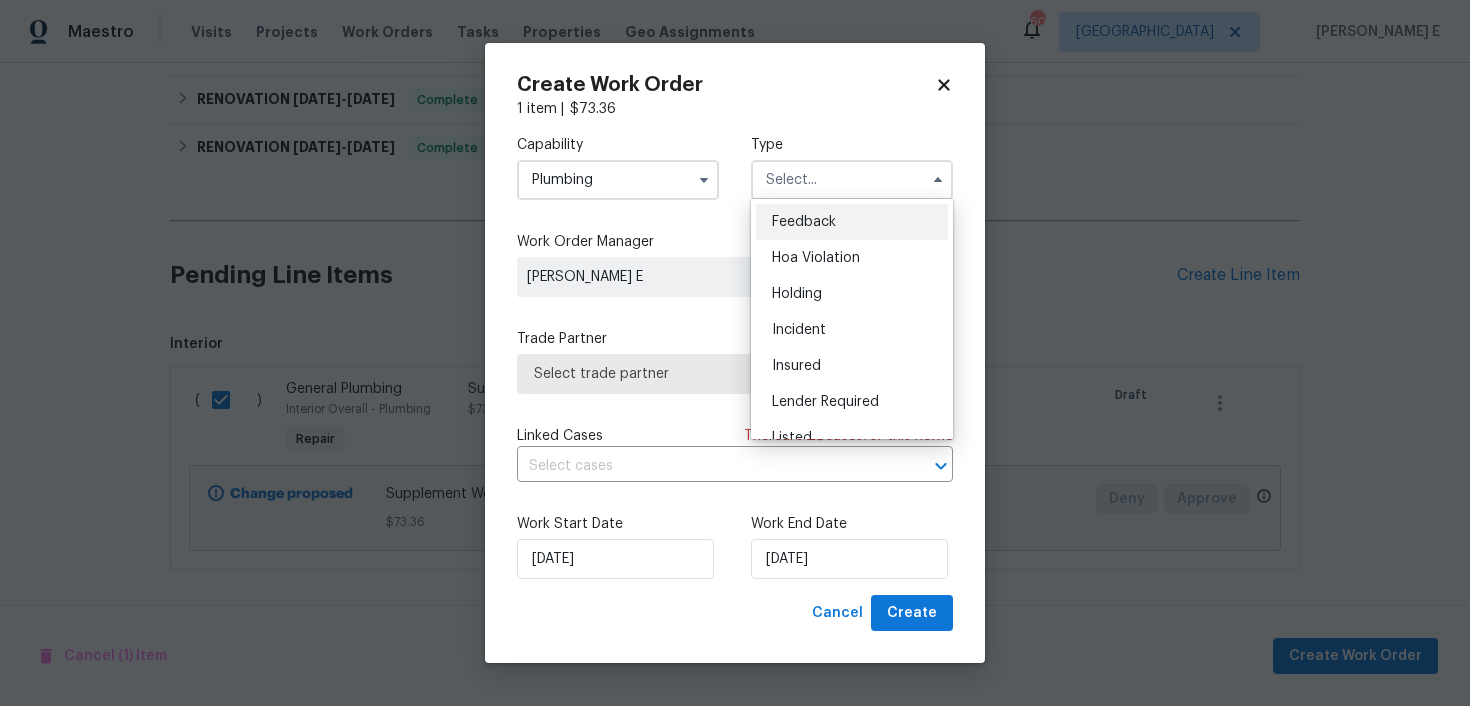 click on "Feedback" at bounding box center [804, 222] 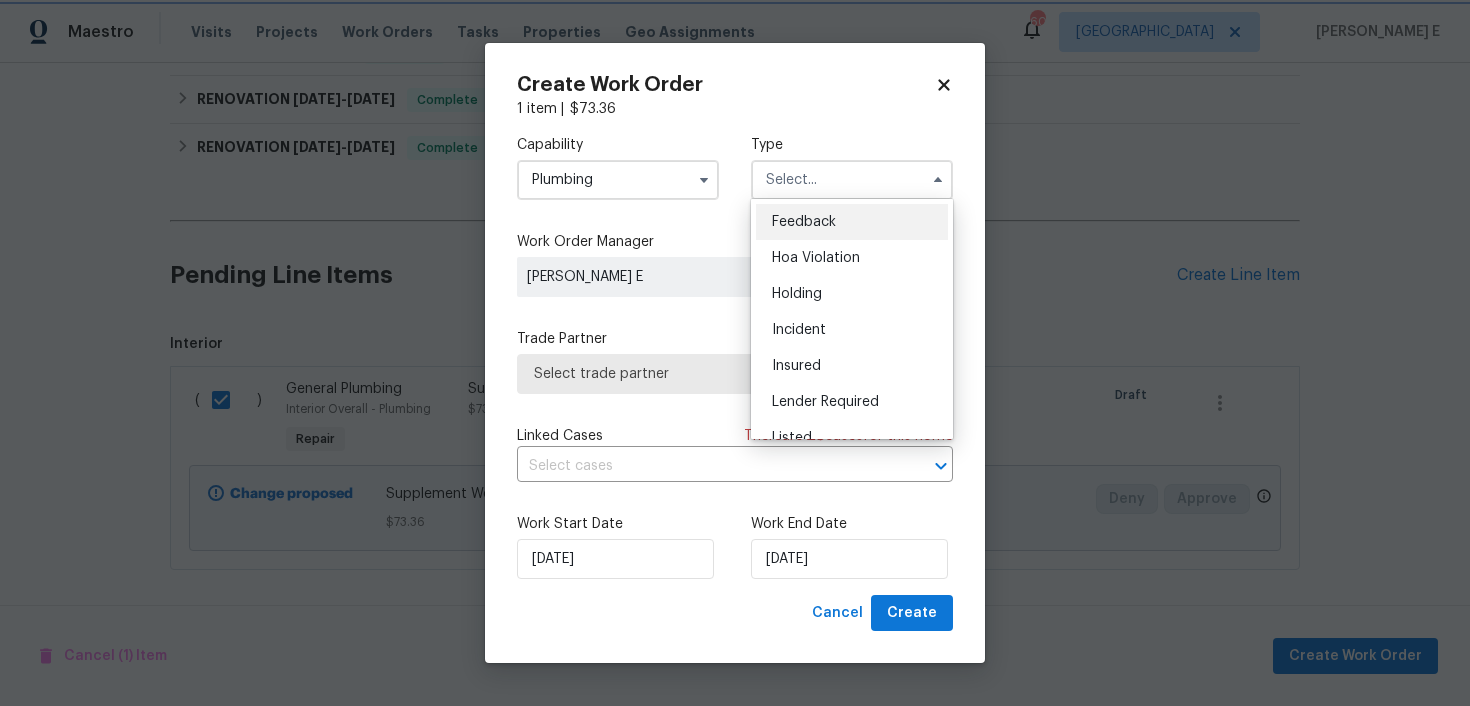 type on "Feedback" 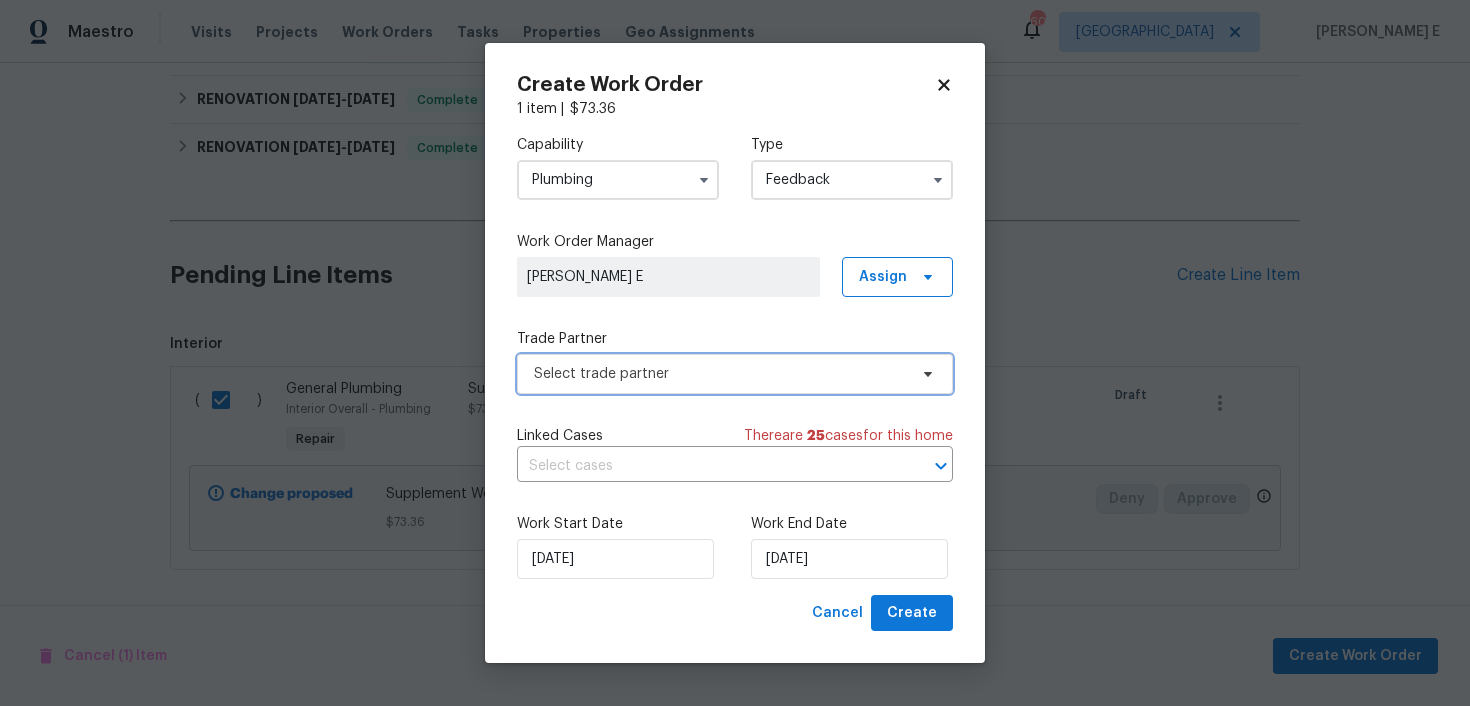 click on "Select trade partner" at bounding box center (720, 374) 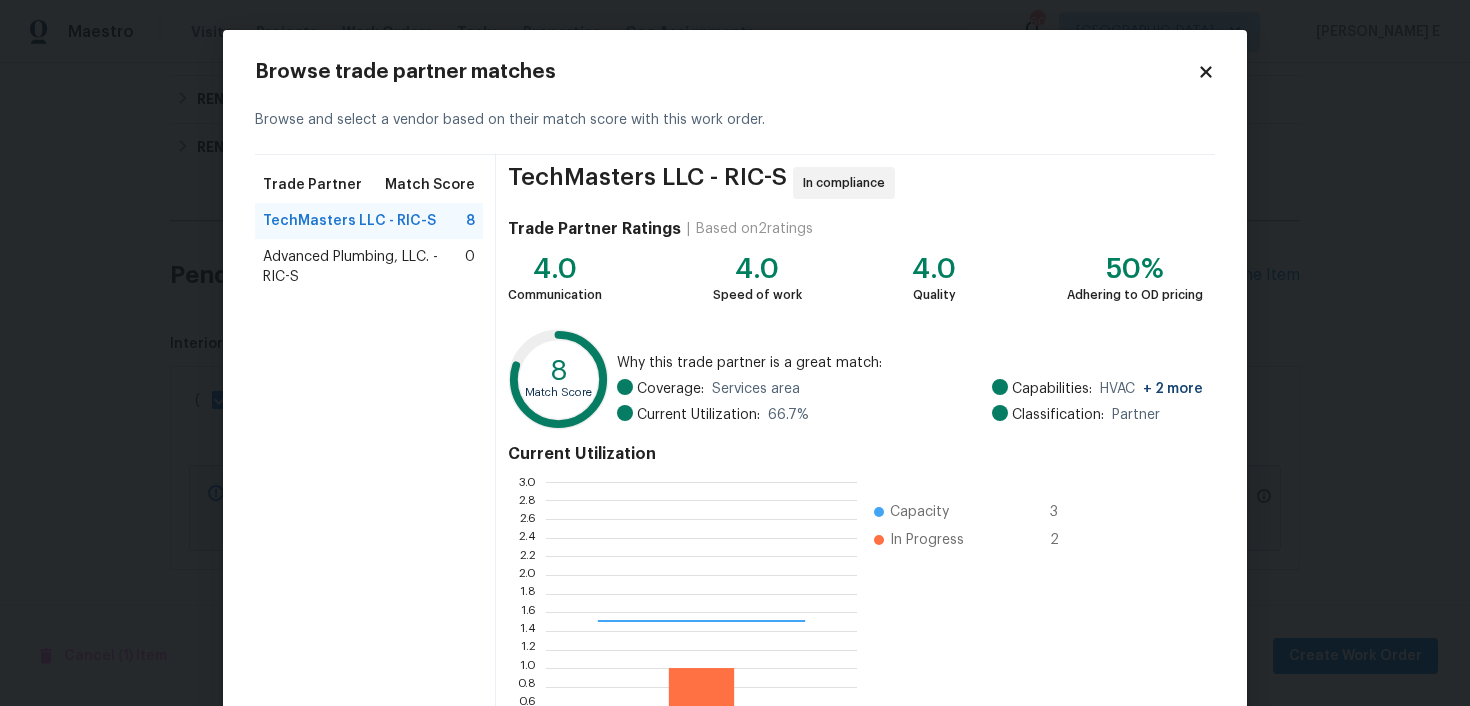 scroll, scrollTop: 2, scrollLeft: 1, axis: both 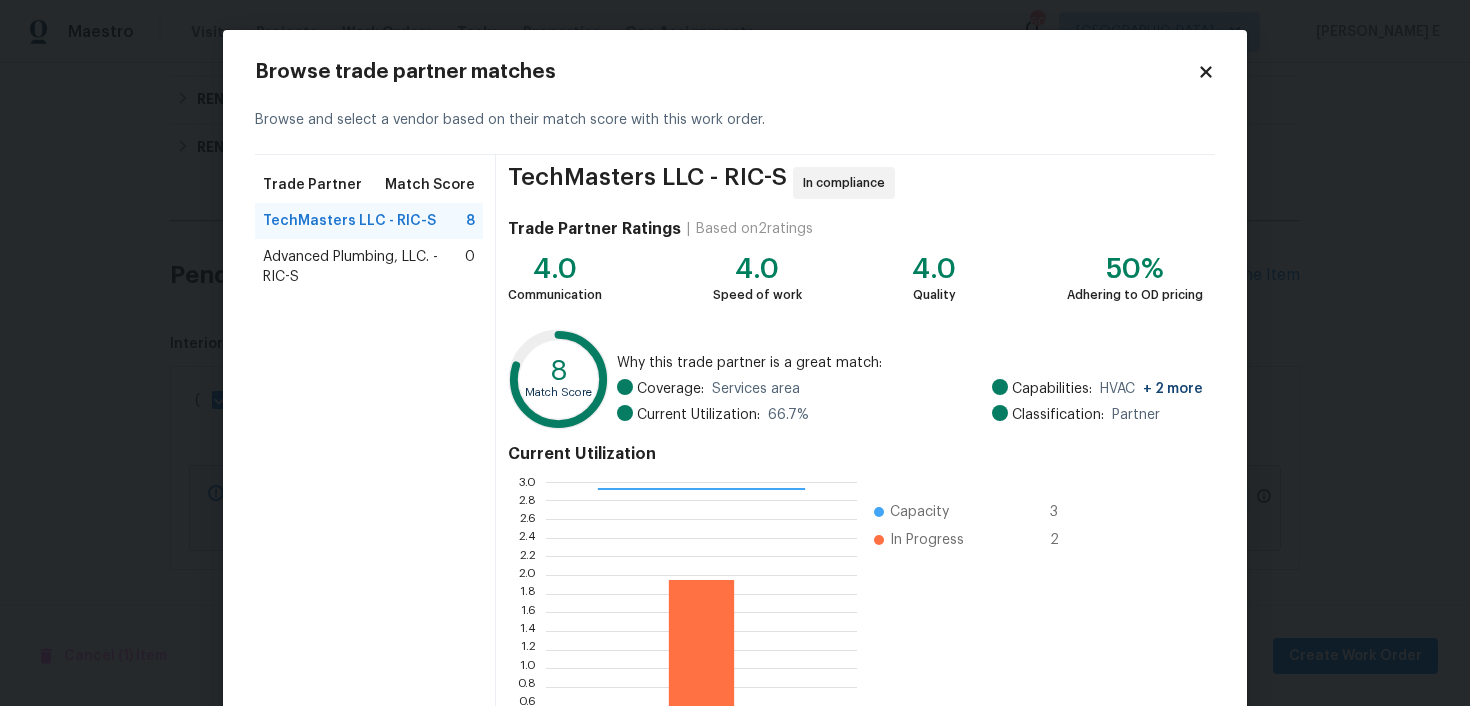 click on "Advanced Plumbing, LLC. - RIC-S" at bounding box center (364, 267) 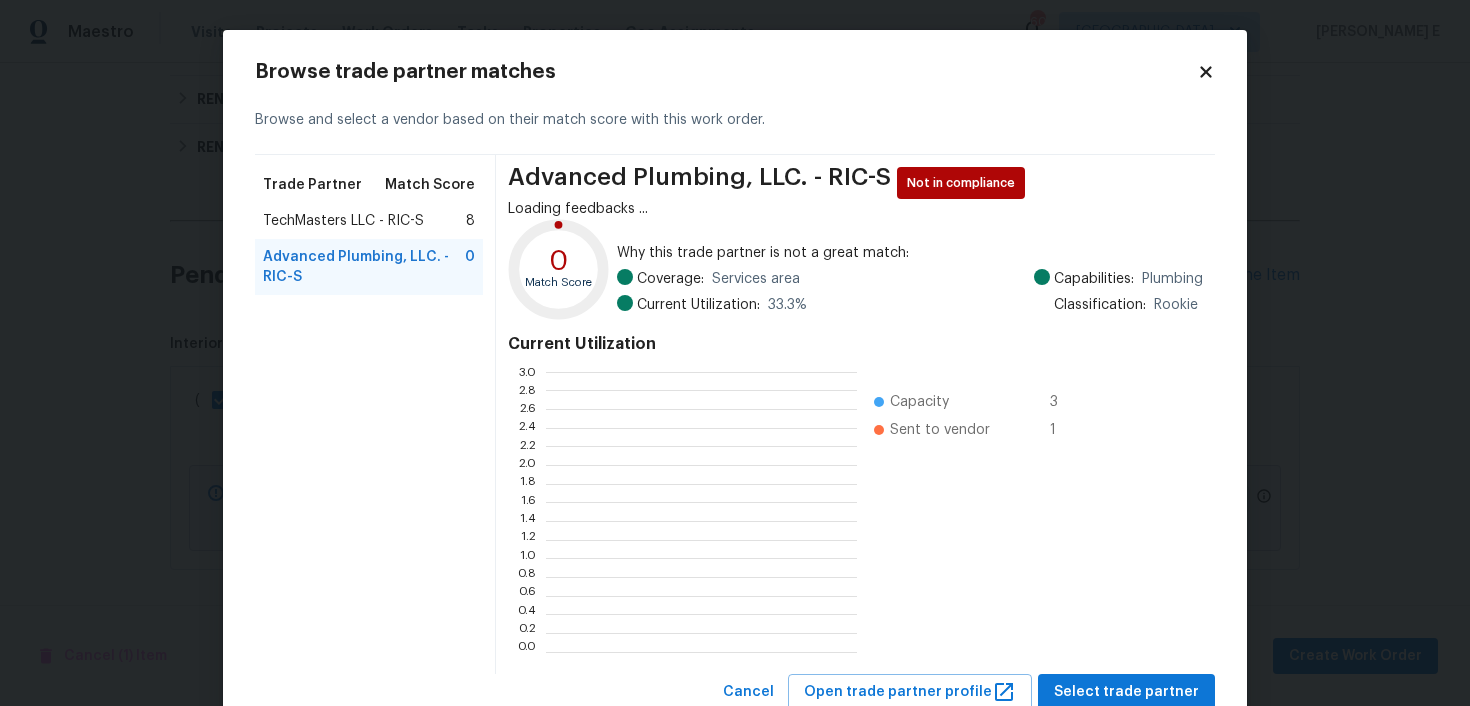scroll, scrollTop: 2, scrollLeft: 1, axis: both 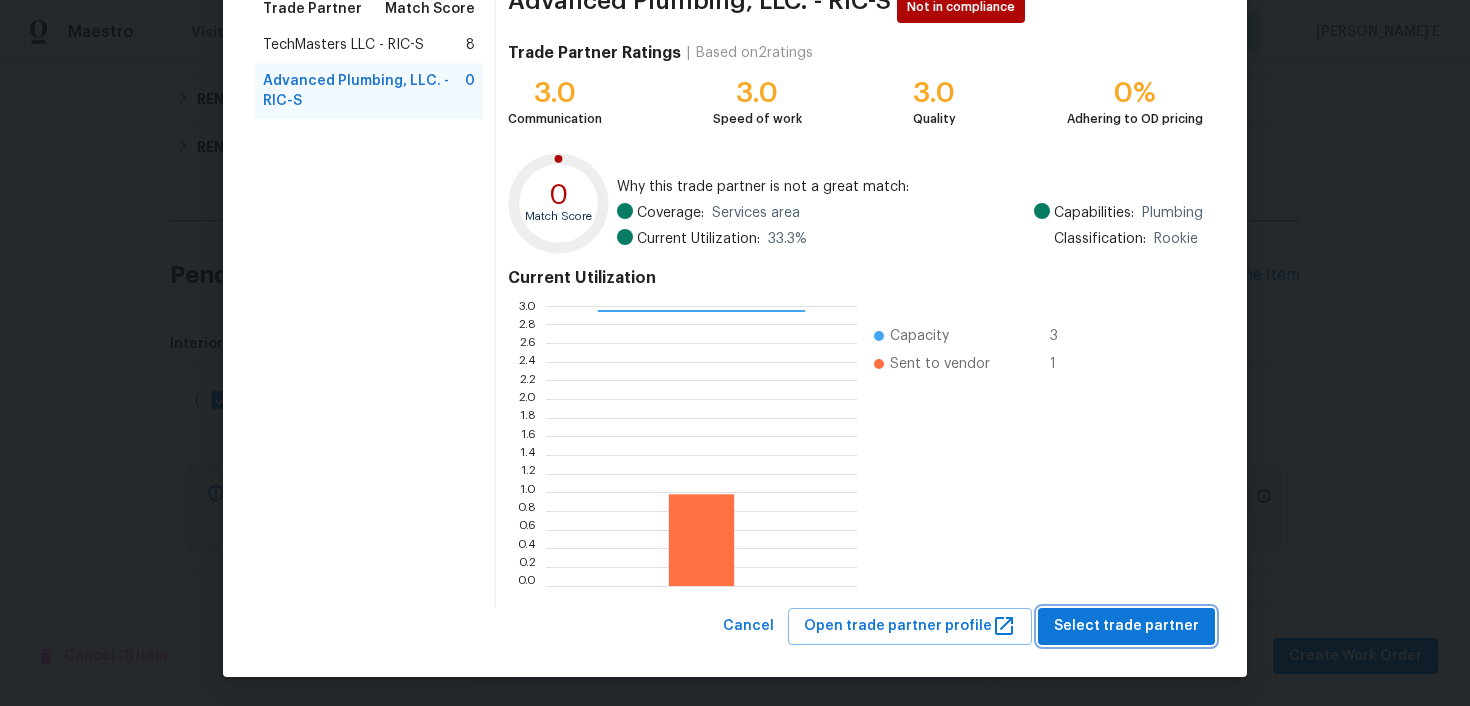 click on "Select trade partner" at bounding box center [1126, 626] 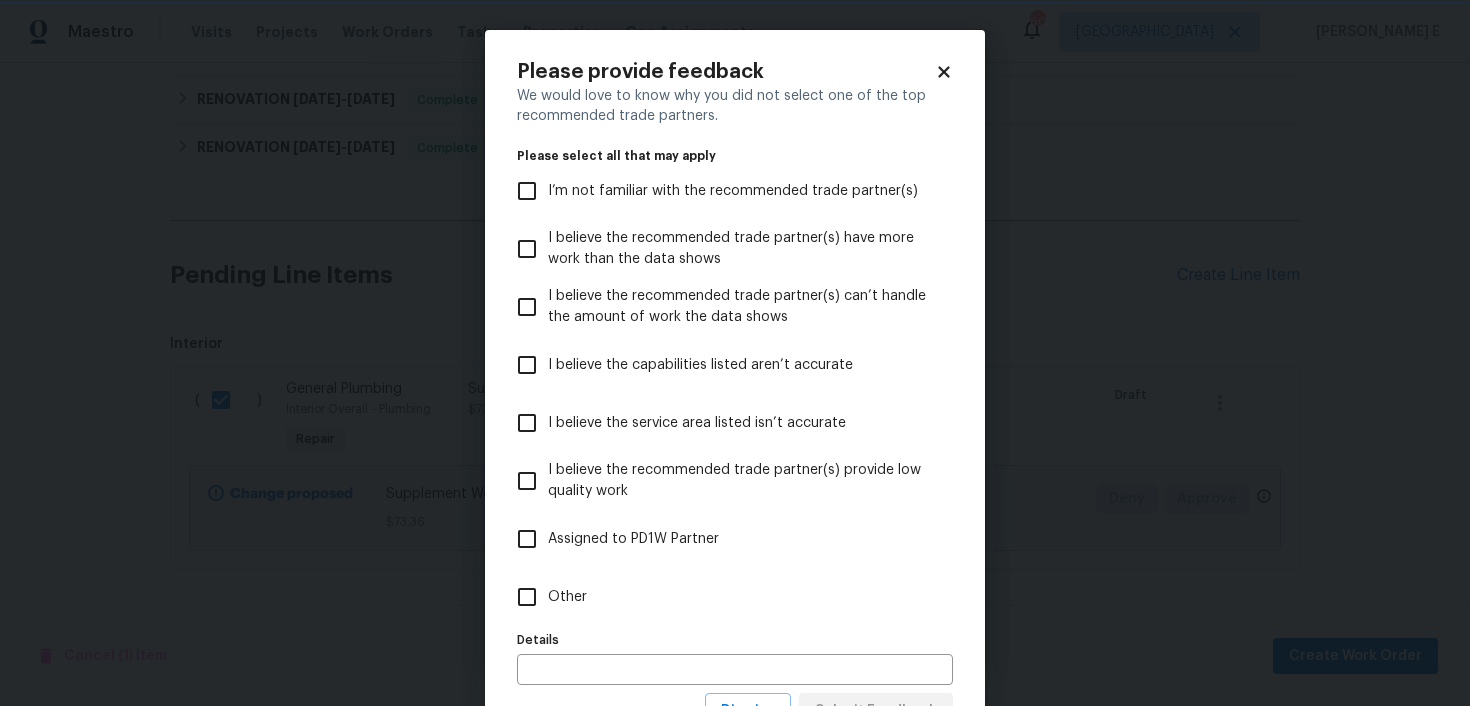 scroll, scrollTop: 0, scrollLeft: 0, axis: both 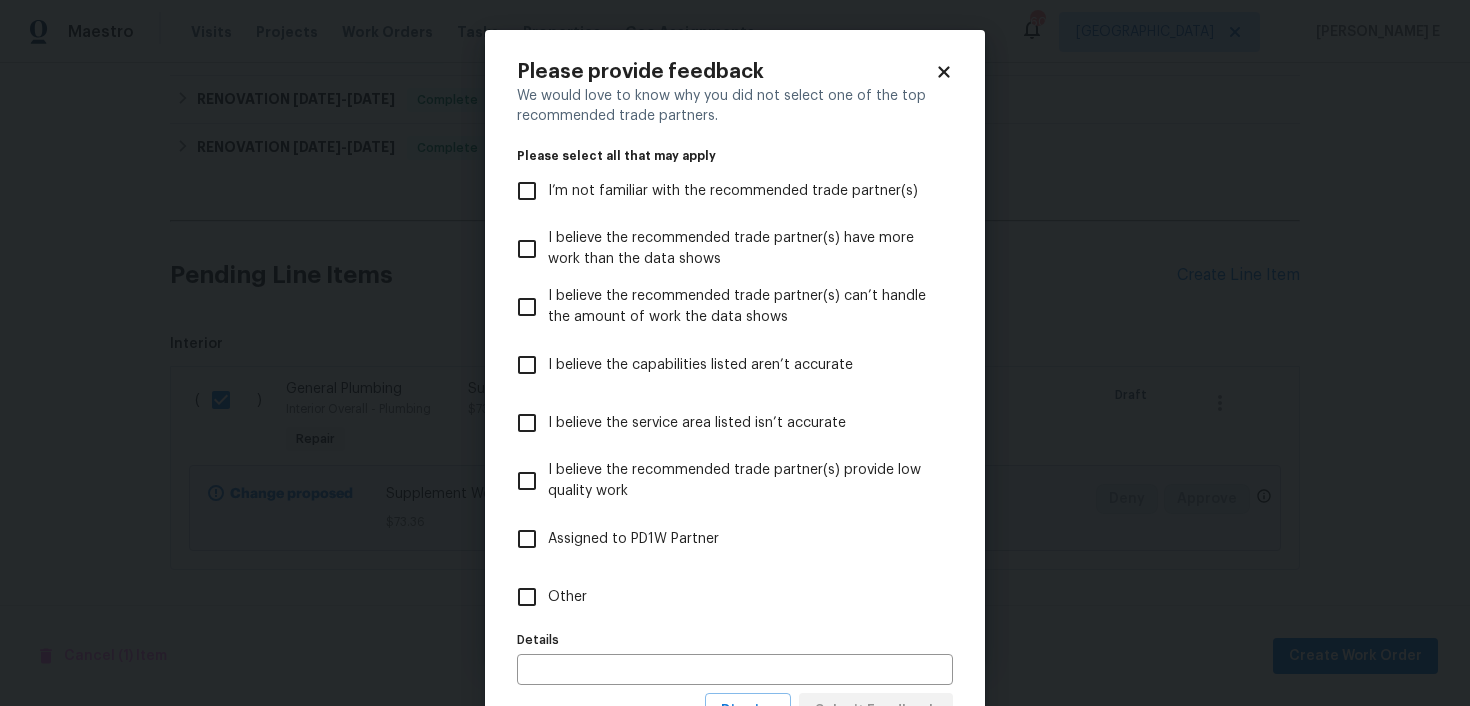 click on "Other" at bounding box center (721, 597) 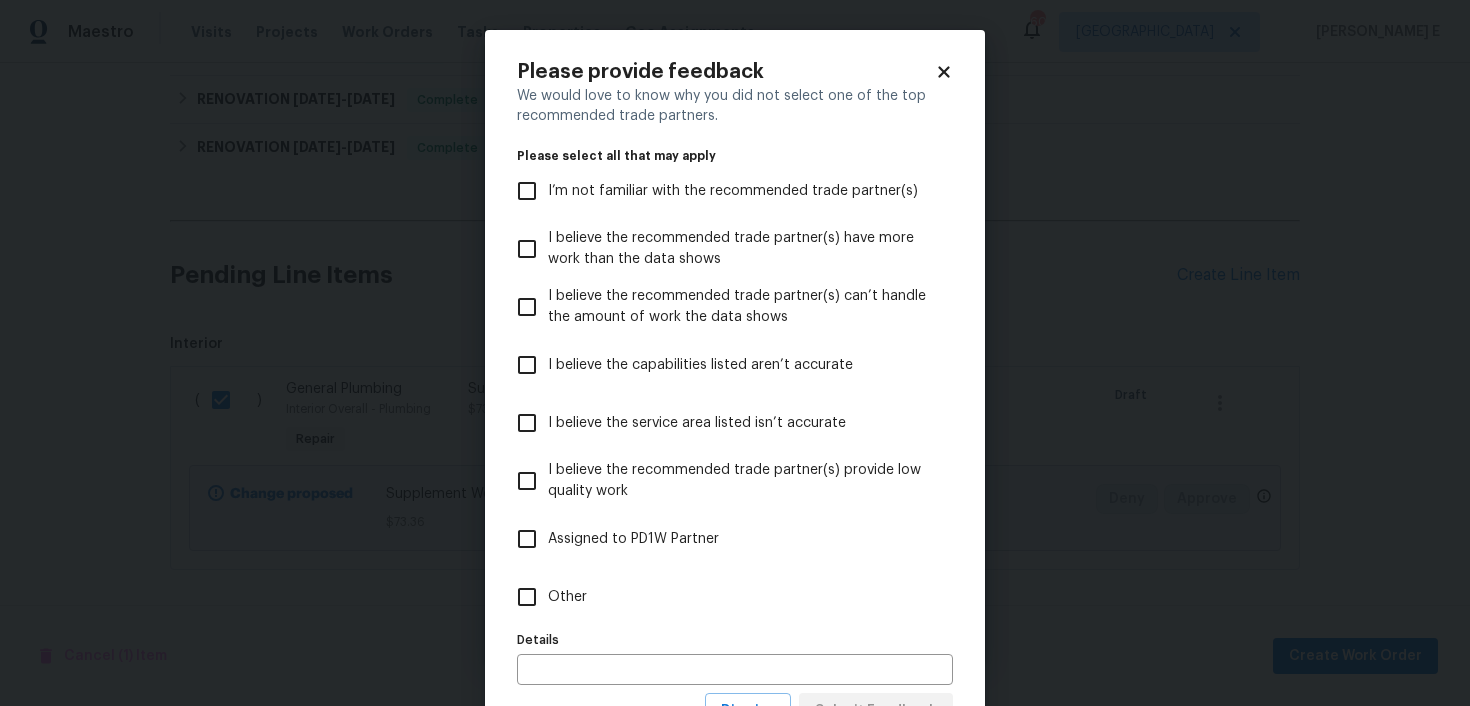 click on "Other" at bounding box center (527, 597) 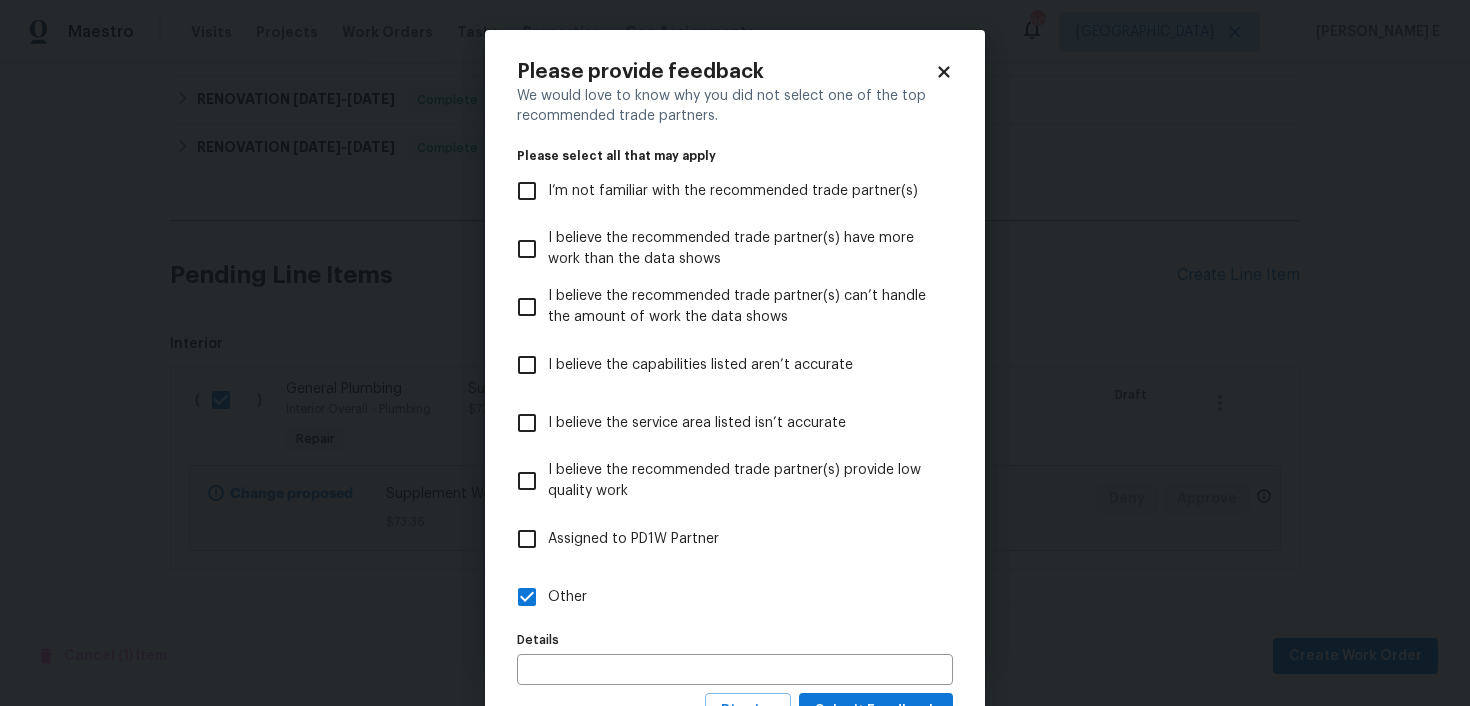 scroll, scrollTop: 86, scrollLeft: 0, axis: vertical 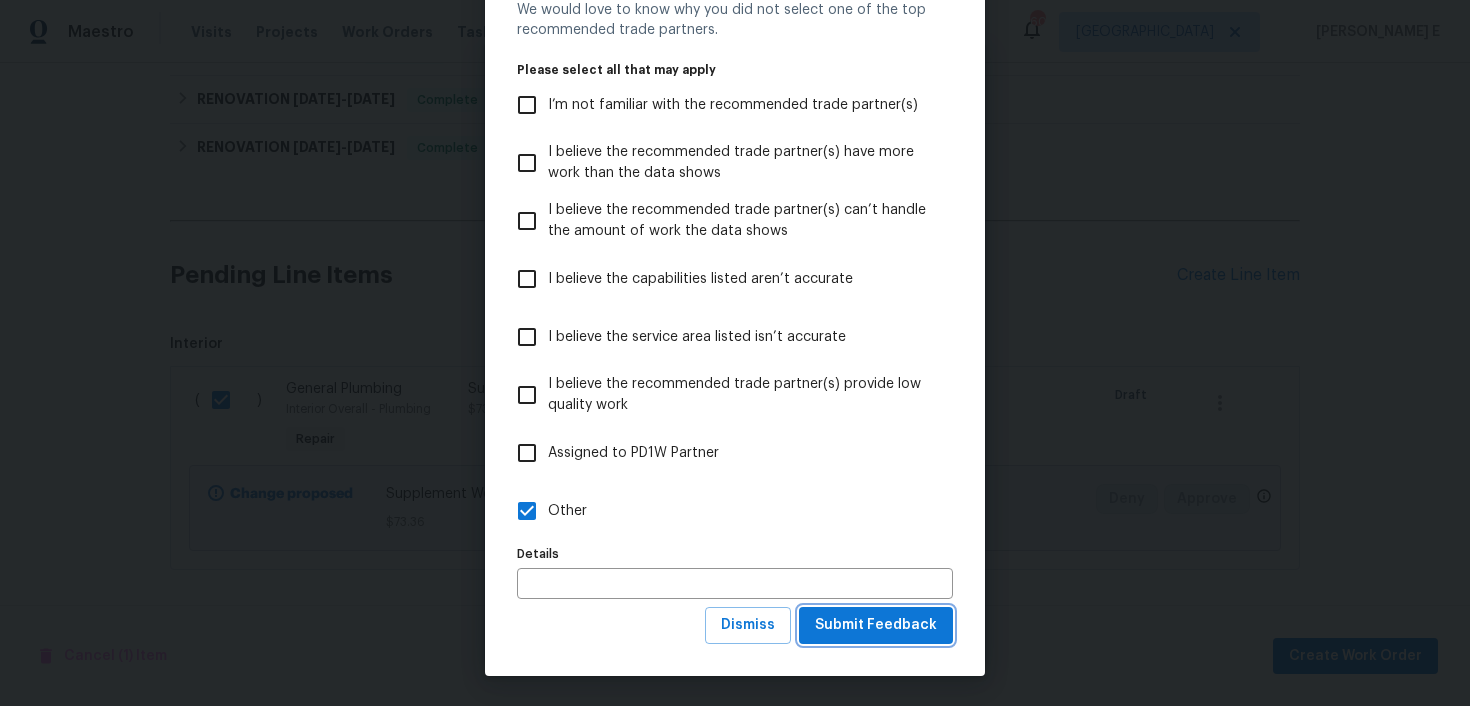 click on "Submit Feedback" at bounding box center (876, 625) 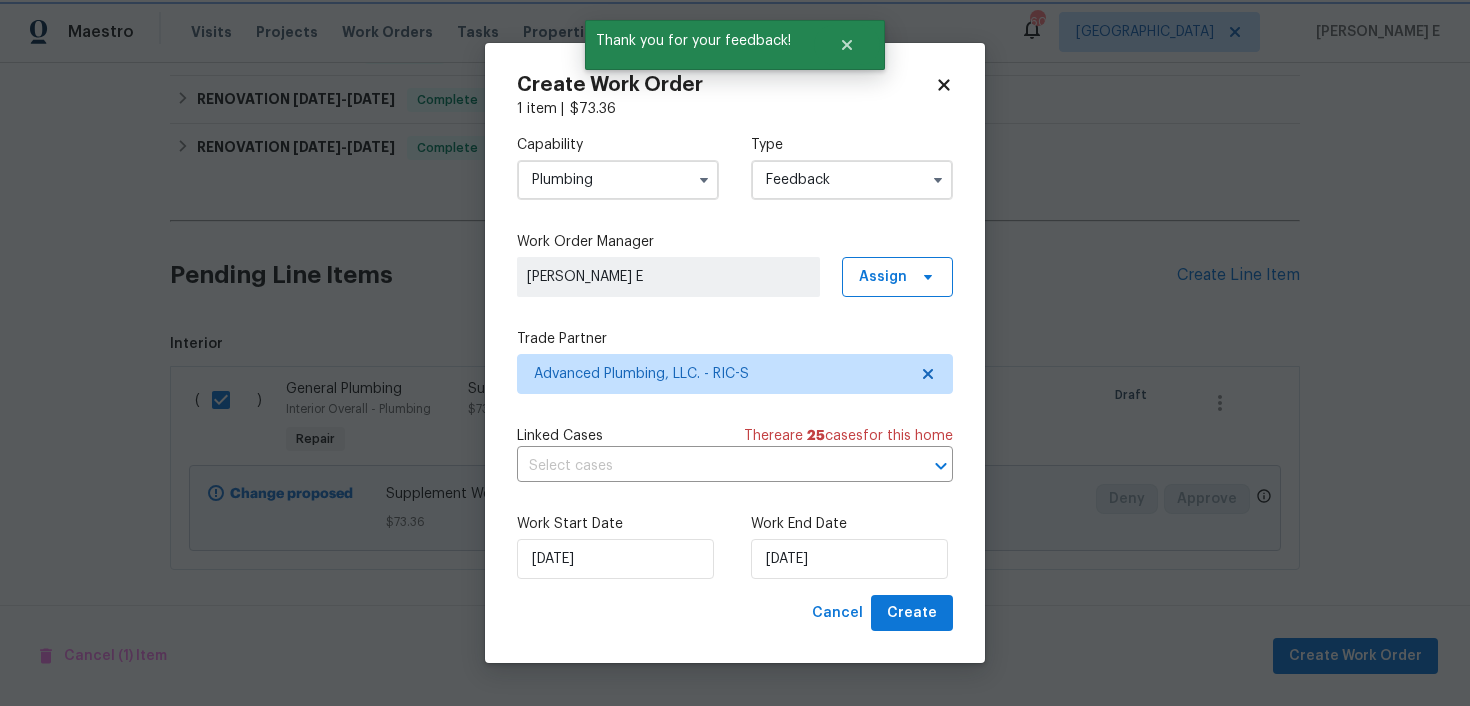 scroll, scrollTop: 0, scrollLeft: 0, axis: both 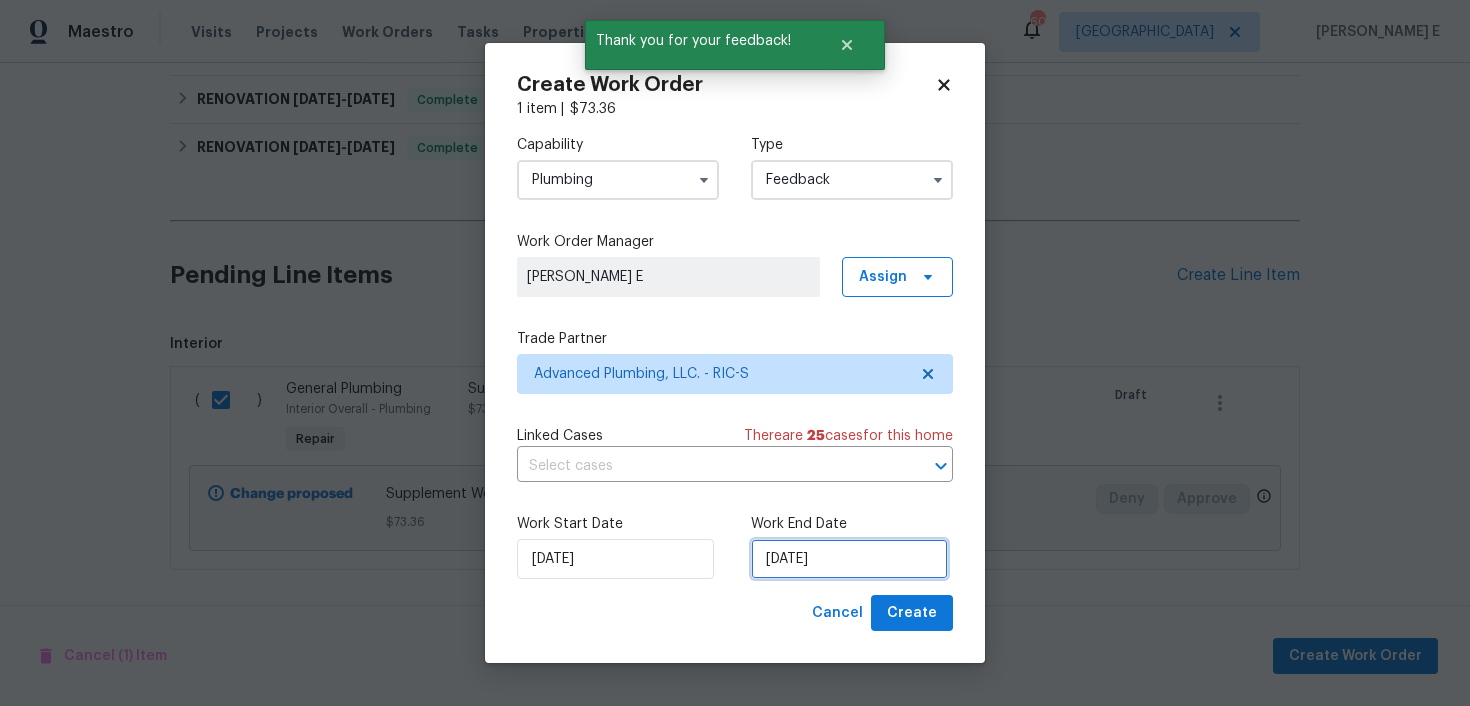 click on "18/07/2025" at bounding box center (849, 559) 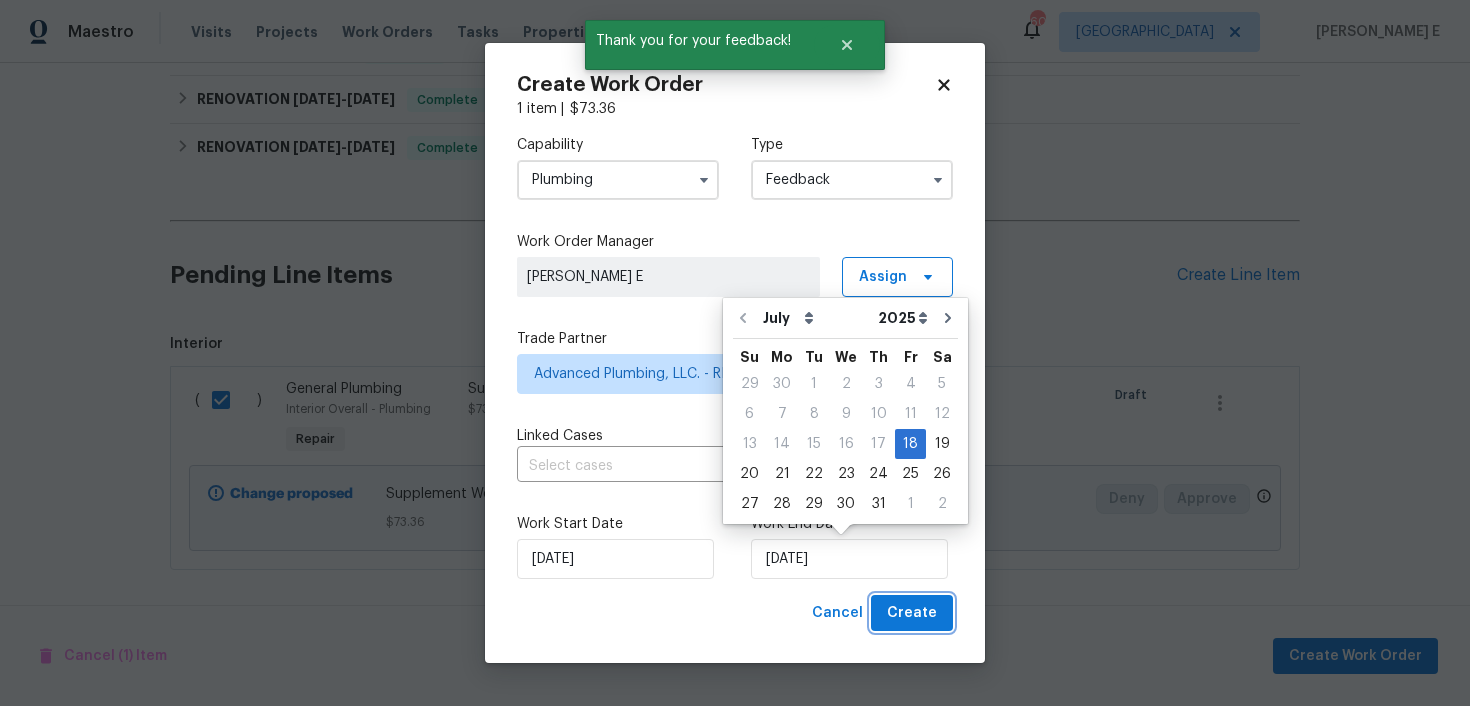 click on "Create" at bounding box center (912, 613) 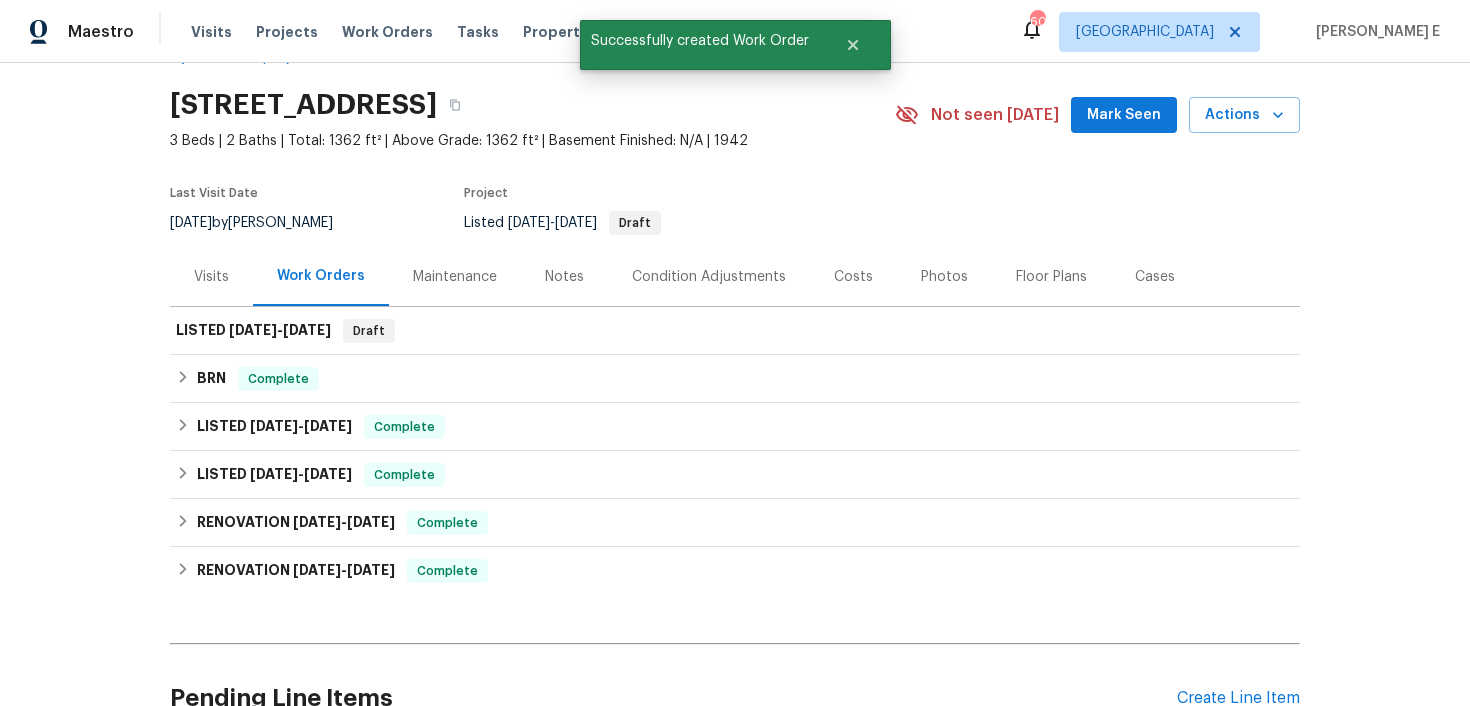 scroll, scrollTop: 0, scrollLeft: 0, axis: both 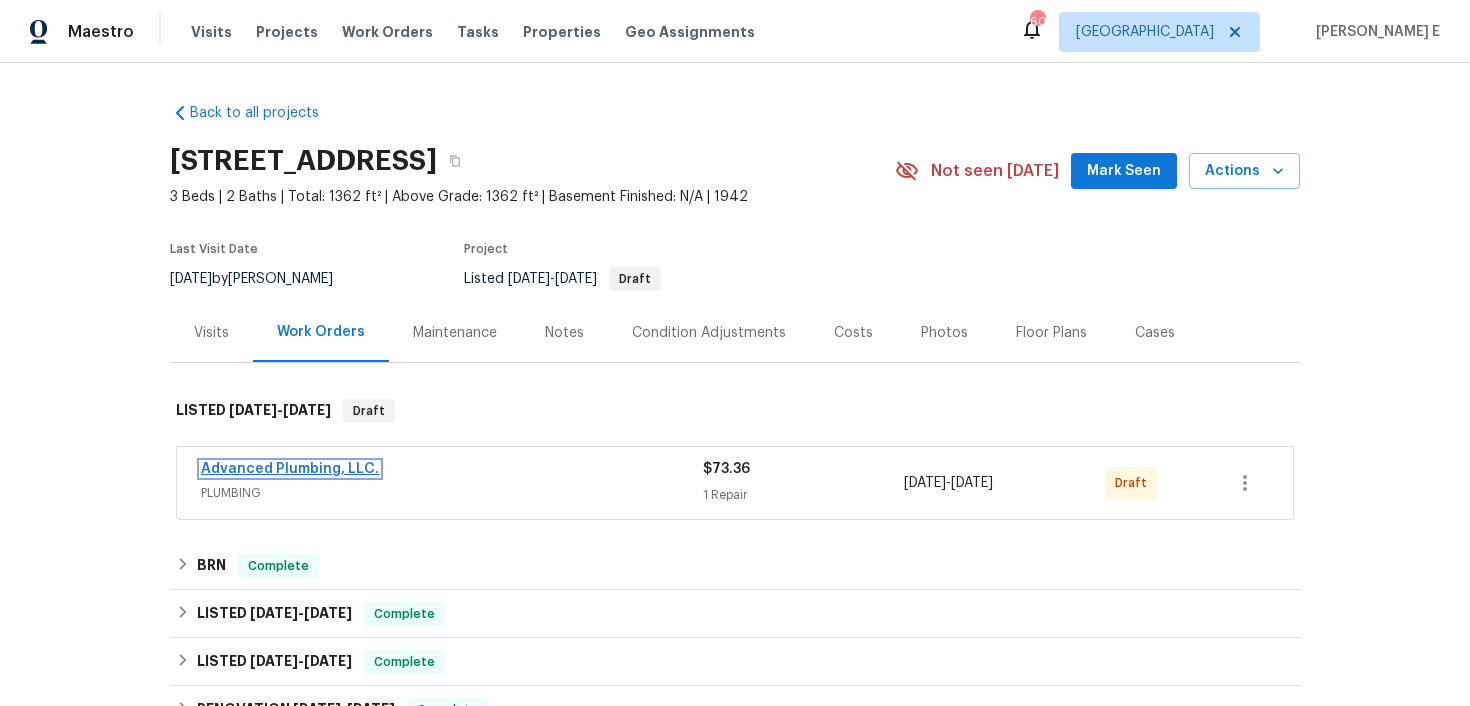 click on "Advanced Plumbing, LLC." at bounding box center (290, 469) 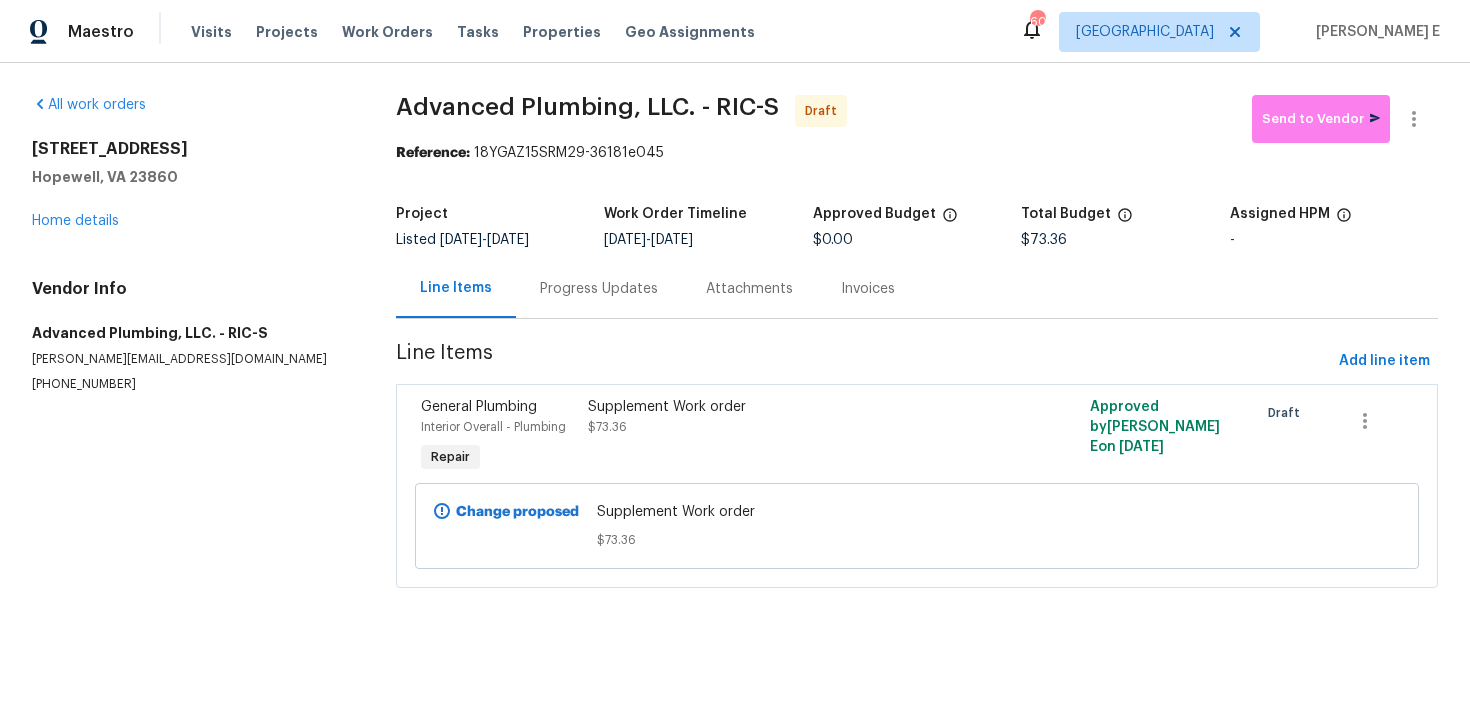 click on "Progress Updates" at bounding box center [599, 288] 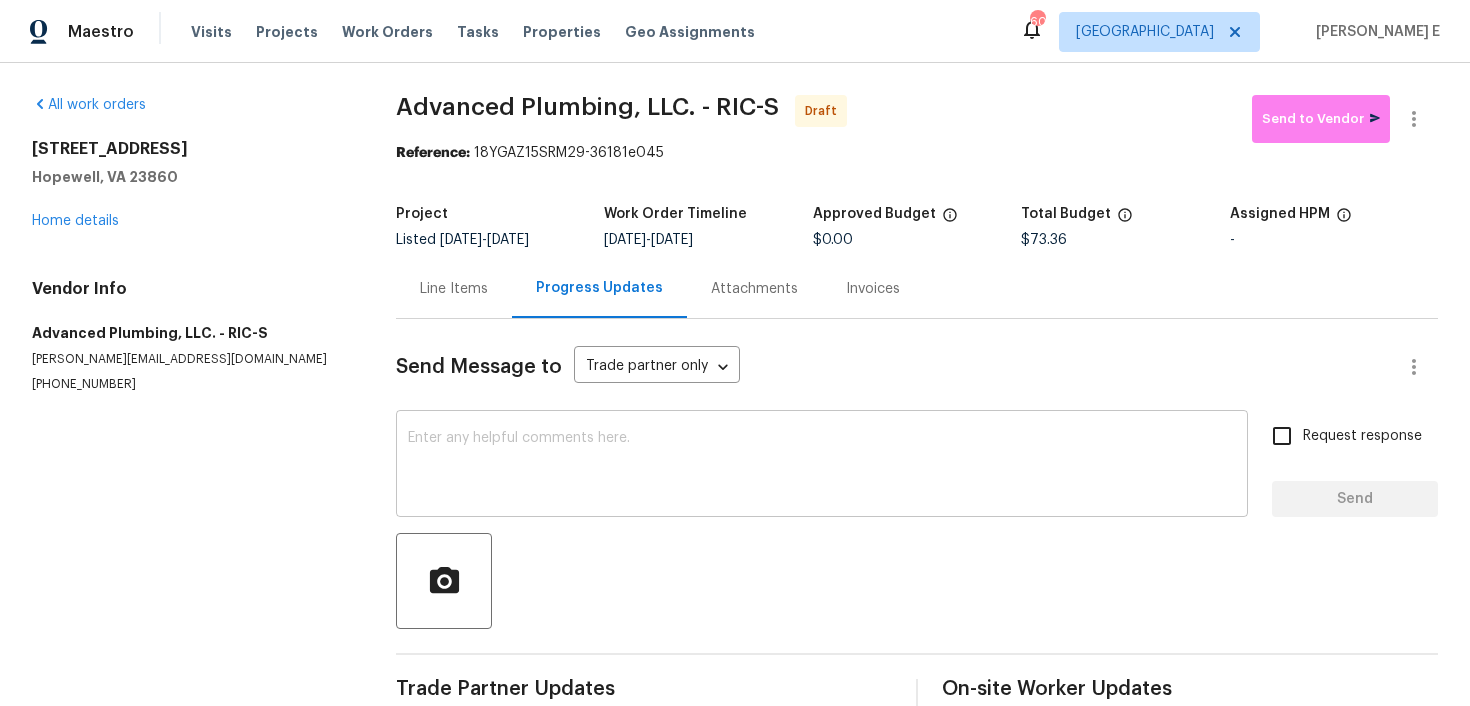 click on "x ​" at bounding box center [822, 466] 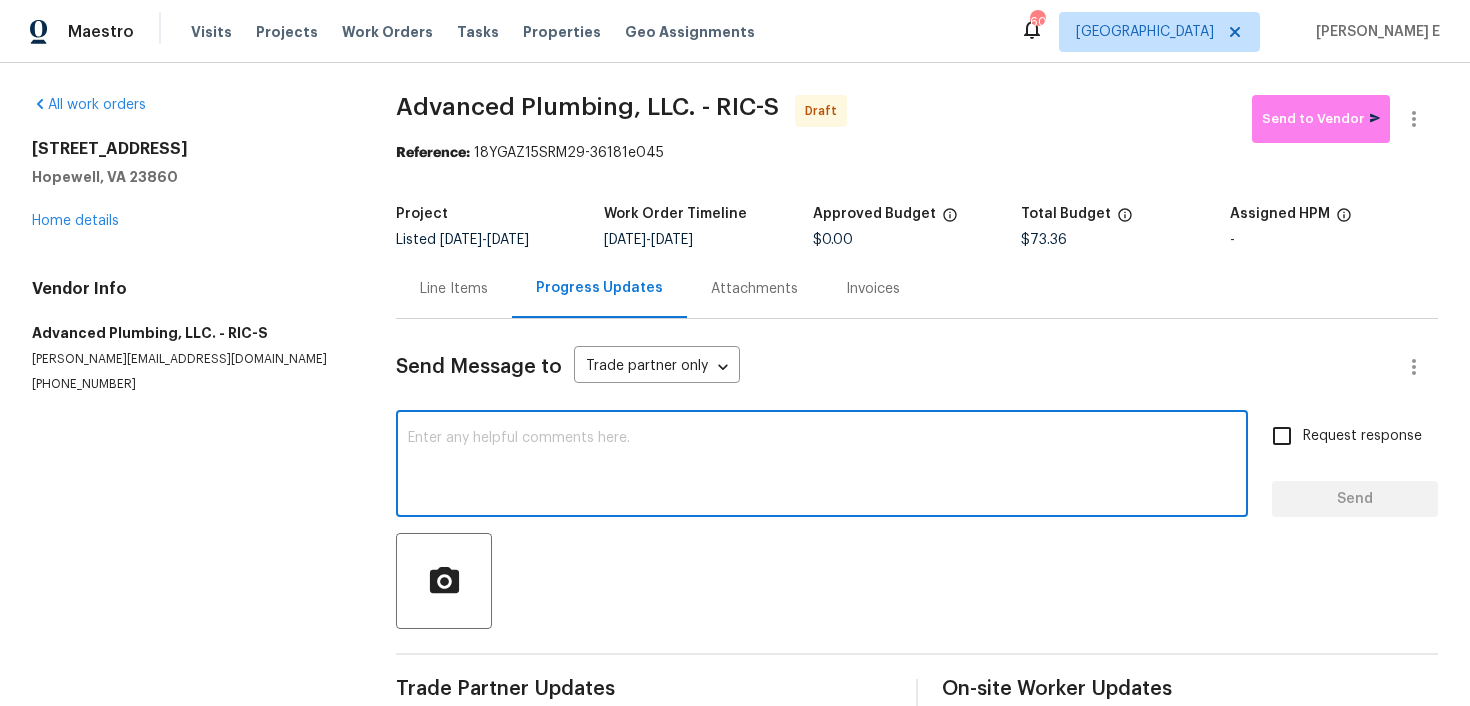 paste on "Hi Team, This is [PERSON_NAME] from Opendoor. Kindly accept this work order and mark it as complete so we can approve and get you paid. Thank You!..." 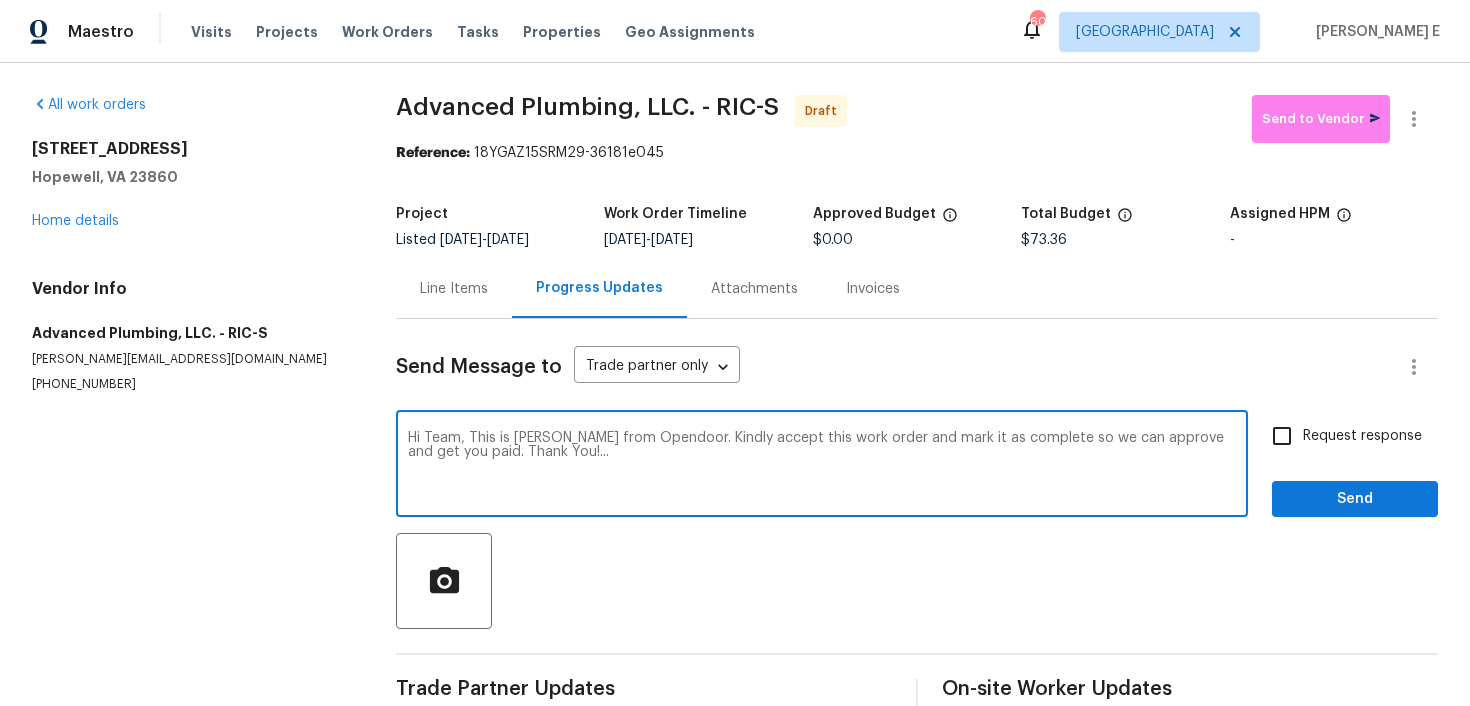 type on "Hi Team, This is [PERSON_NAME] from Opendoor. Kindly accept this work order and mark it as complete so we can approve and get you paid. Thank You!..." 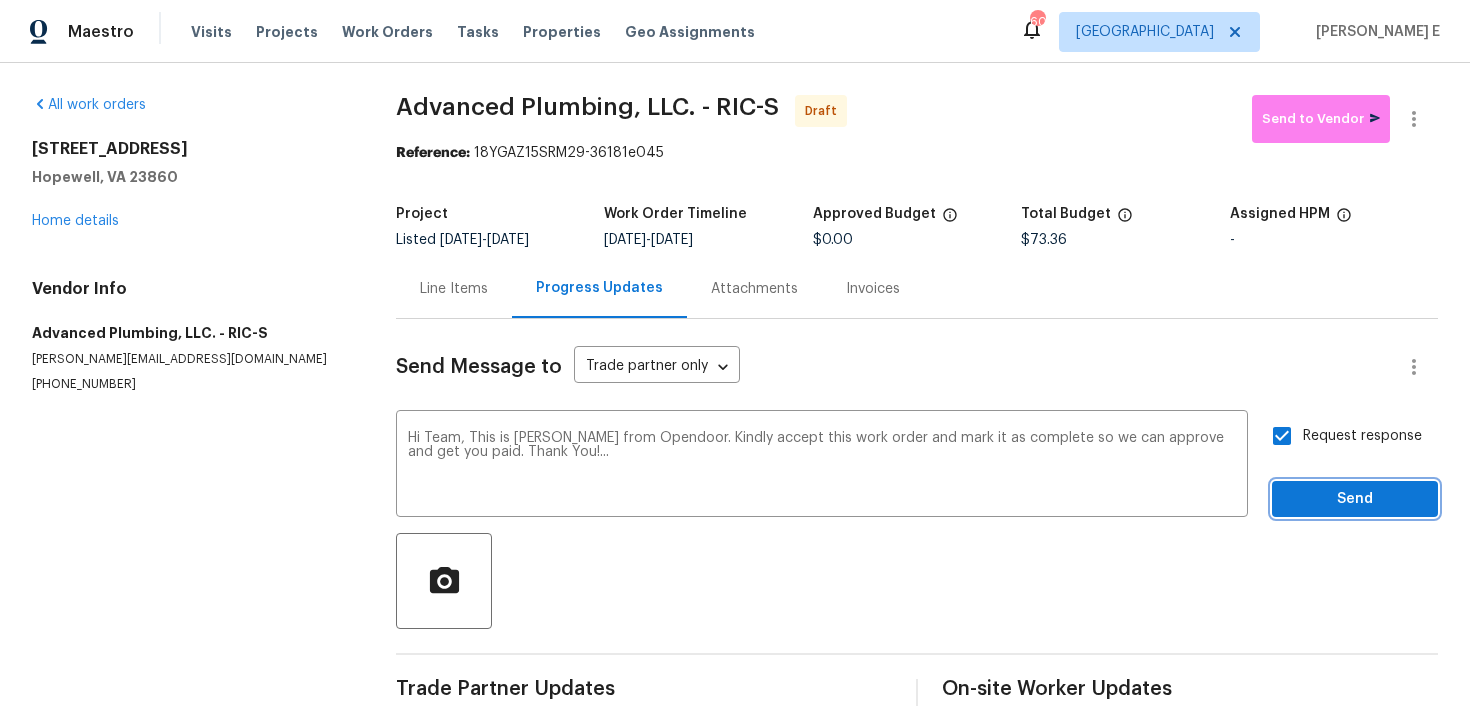 click on "Send" at bounding box center (1355, 499) 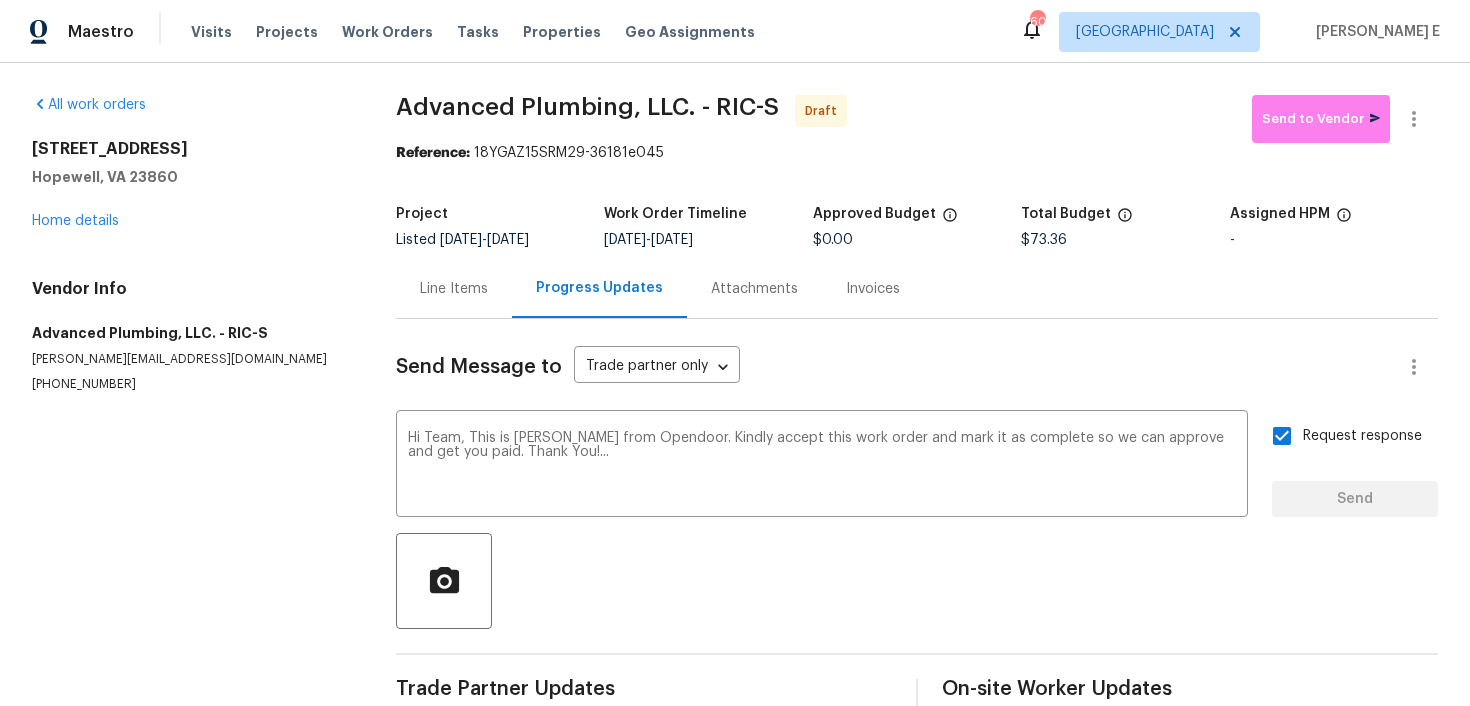type 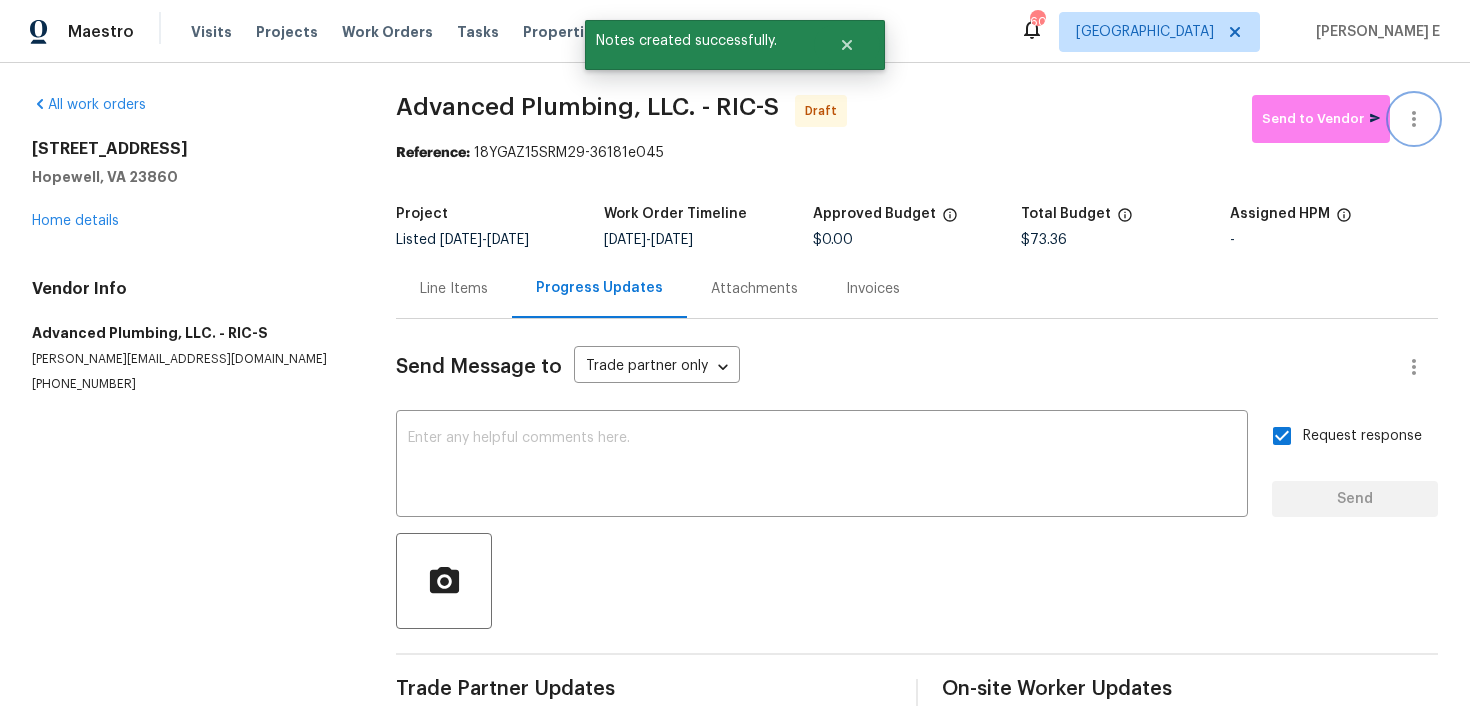 click at bounding box center (1414, 119) 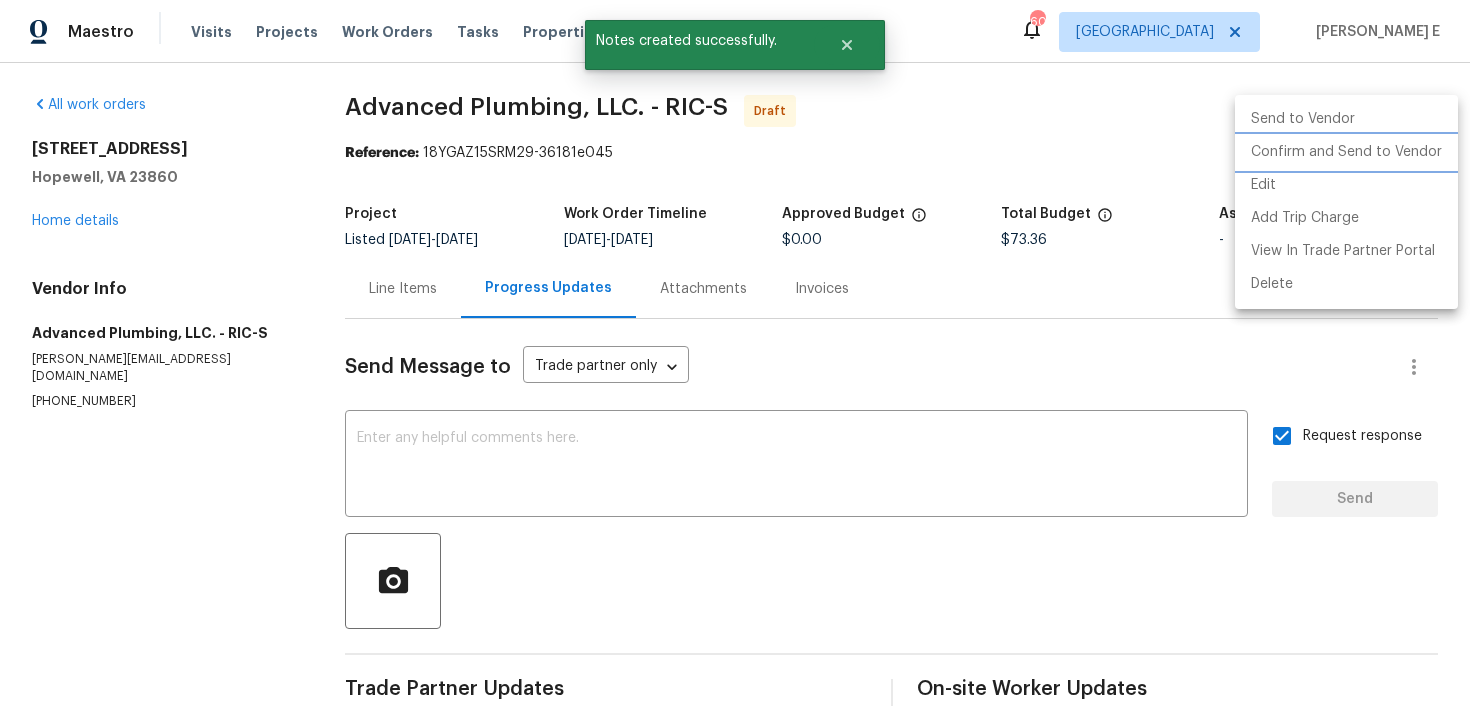 click on "Confirm and Send to Vendor" at bounding box center (1346, 152) 